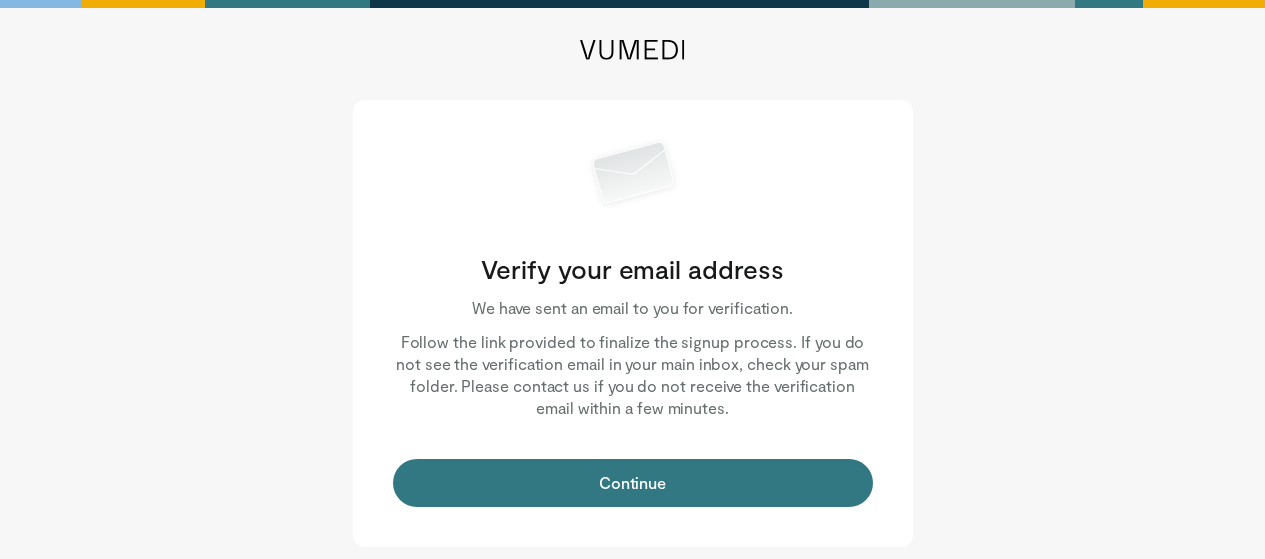 scroll, scrollTop: 0, scrollLeft: 0, axis: both 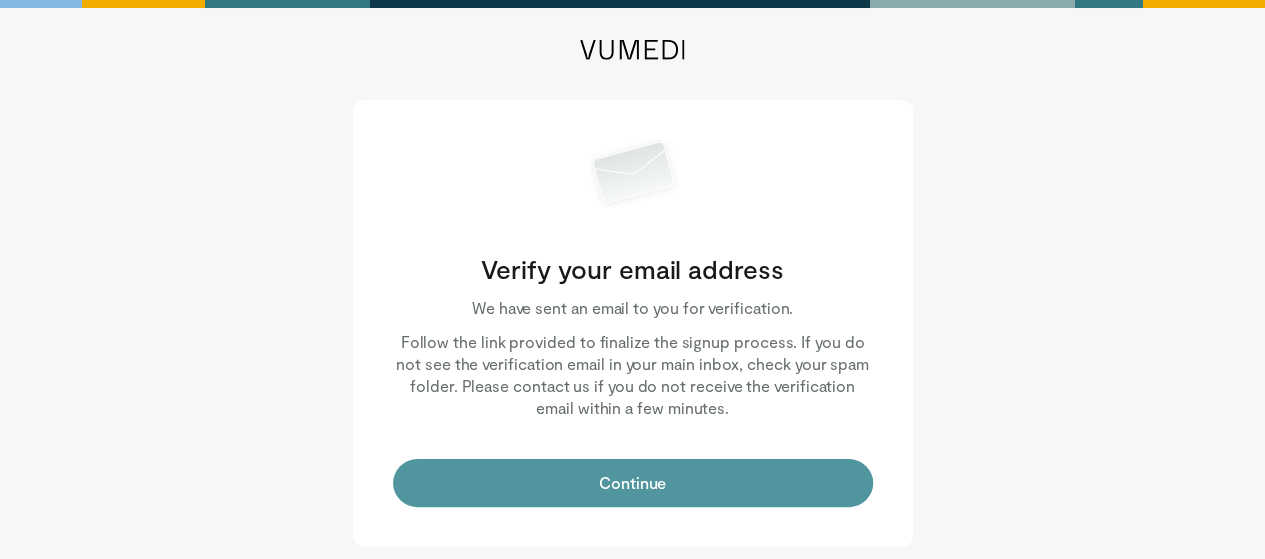click on "Continue" at bounding box center (633, 483) 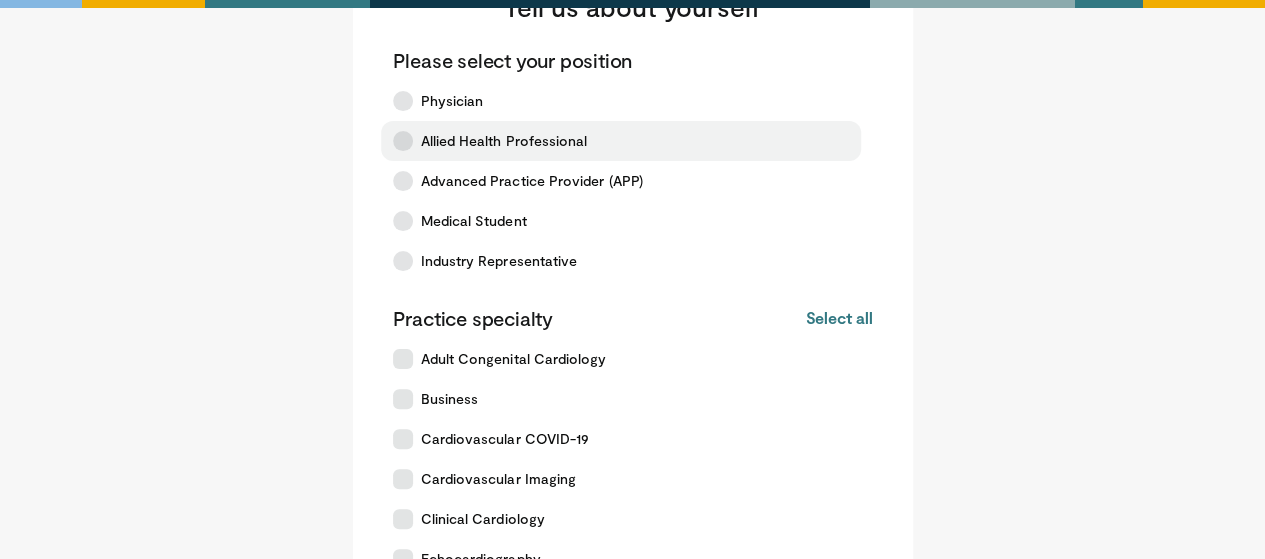 scroll, scrollTop: 160, scrollLeft: 0, axis: vertical 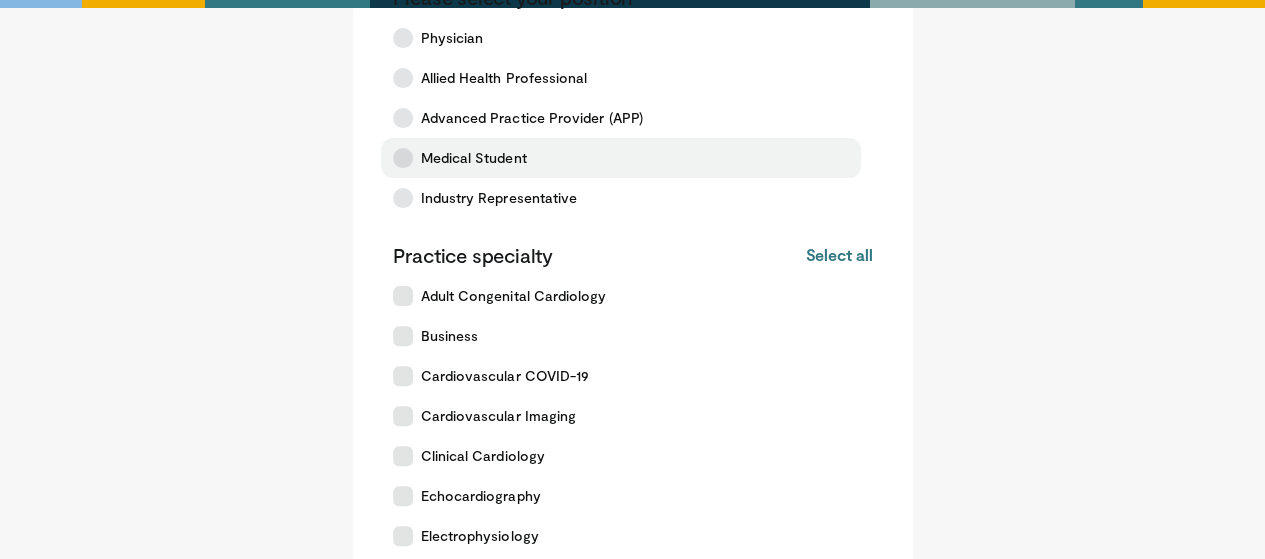click on "Medical Student" at bounding box center (474, 158) 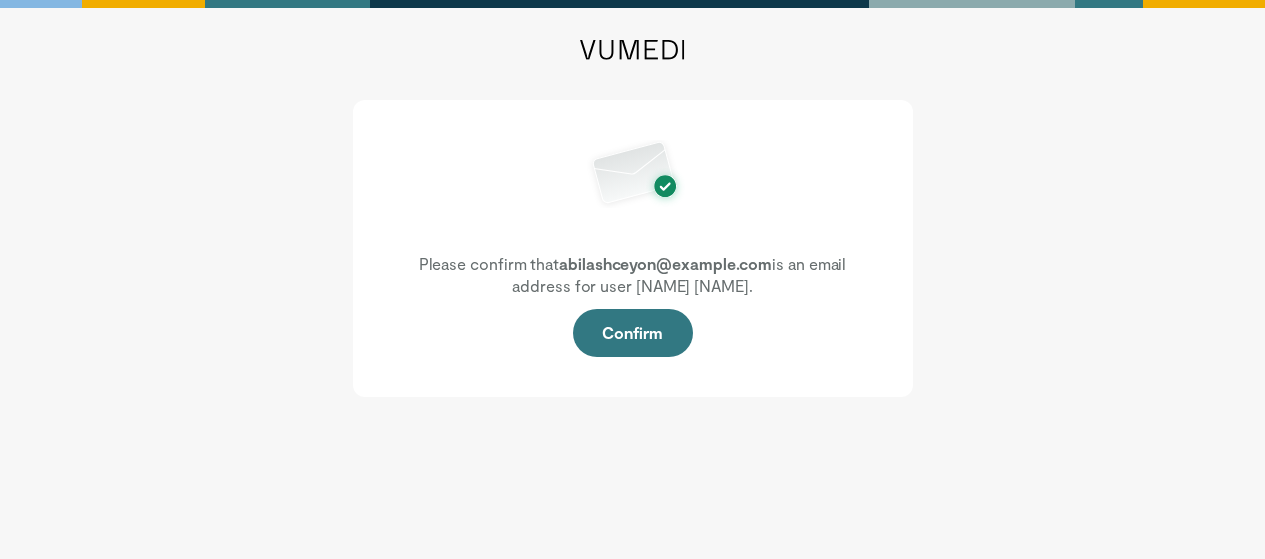 scroll, scrollTop: 0, scrollLeft: 0, axis: both 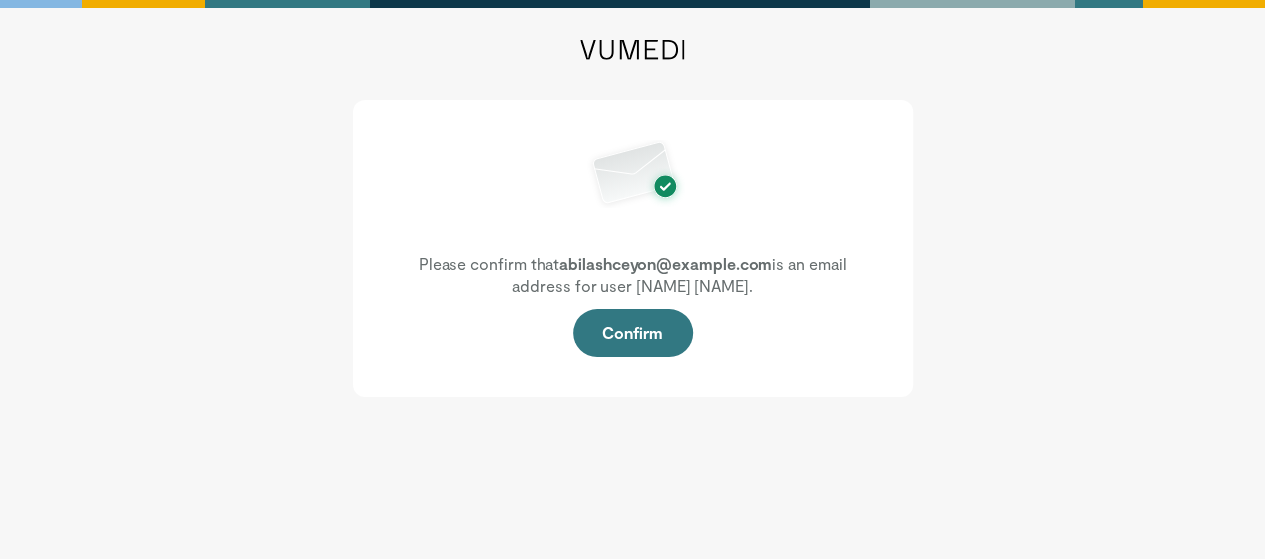 click on "Confirm" at bounding box center [633, 333] 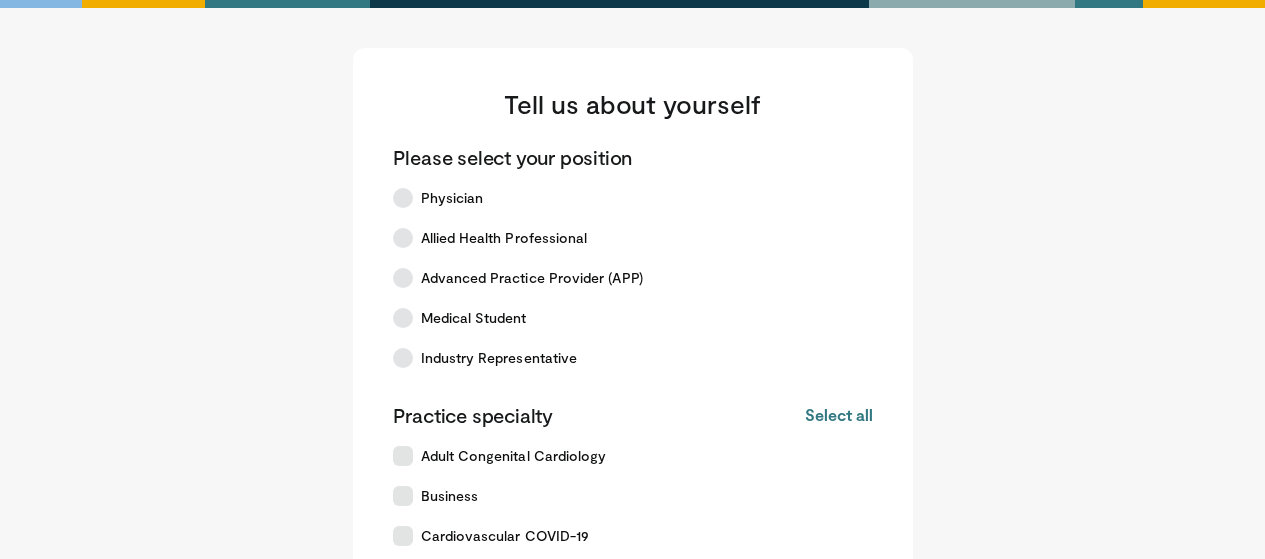 scroll, scrollTop: 0, scrollLeft: 0, axis: both 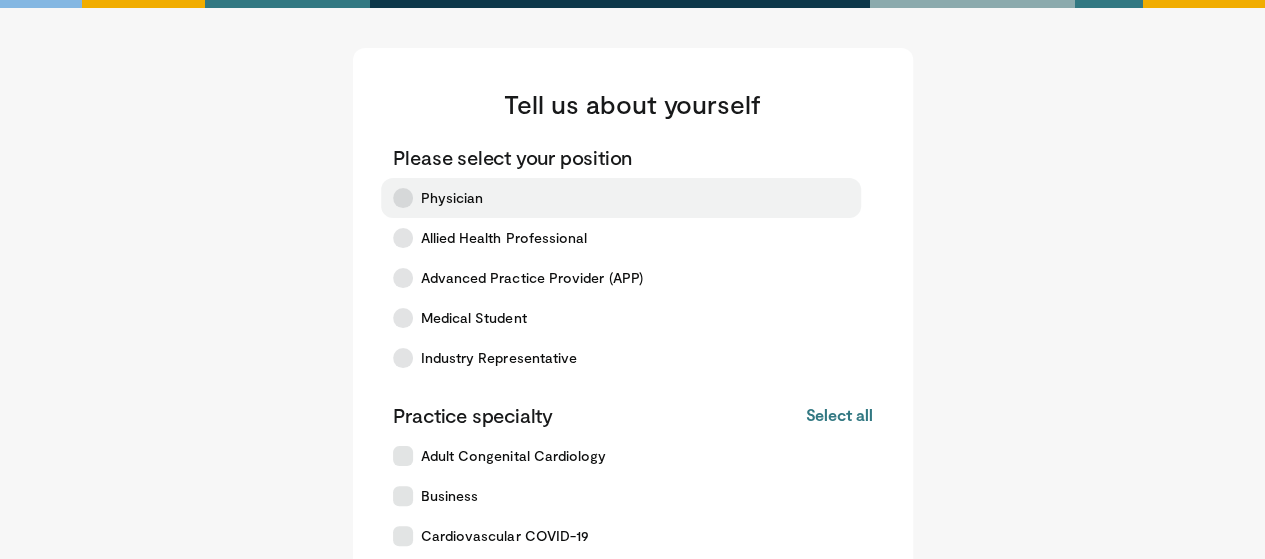 click on "Physician" at bounding box center [452, 198] 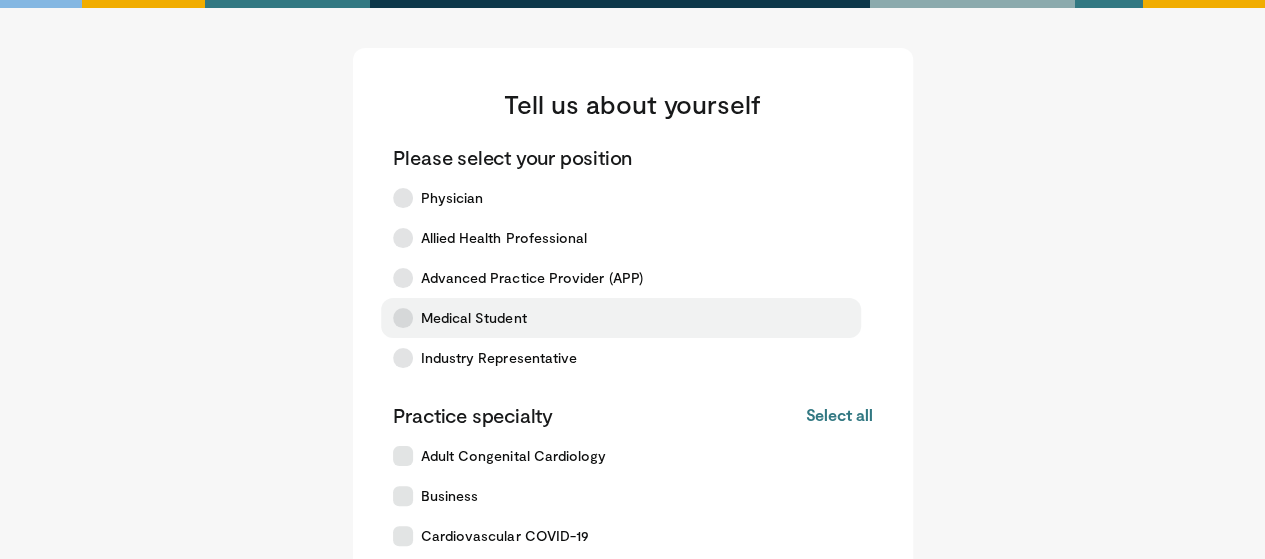 click on "Medical Student" at bounding box center (474, 318) 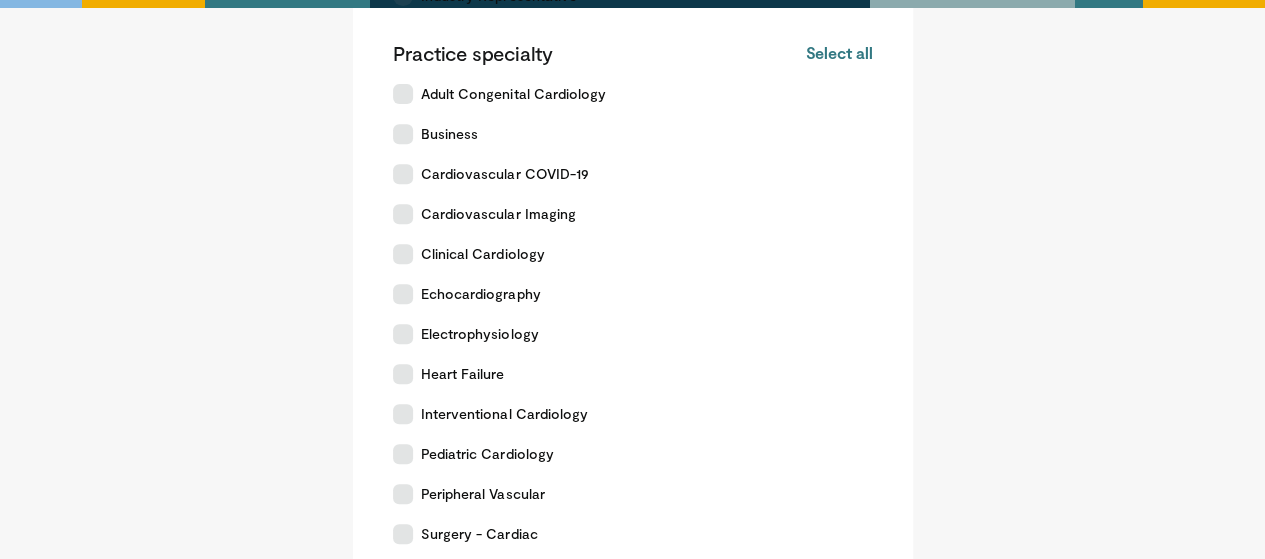 scroll, scrollTop: 360, scrollLeft: 0, axis: vertical 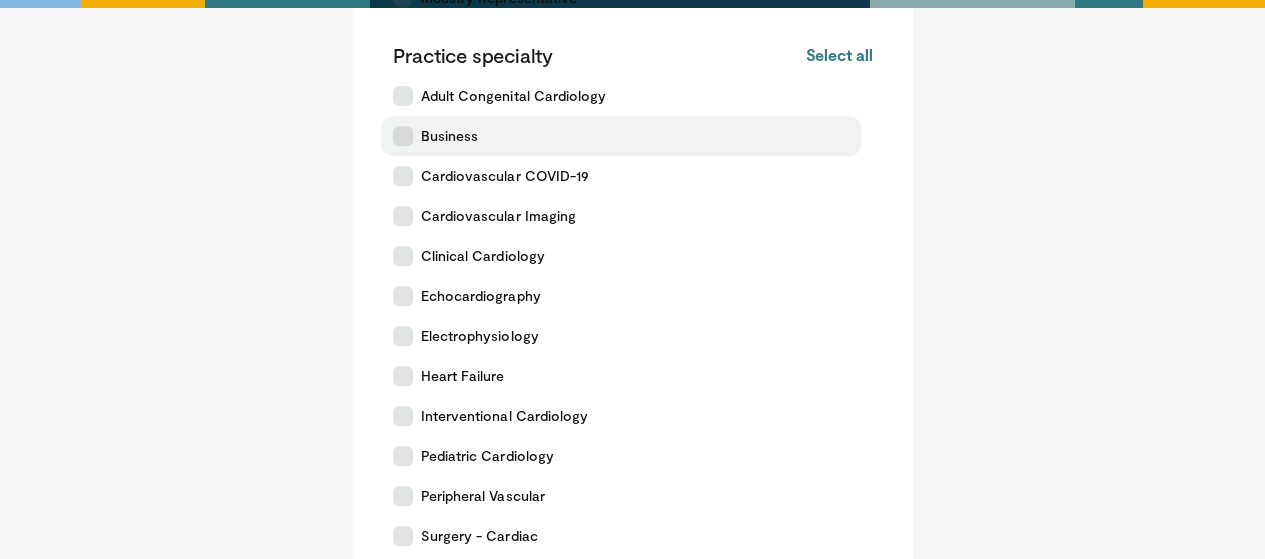 click on "Business" at bounding box center [621, 136] 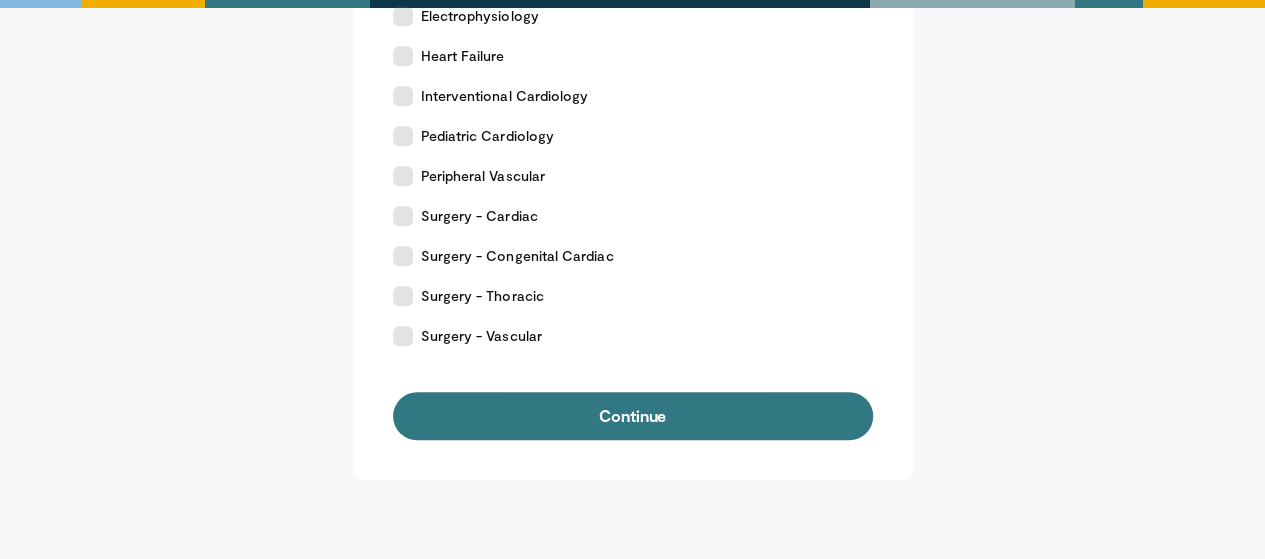 scroll, scrollTop: 760, scrollLeft: 0, axis: vertical 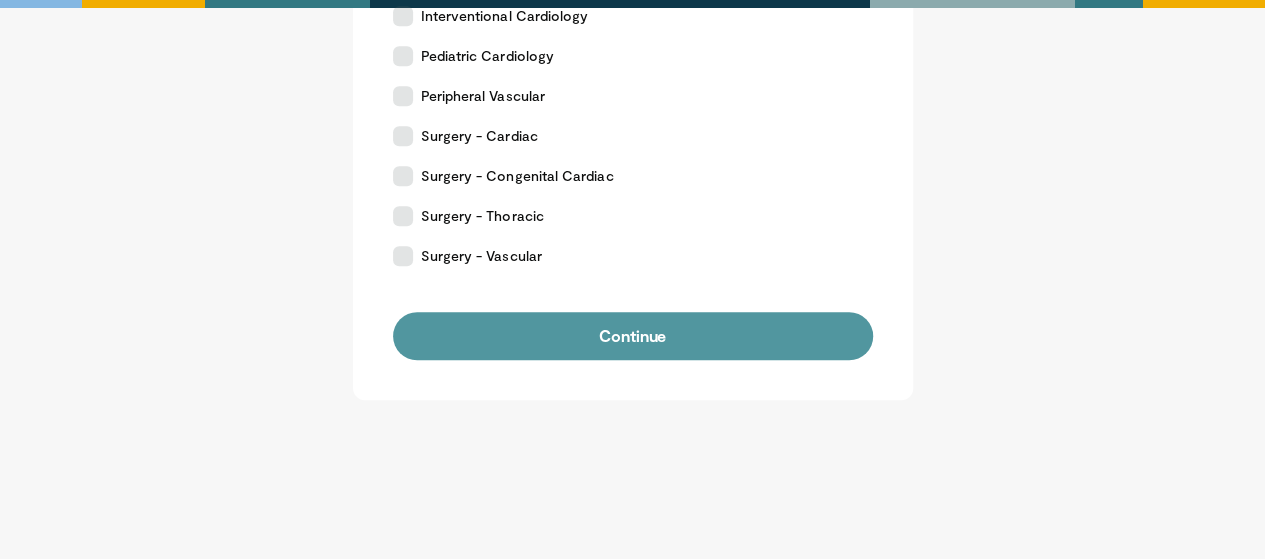 click on "Continue" at bounding box center [633, 336] 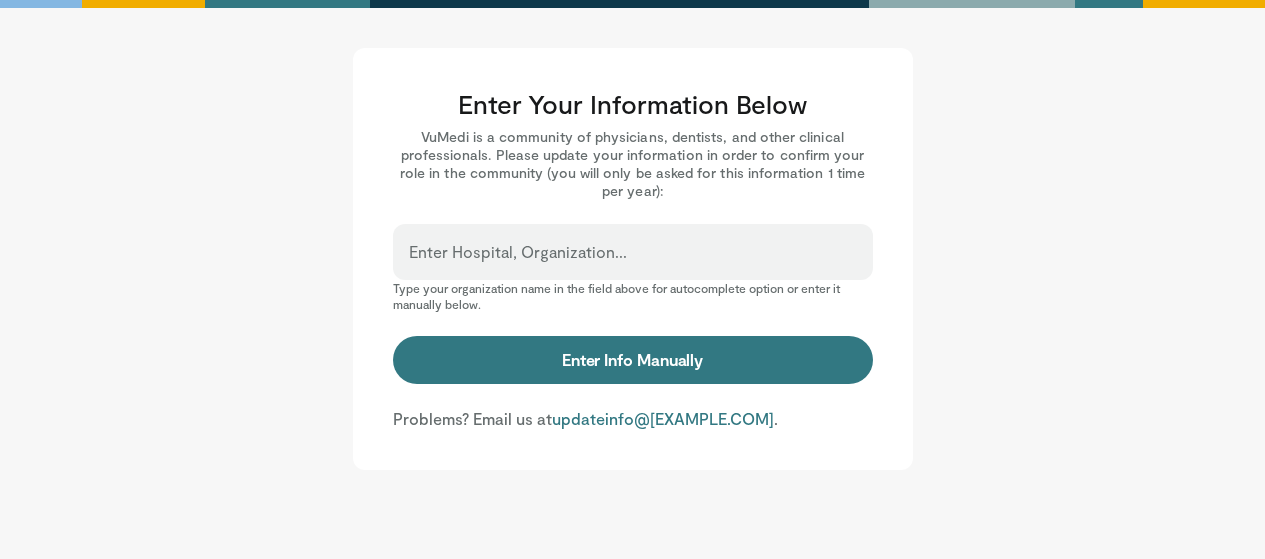 scroll, scrollTop: 0, scrollLeft: 0, axis: both 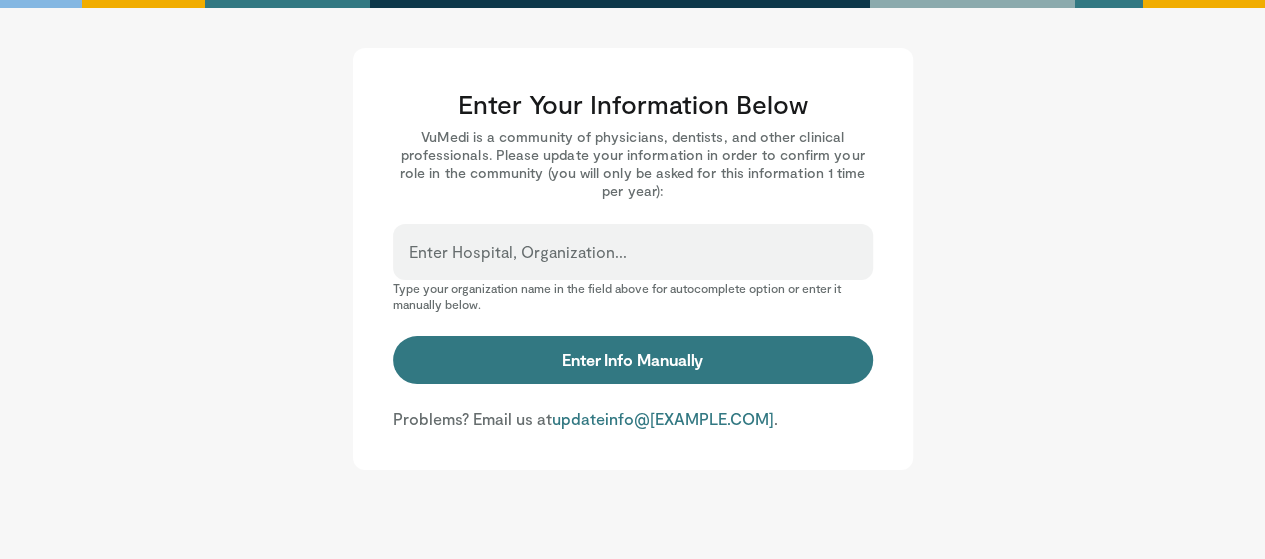 click on "Enter Hospital, Organization..." at bounding box center [633, 252] 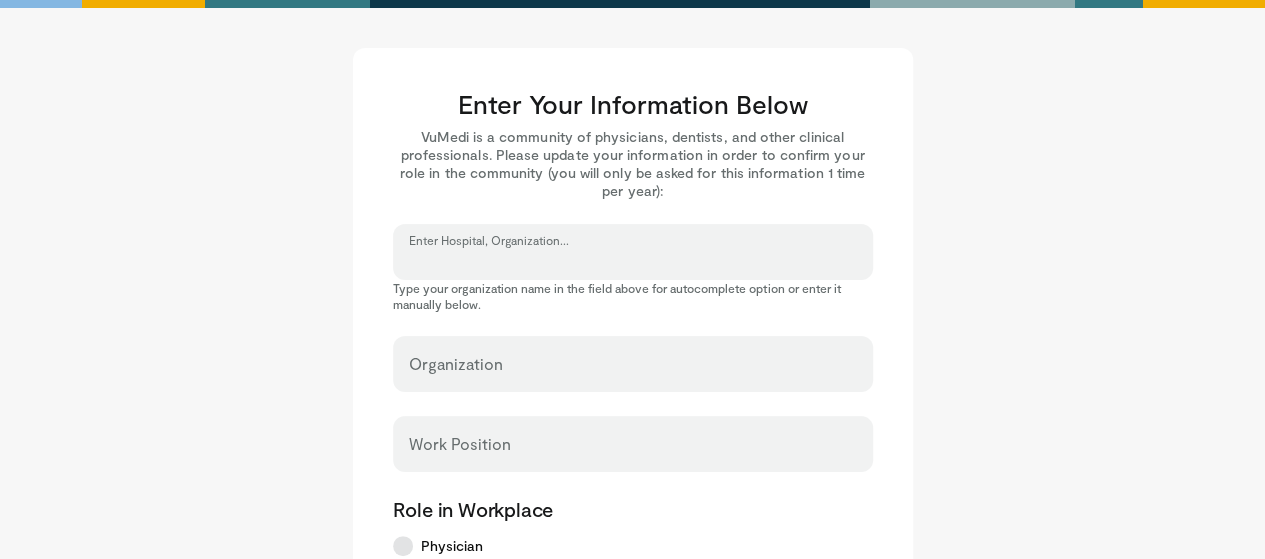 click on "Enter Hospital, Organization..." at bounding box center [633, 261] 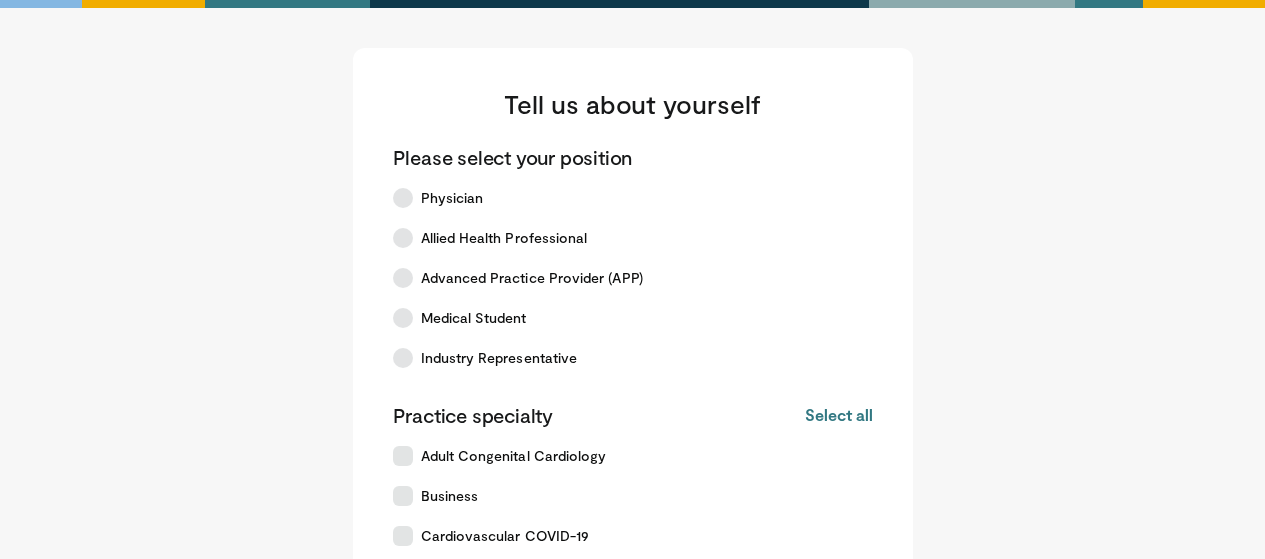 scroll, scrollTop: 0, scrollLeft: 0, axis: both 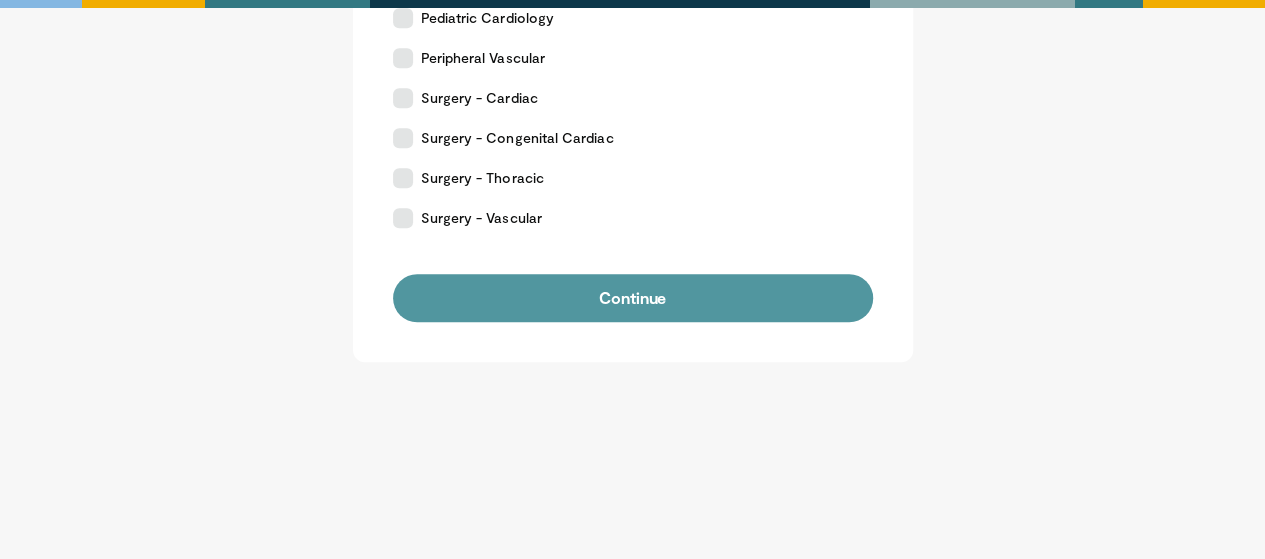 click on "Continue" at bounding box center [633, 298] 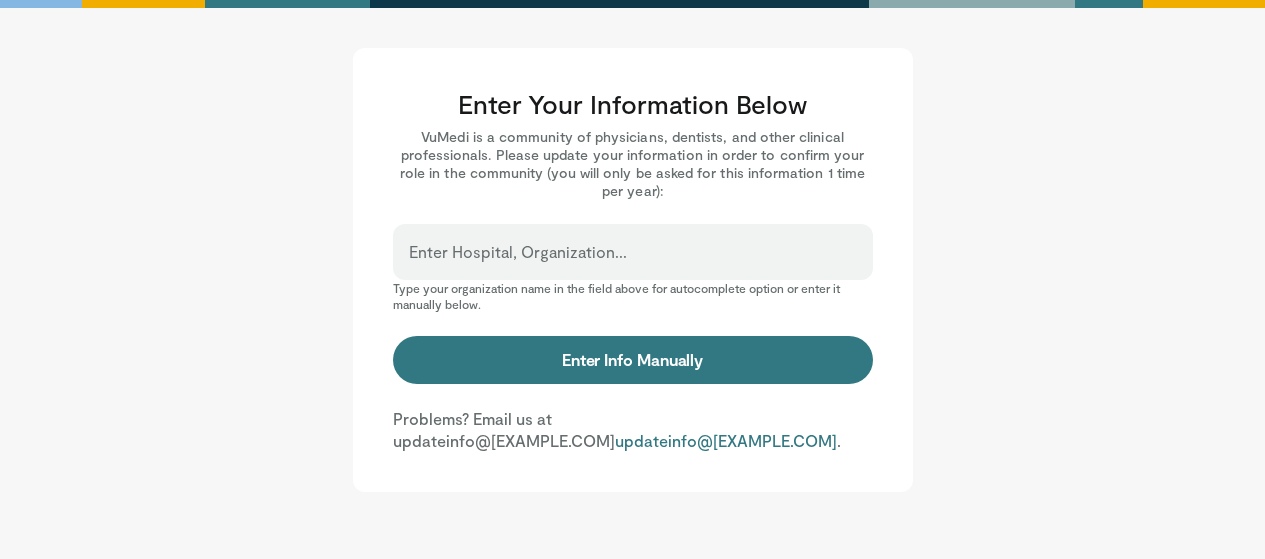scroll, scrollTop: 0, scrollLeft: 0, axis: both 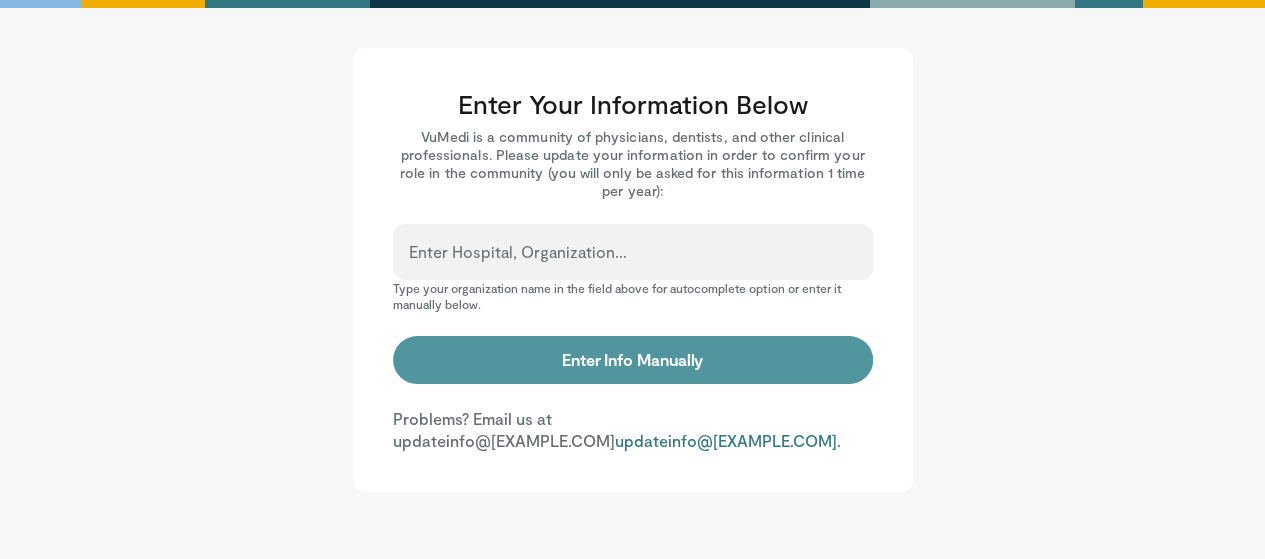 click on "Enter Info Manually" at bounding box center (633, 360) 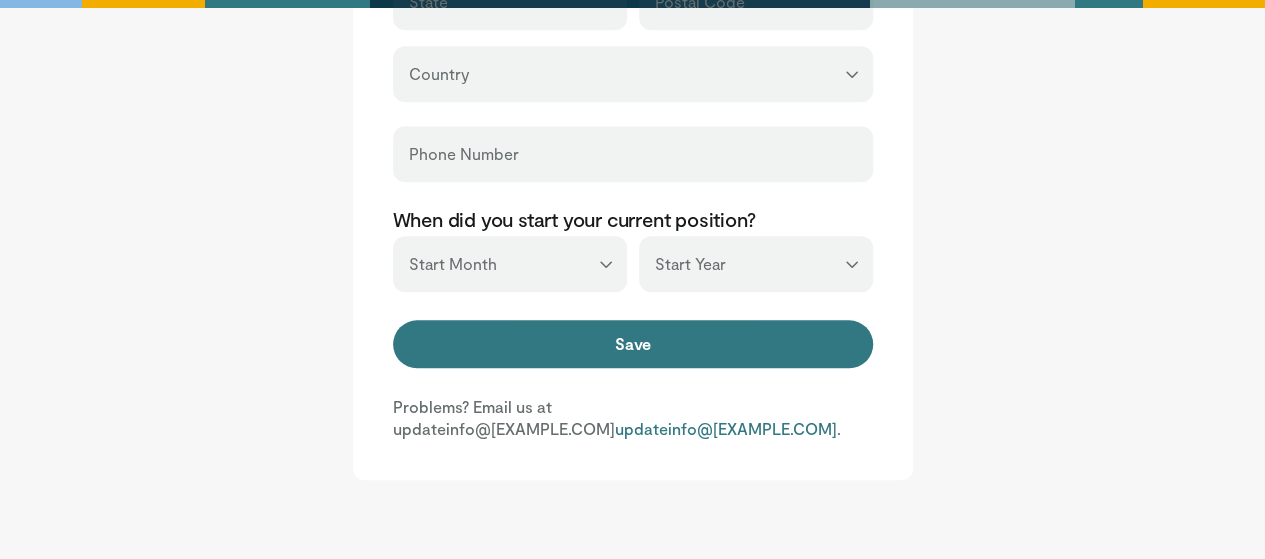scroll, scrollTop: 918, scrollLeft: 0, axis: vertical 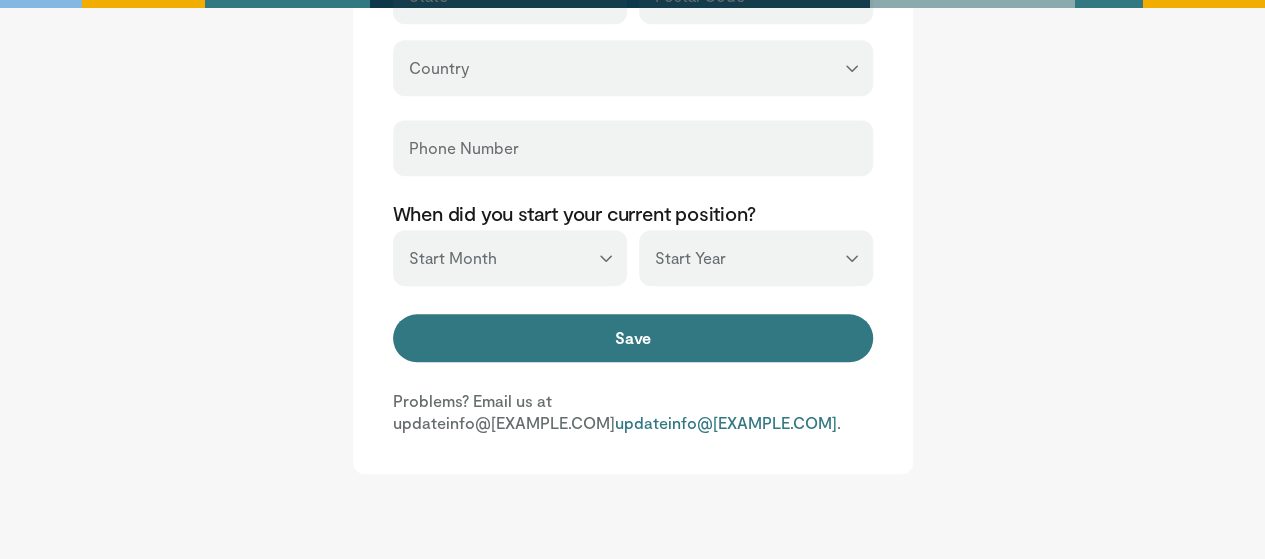 click on "Enter Your Information Below
VuMedi is a community of physicians, dentists, and other clinical professionals.
Please update your information in order to confirm your role in the community
(you will only be asked for this information 1 time per year):
Enter Hospital, Organization...
Type your organization name in the field above for autocomplete option or enter it manually below.
Organization
Work Position
Role in Workplace
Physician" at bounding box center (632, -99) 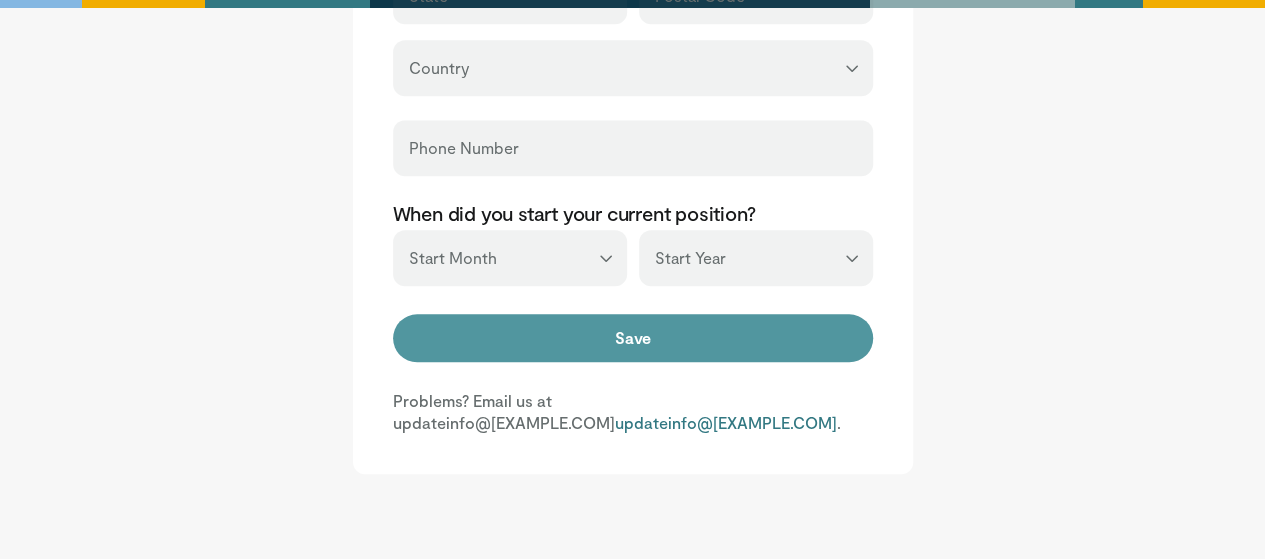 click on "Save" at bounding box center [633, 338] 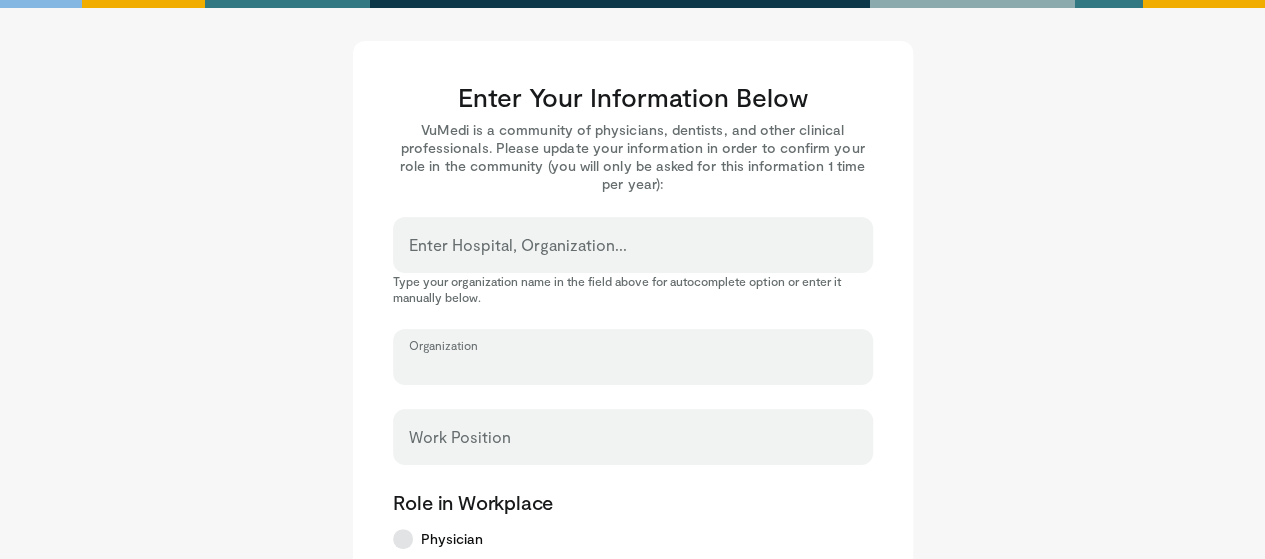 scroll, scrollTop: 5, scrollLeft: 0, axis: vertical 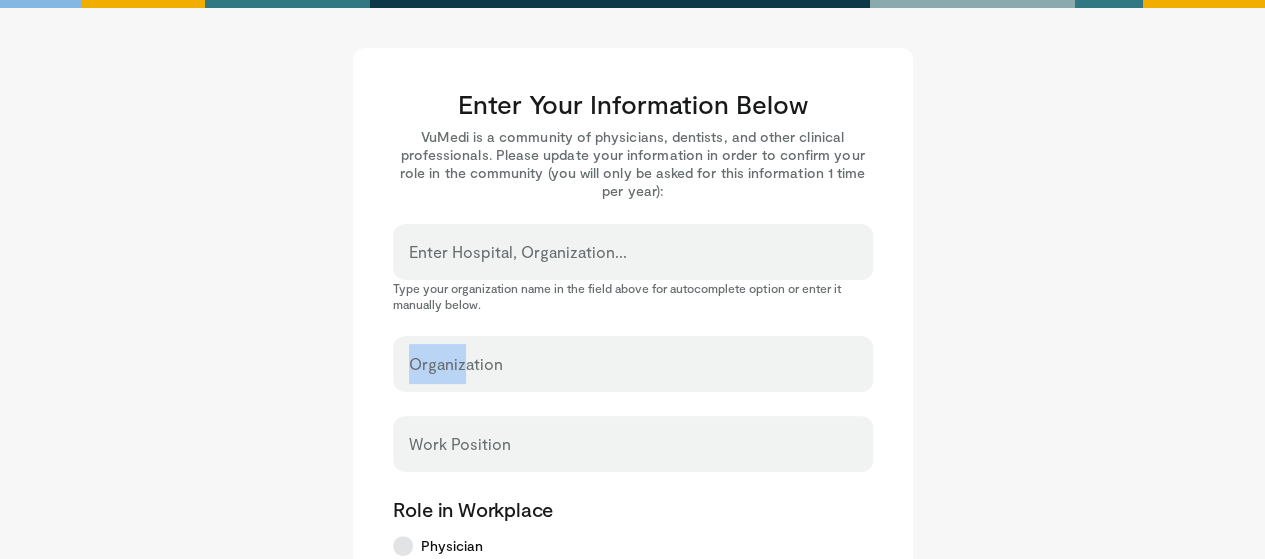 drag, startPoint x: 367, startPoint y: 373, endPoint x: 460, endPoint y: 361, distance: 93.770996 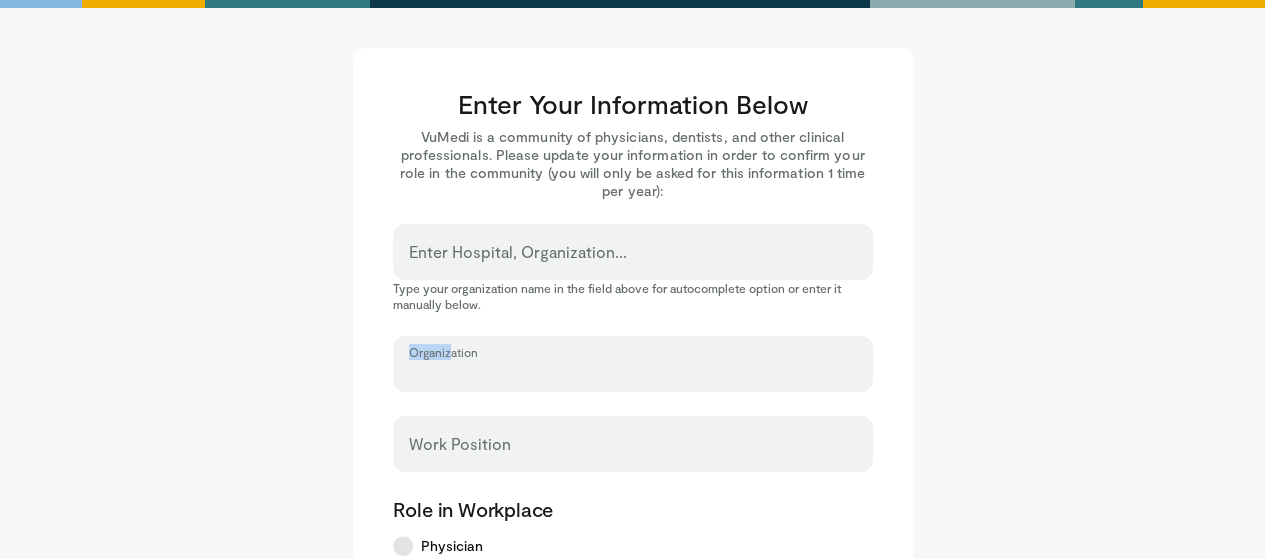 click on "Organization" at bounding box center (633, 373) 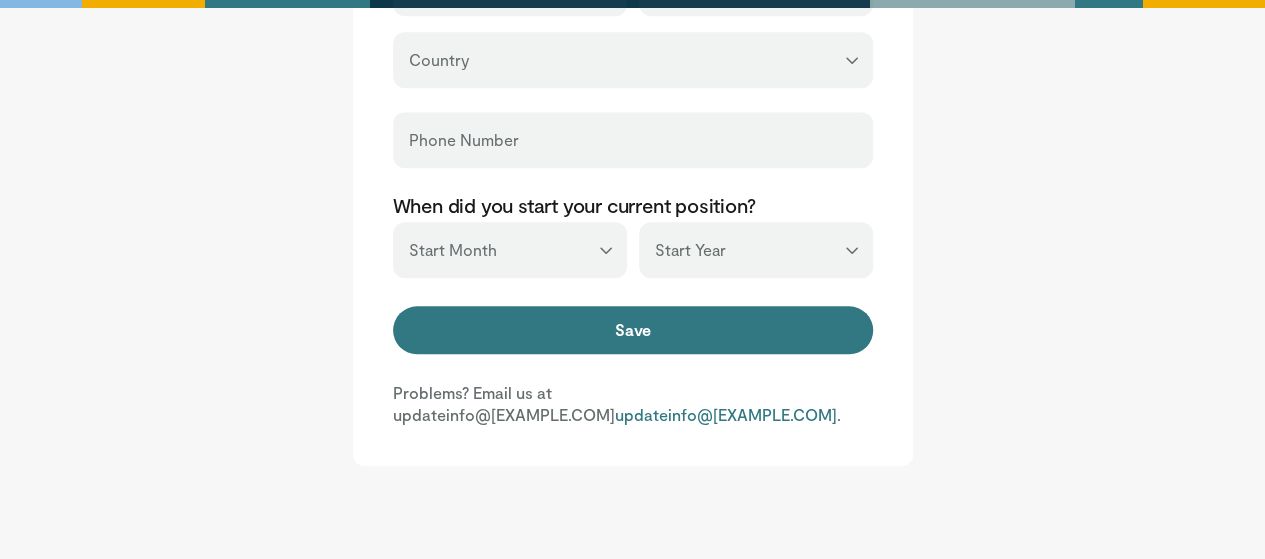 scroll, scrollTop: 1008, scrollLeft: 0, axis: vertical 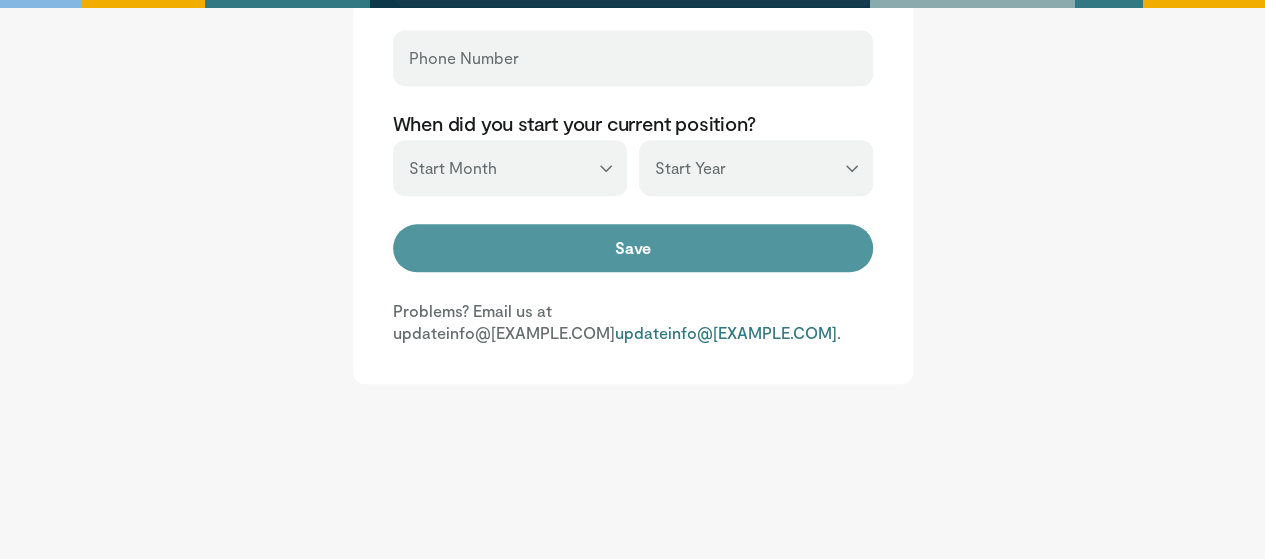 type on "******" 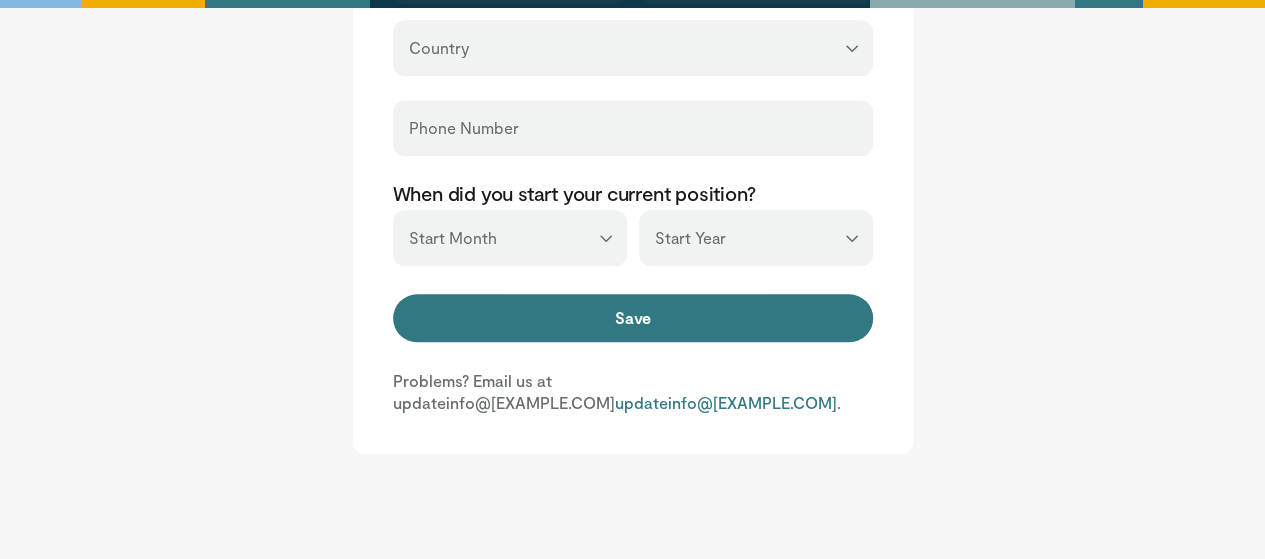 scroll, scrollTop: 1008, scrollLeft: 0, axis: vertical 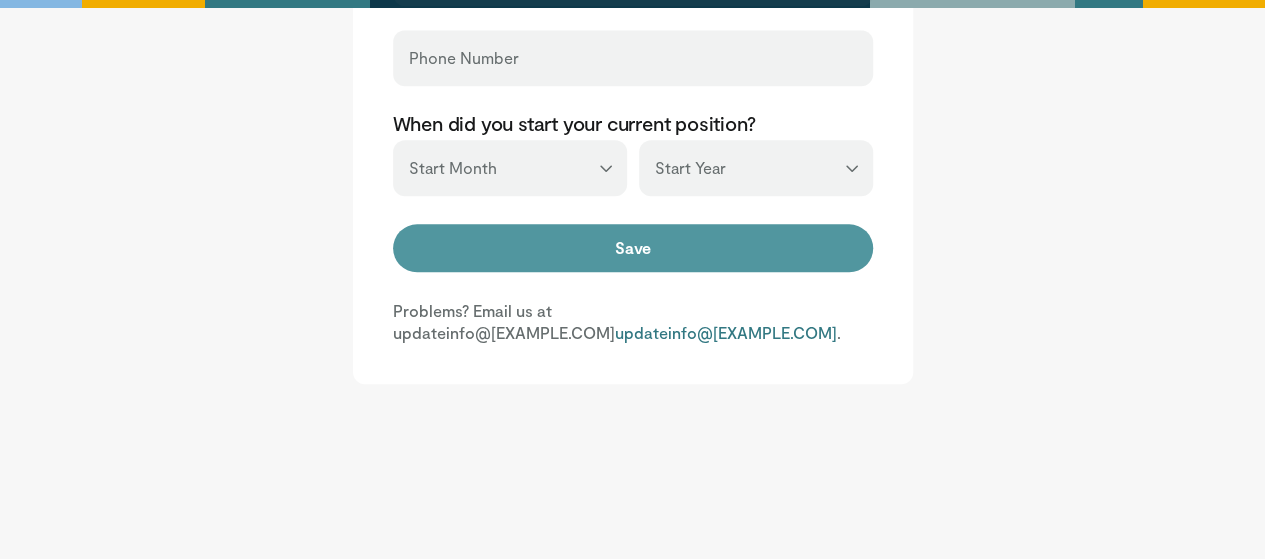 type on "******" 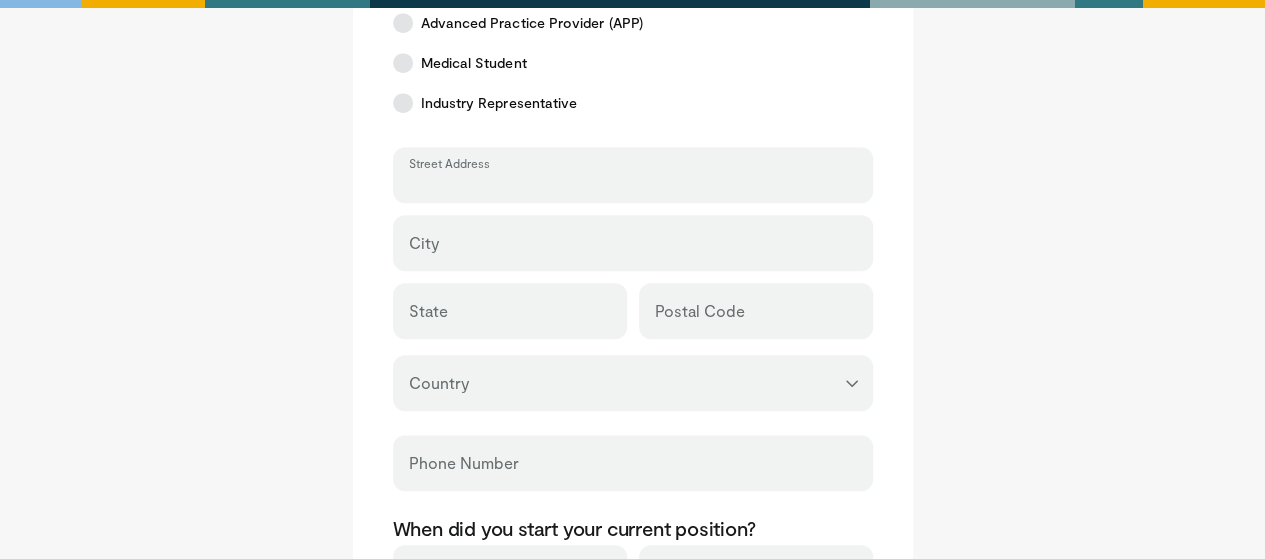 scroll, scrollTop: 581, scrollLeft: 0, axis: vertical 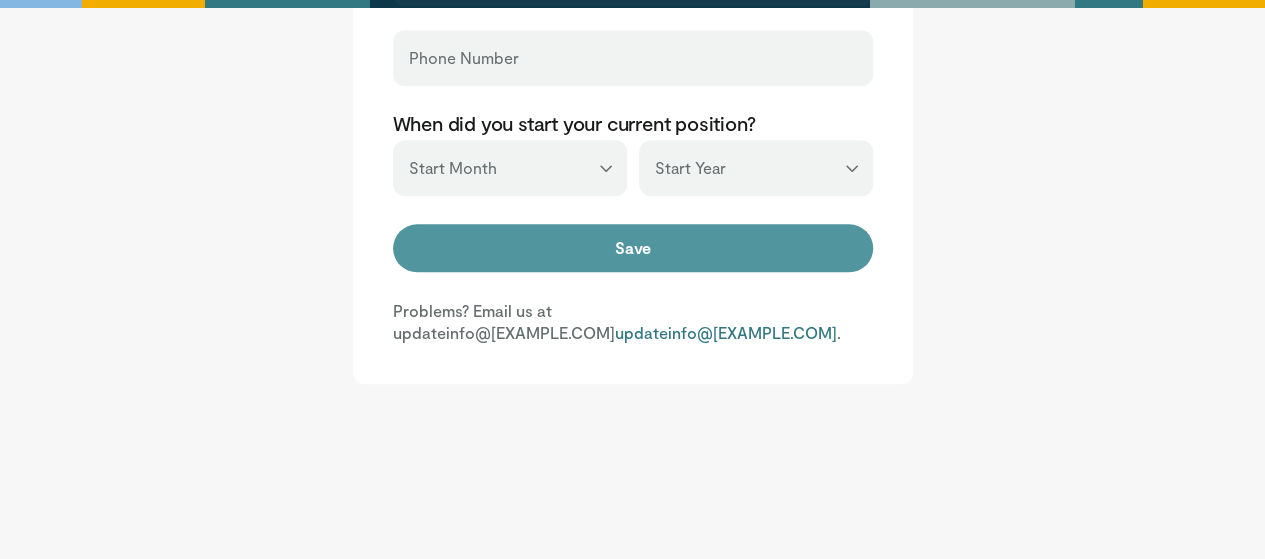 type on "******" 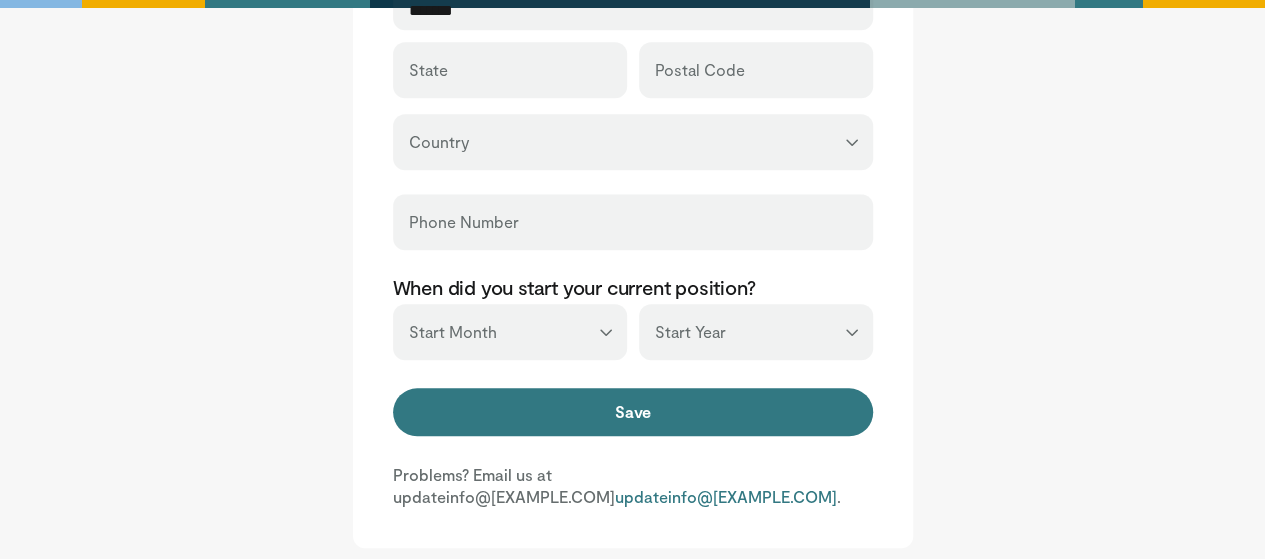 type on "*******" 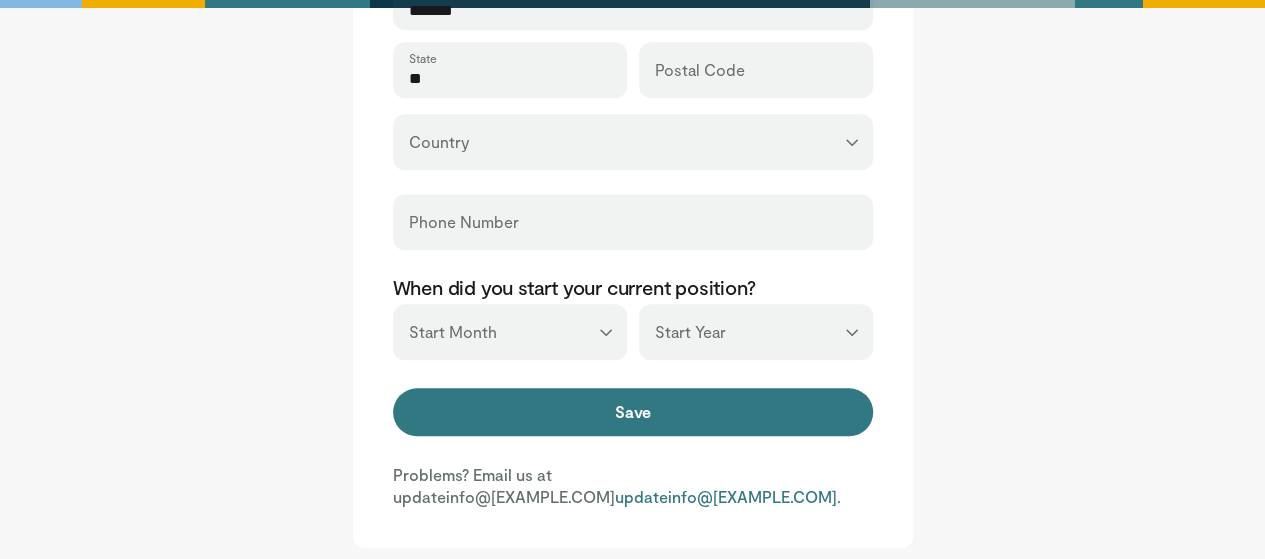click on "Save" at bounding box center [633, 412] 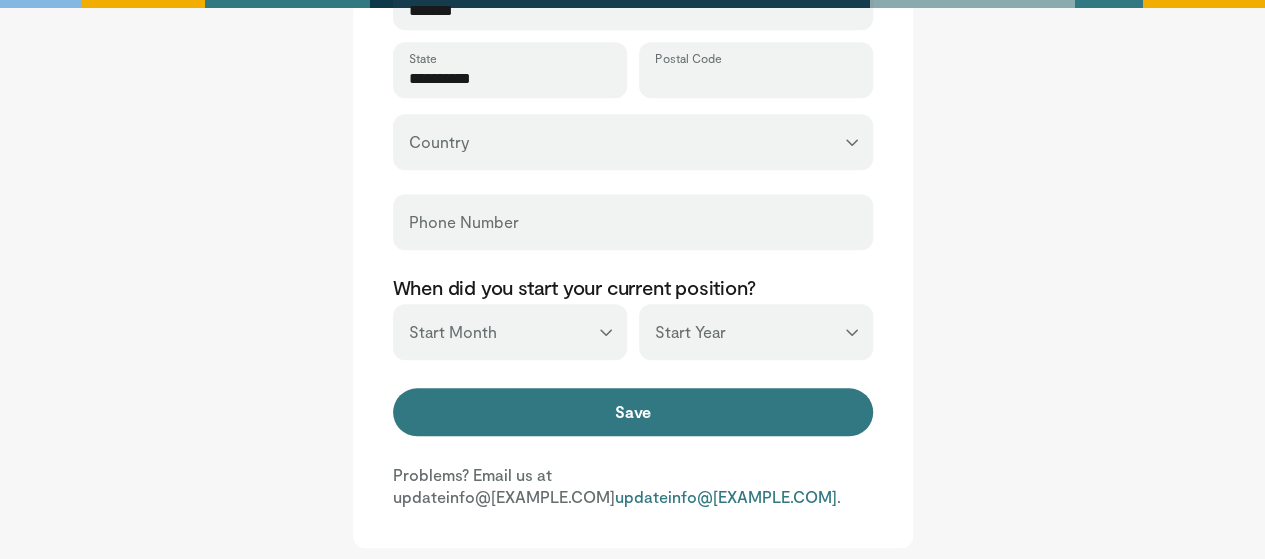 type on "******" 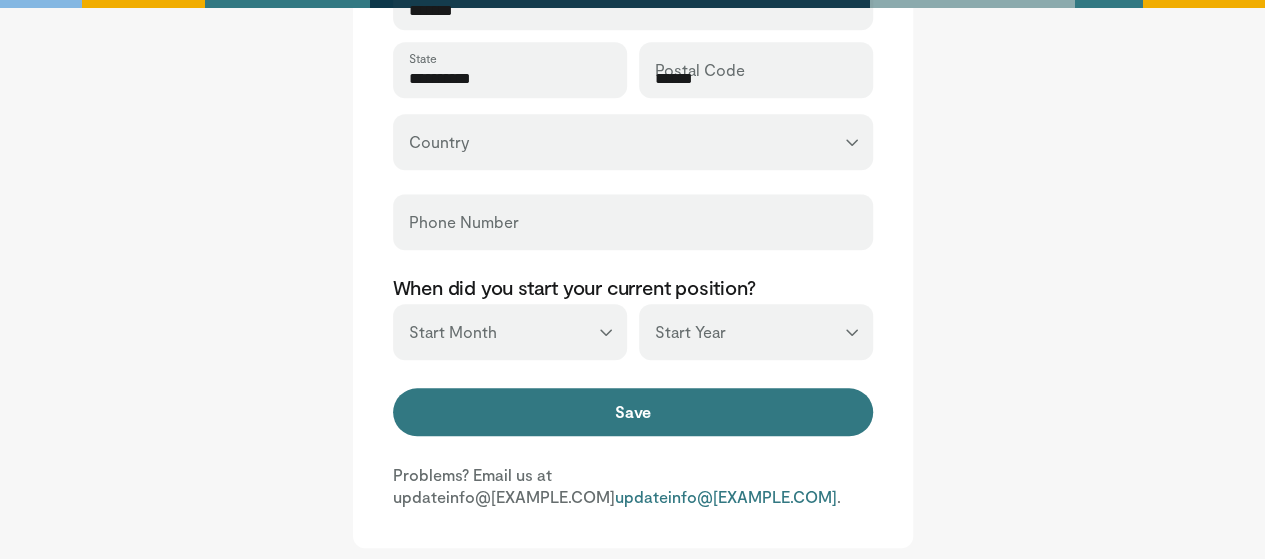 select on "**" 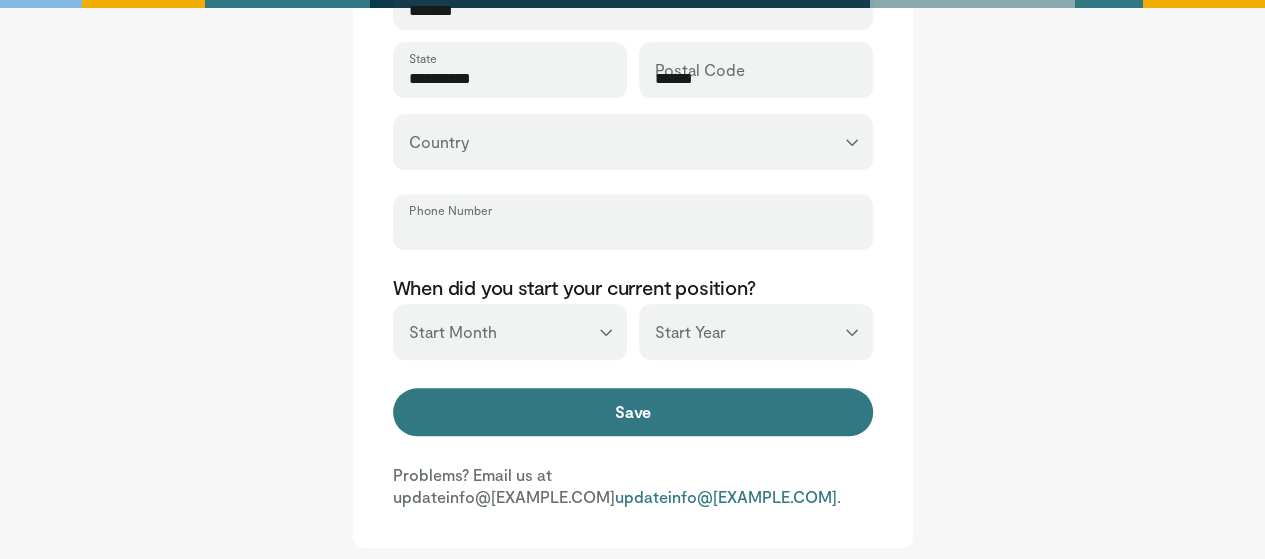 type on "**********" 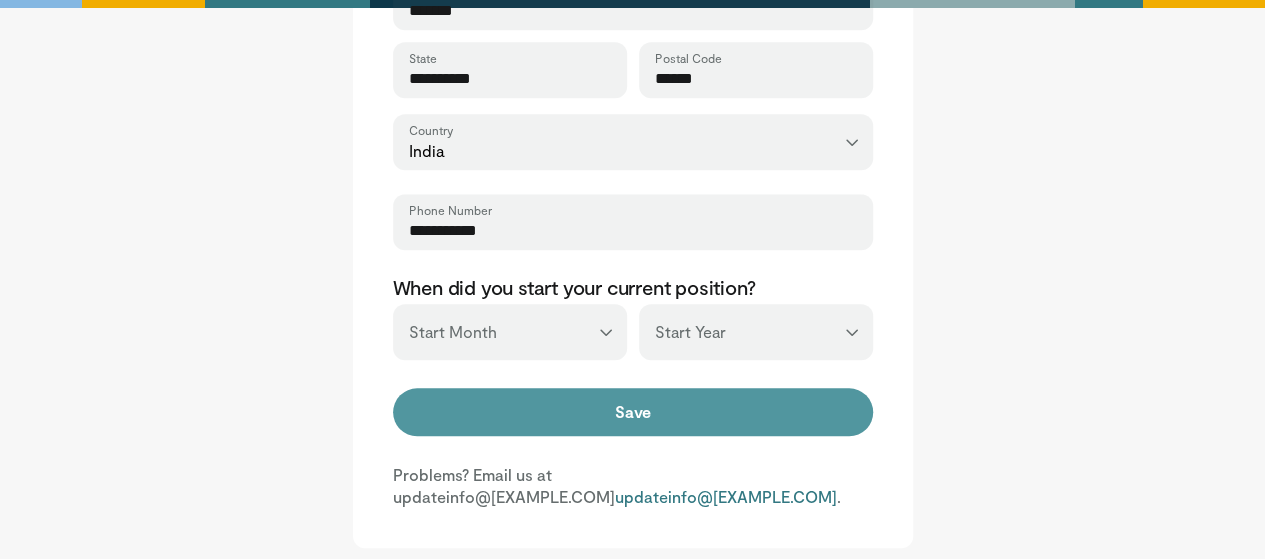 click on "Save" at bounding box center [633, 412] 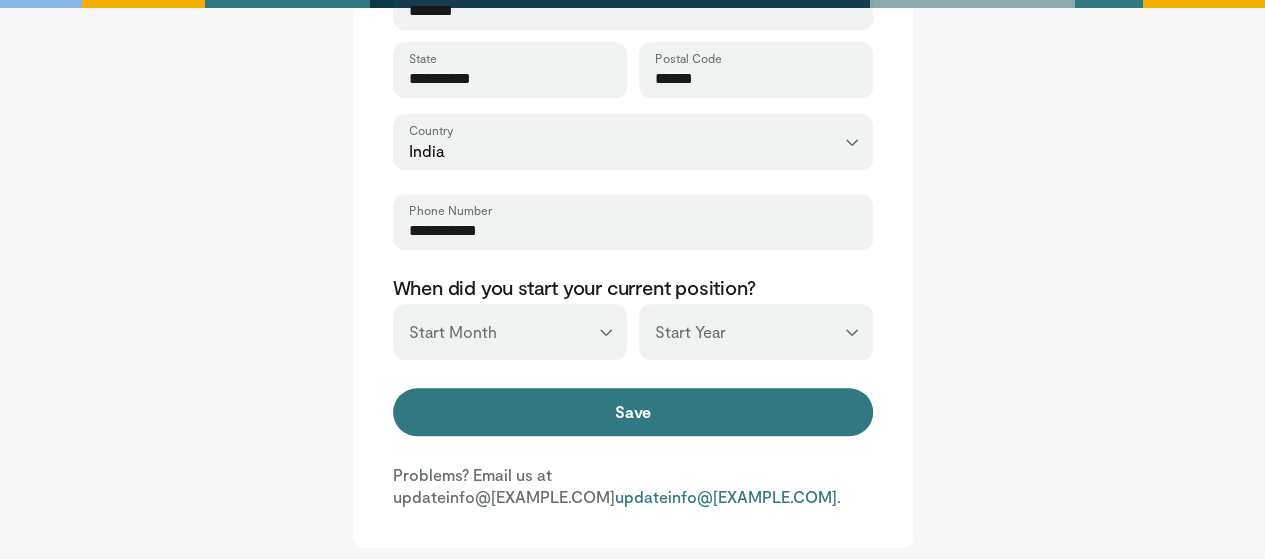 click on "***
*******
********
*****
*****
***
****
****
******
*********
*******
********
********" at bounding box center (510, 332) 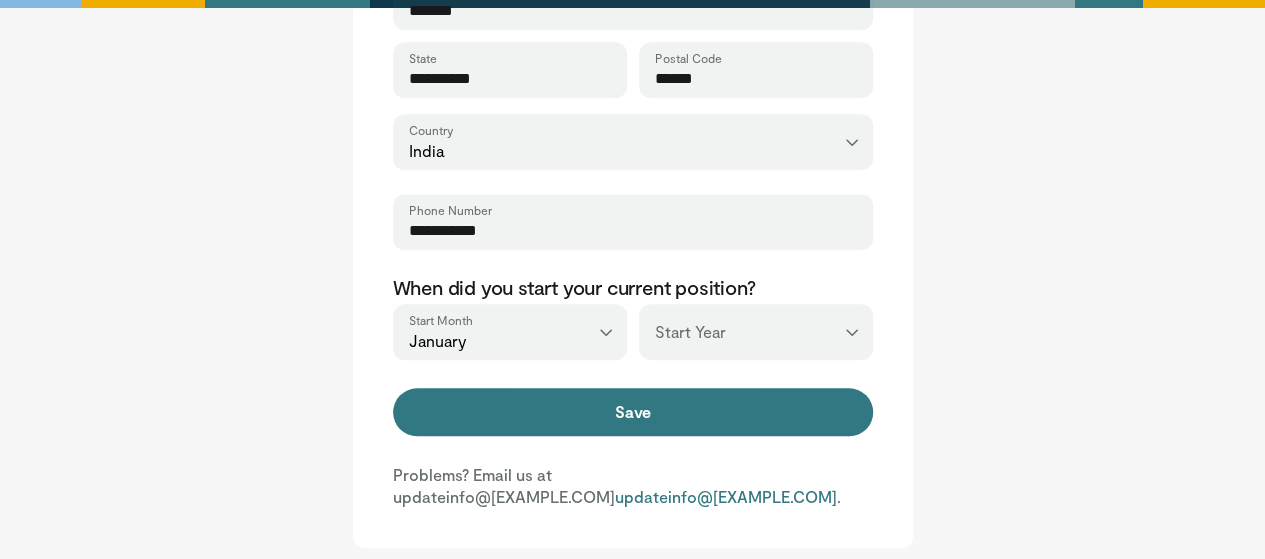 click on "***
****
****
****
****
****
****
****
****
****
****
****
****
****
****
****
****
****
****
****
****
****
****
****
****
****
****
****
****
**** **** **** **** ****" at bounding box center [756, 332] 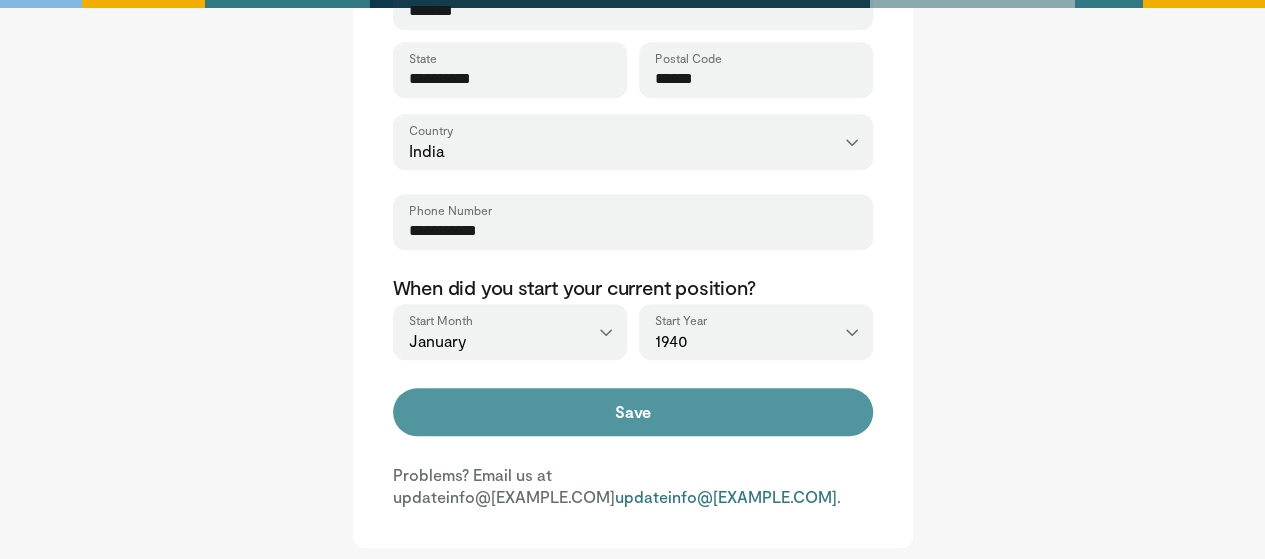 click on "Save" at bounding box center [633, 412] 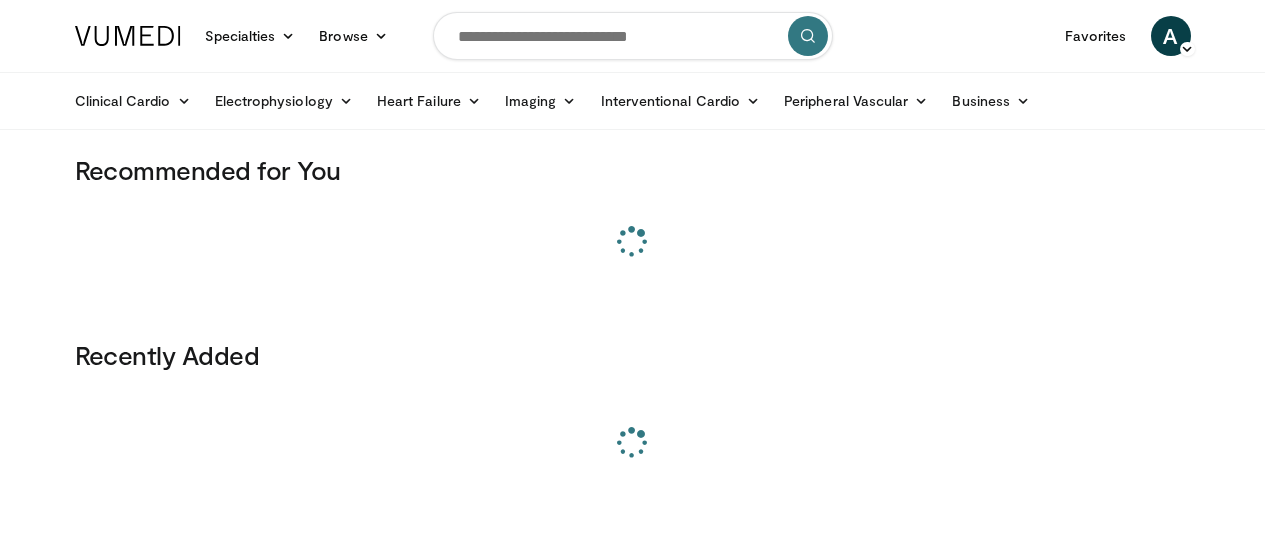 scroll, scrollTop: 0, scrollLeft: 0, axis: both 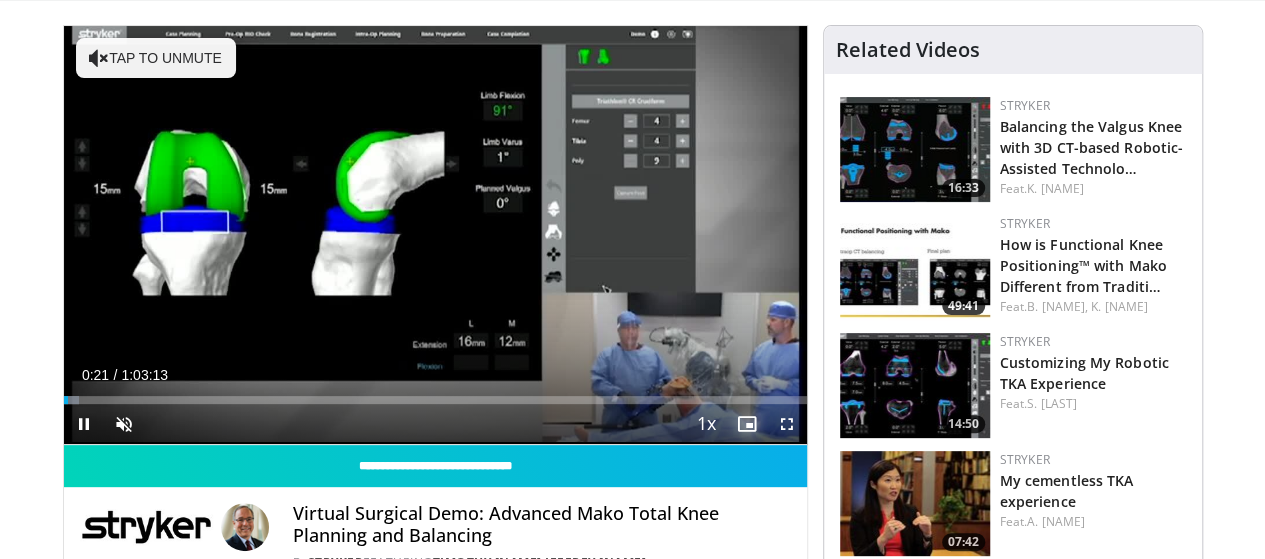 click at bounding box center (747, 424) 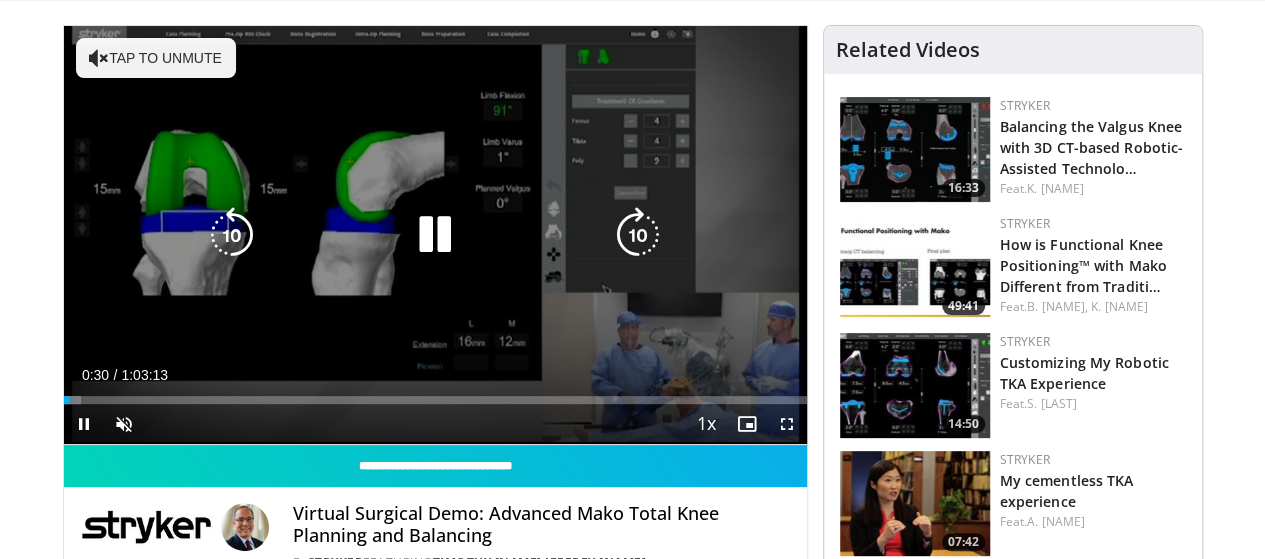 click on "10 seconds
Tap to unmute" at bounding box center (435, 235) 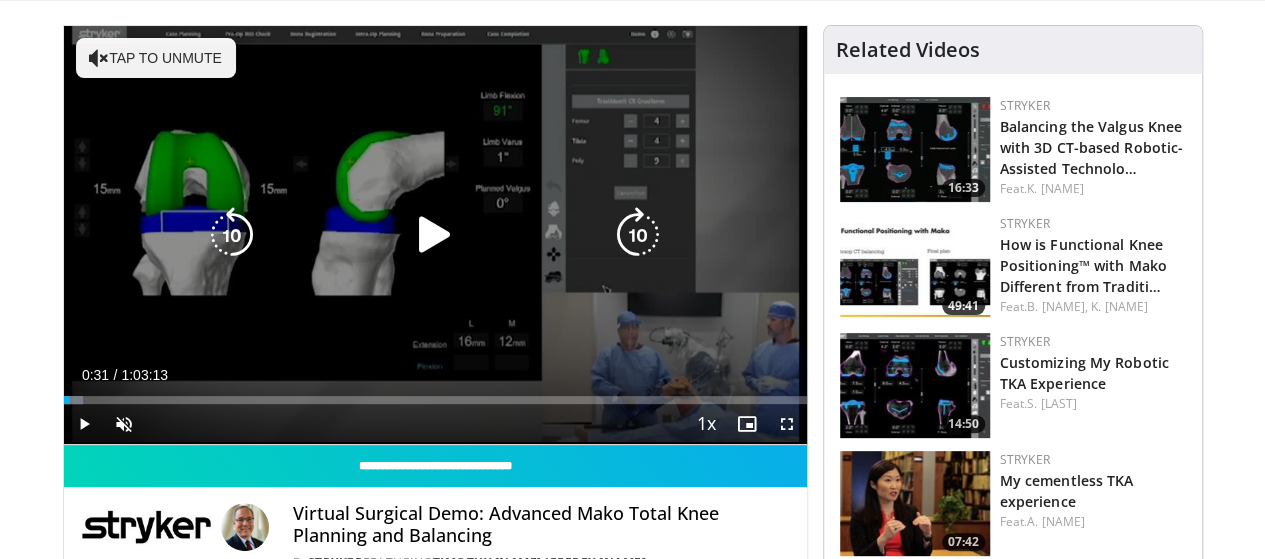 click on "10 seconds
Tap to unmute" at bounding box center (435, 235) 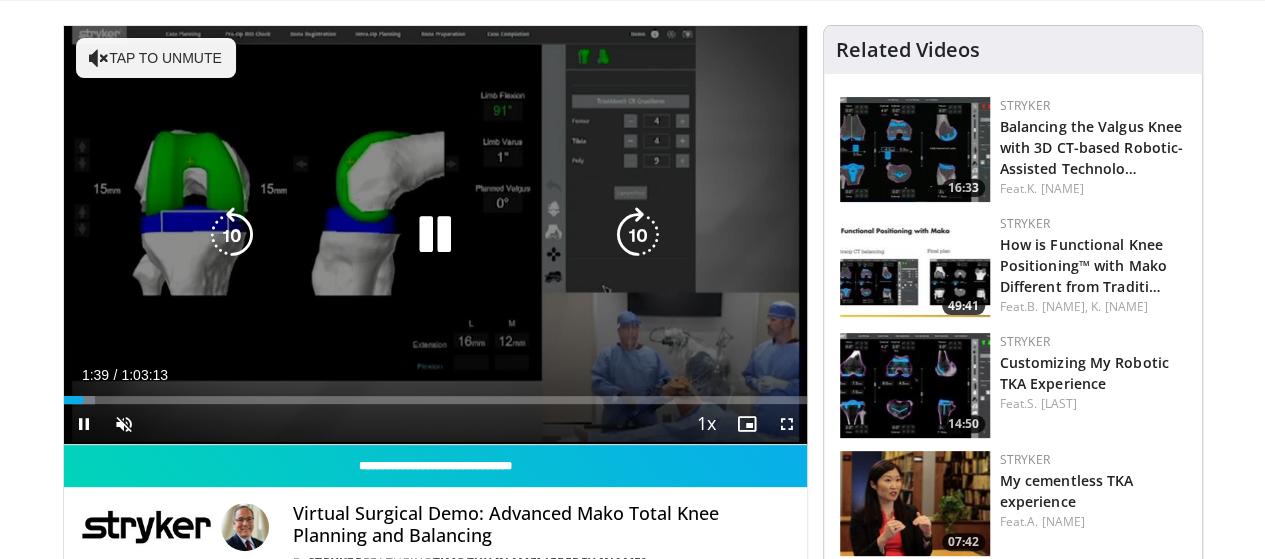 click on "10 seconds
Tap to unmute" at bounding box center [435, 235] 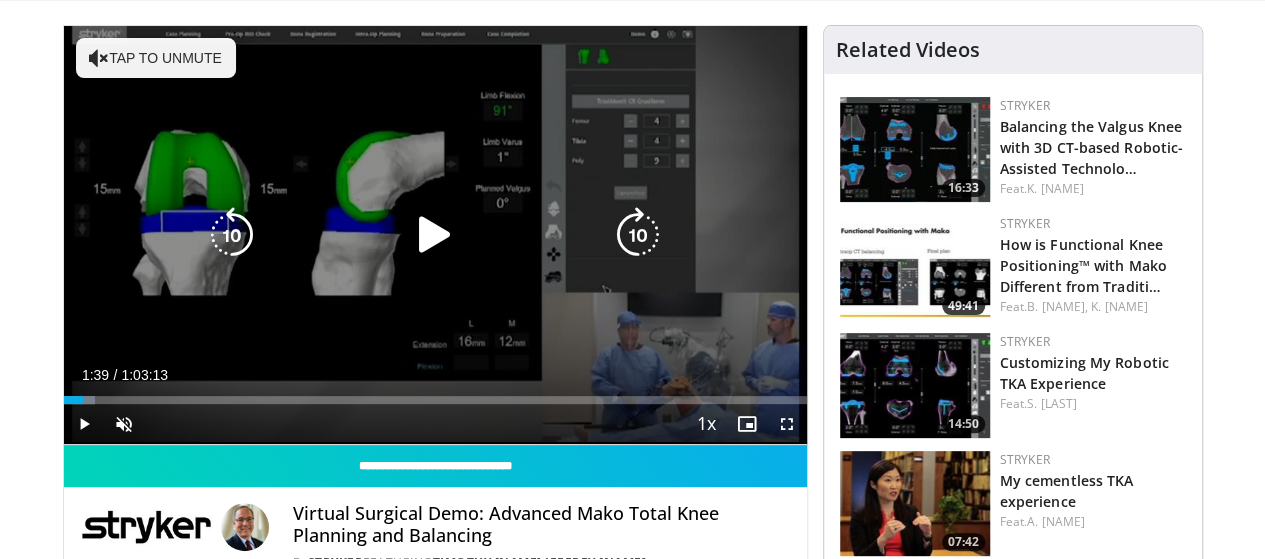 click on "10 seconds
Tap to unmute" at bounding box center [435, 235] 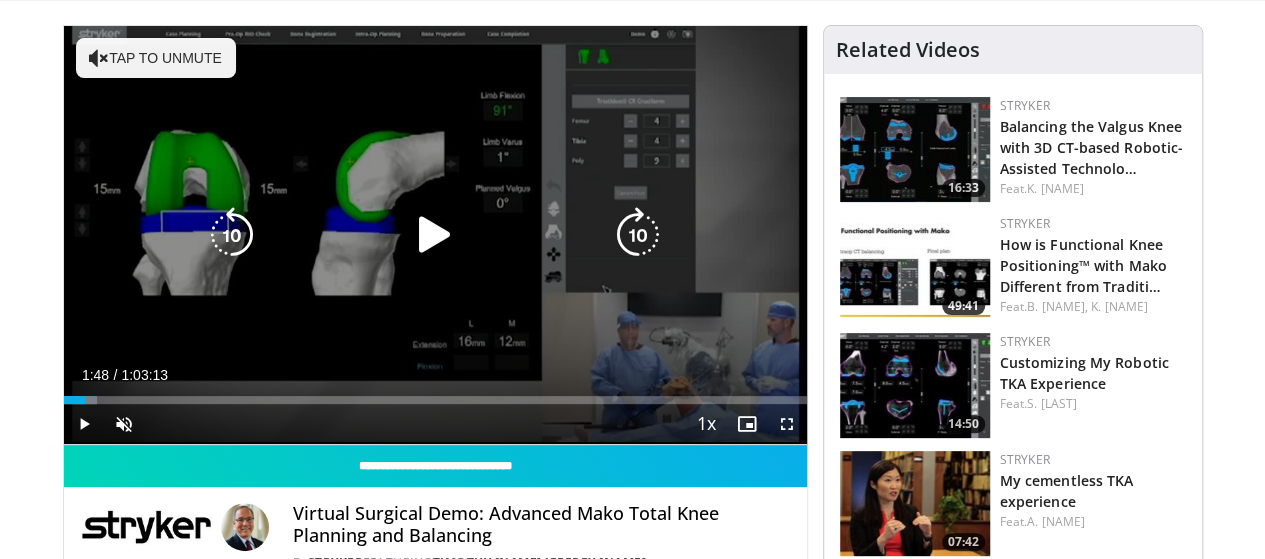 click on "10 seconds
Tap to unmute" at bounding box center [435, 235] 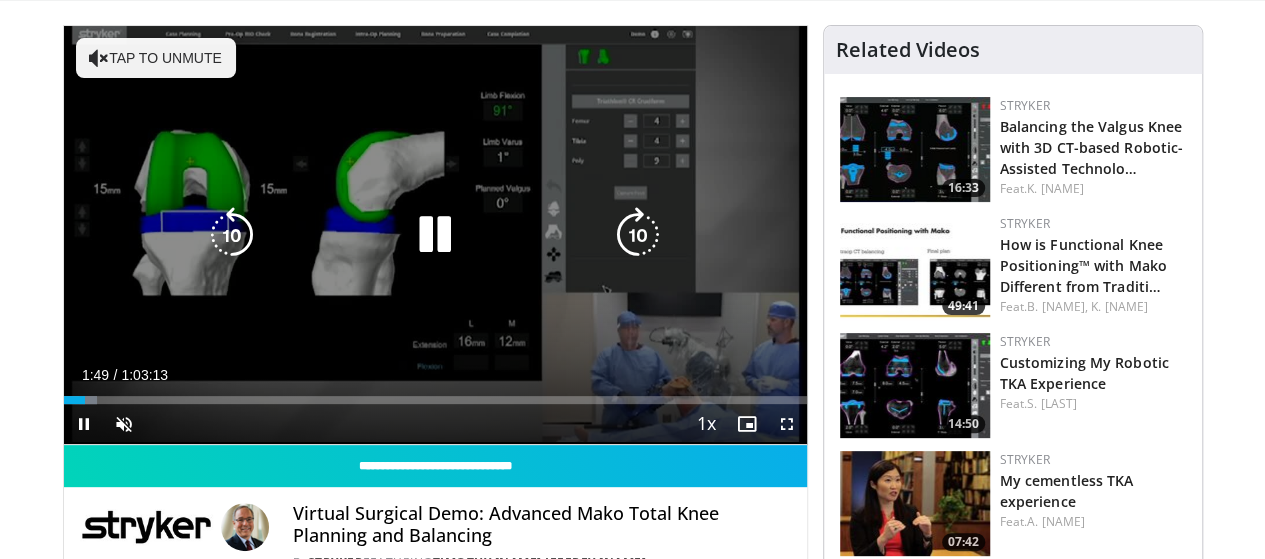 click on "10 seconds
Tap to unmute" at bounding box center [435, 235] 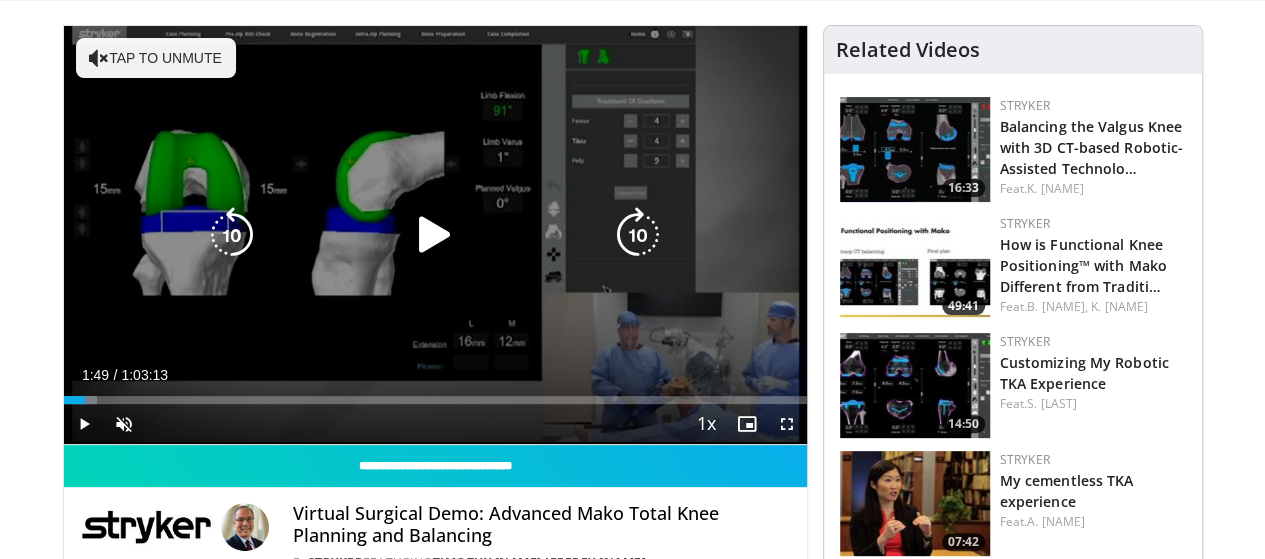 click at bounding box center (435, 235) 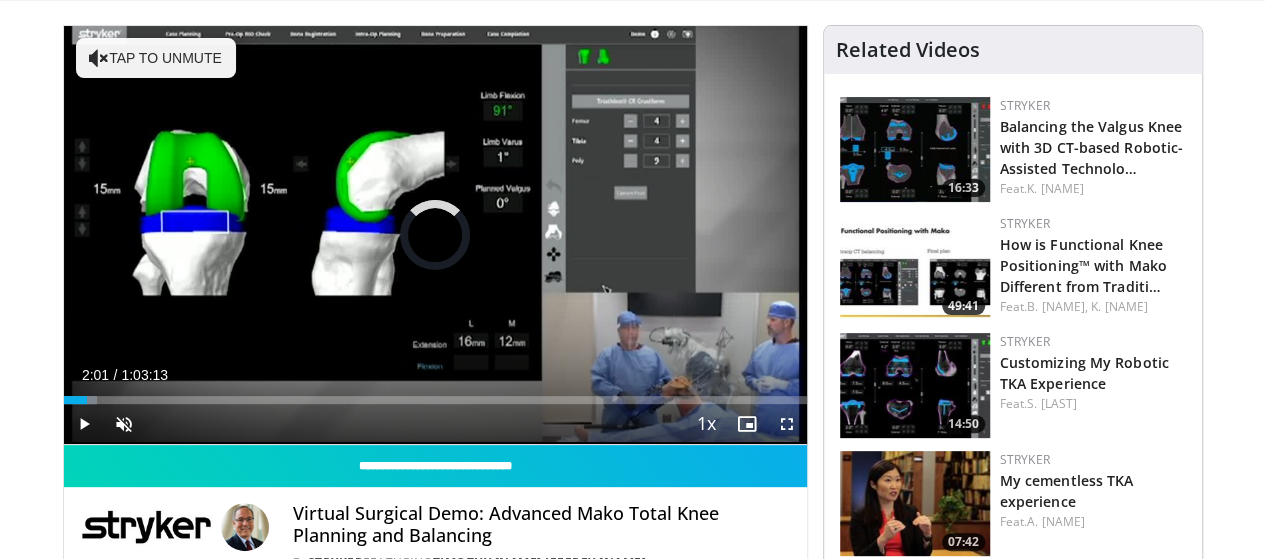 drag, startPoint x: 38, startPoint y: 428, endPoint x: 12, endPoint y: 428, distance: 26 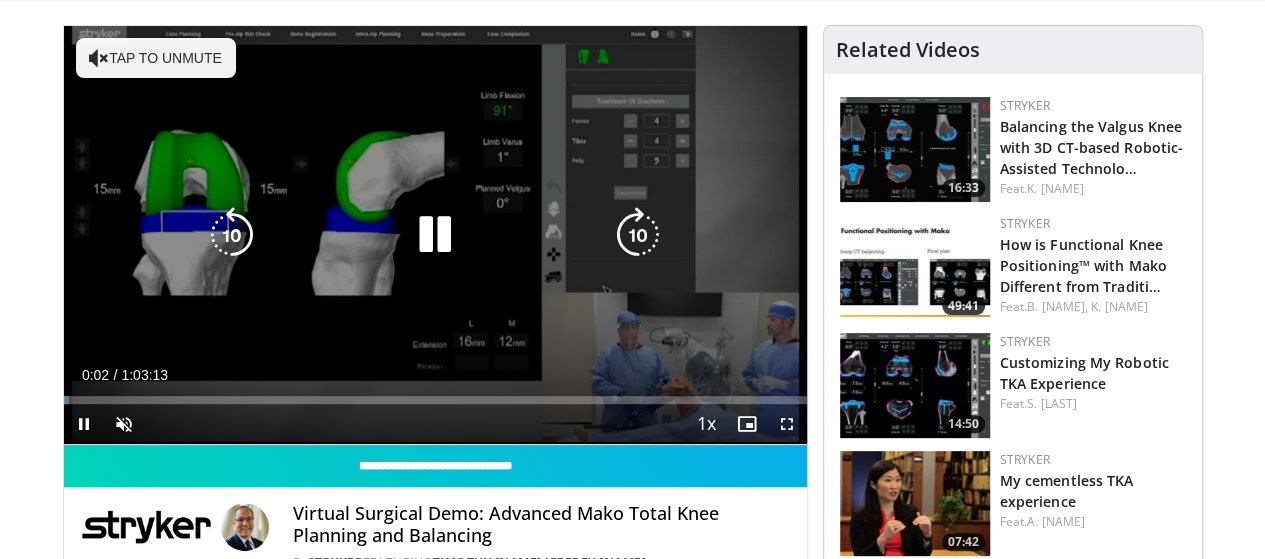 click at bounding box center [435, 235] 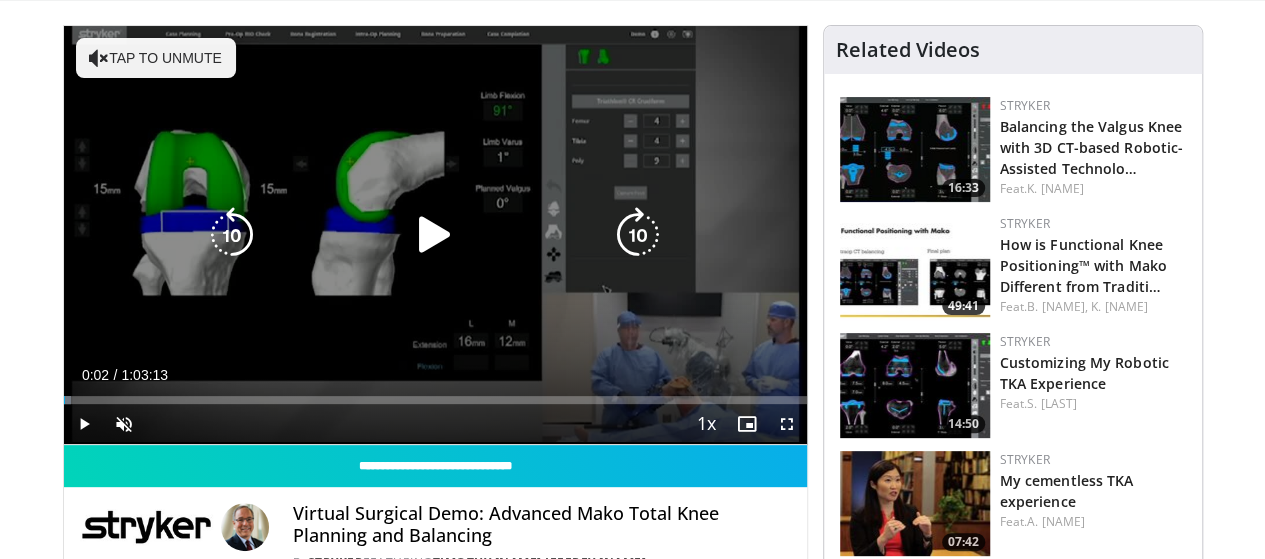 click on "10 seconds
Tap to unmute" at bounding box center (435, 235) 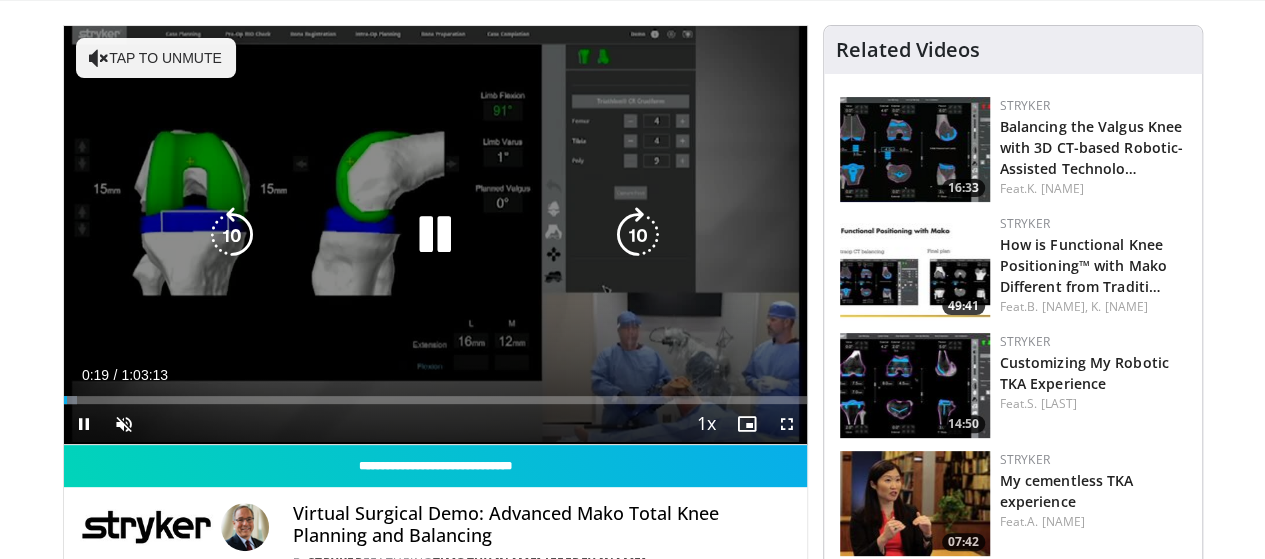 click on "10 seconds
Tap to unmute" at bounding box center [435, 235] 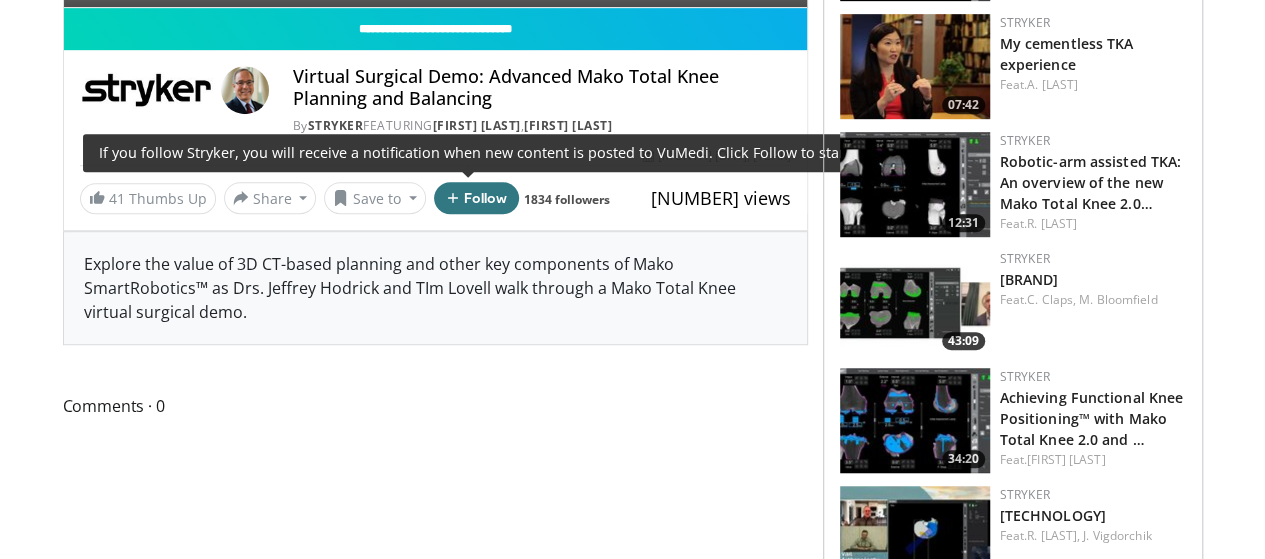 scroll, scrollTop: 0, scrollLeft: 0, axis: both 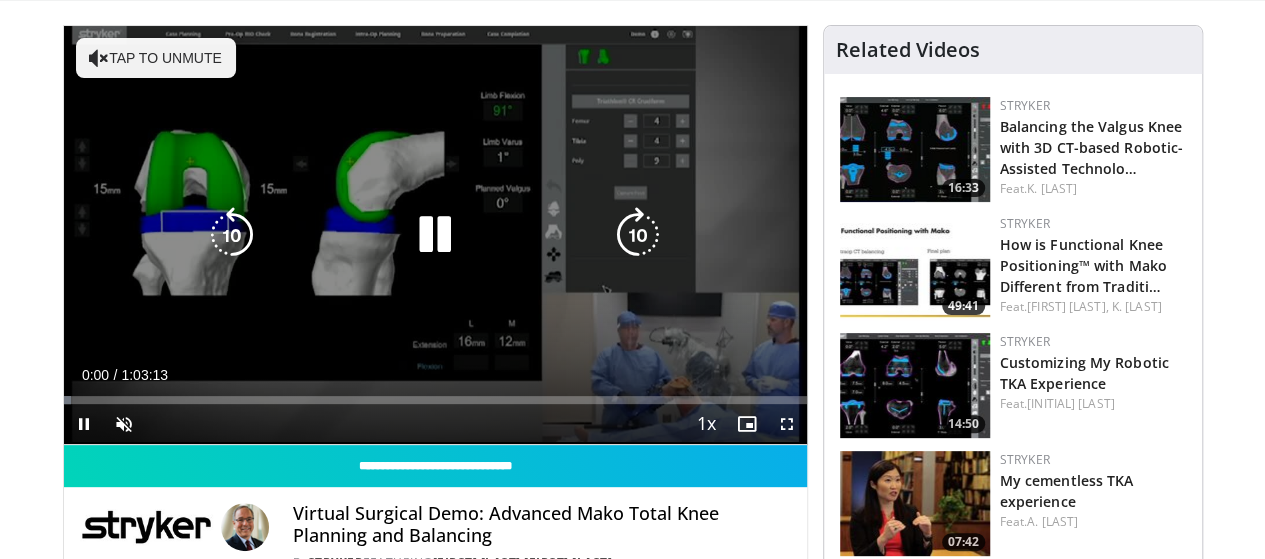 drag, startPoint x: 0, startPoint y: 0, endPoint x: 451, endPoint y: 297, distance: 540.0093 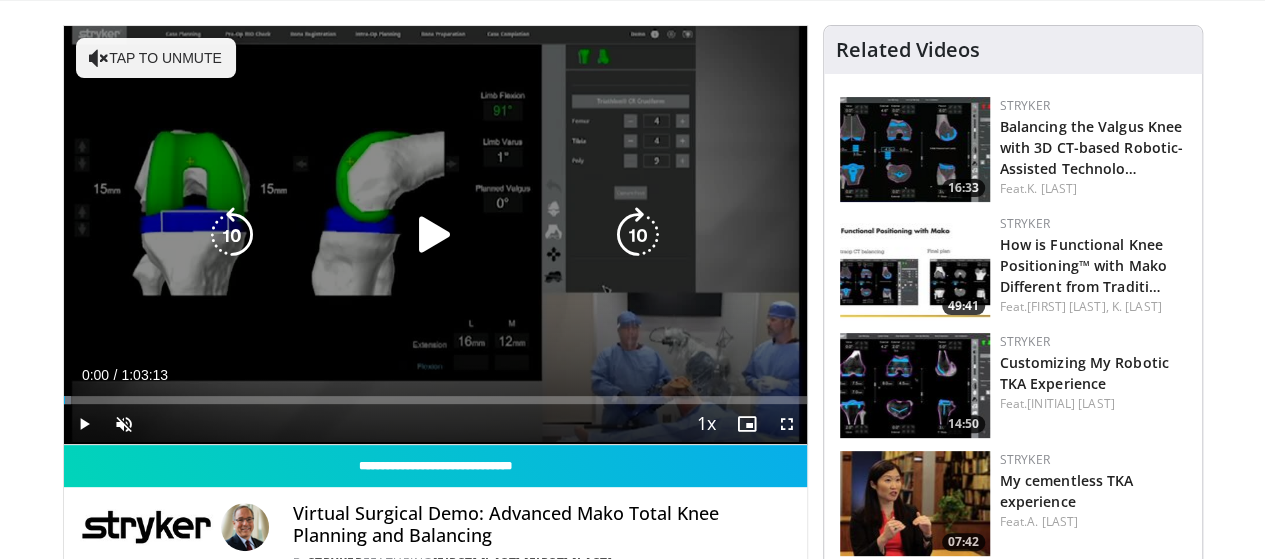 click on "10 seconds
Tap to unmute" at bounding box center (435, 235) 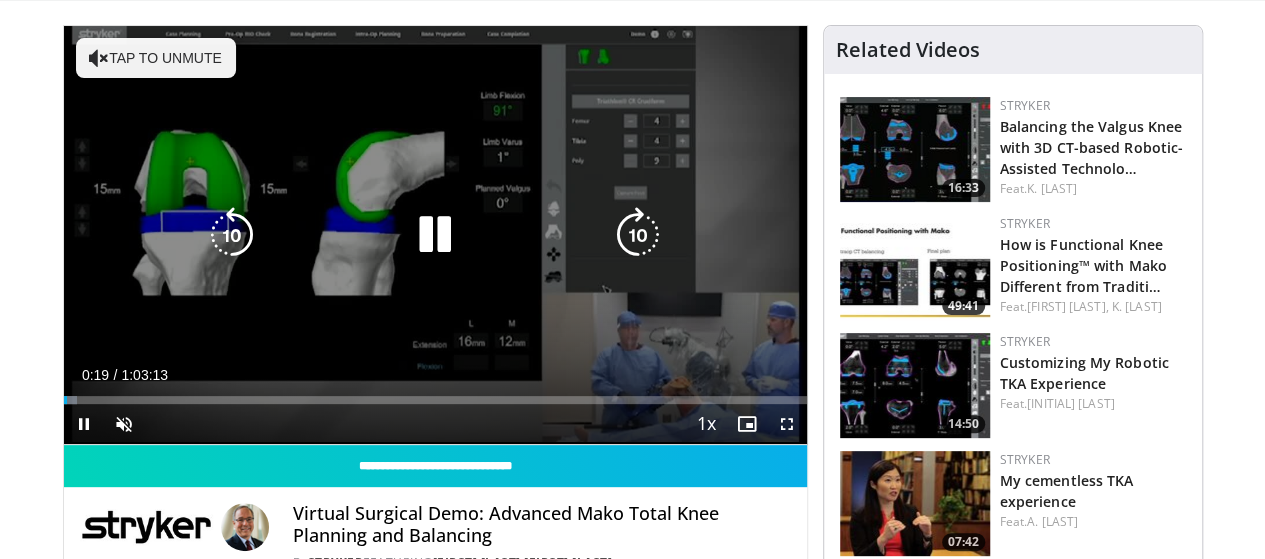 click on "10 seconds
Tap to unmute" at bounding box center [435, 235] 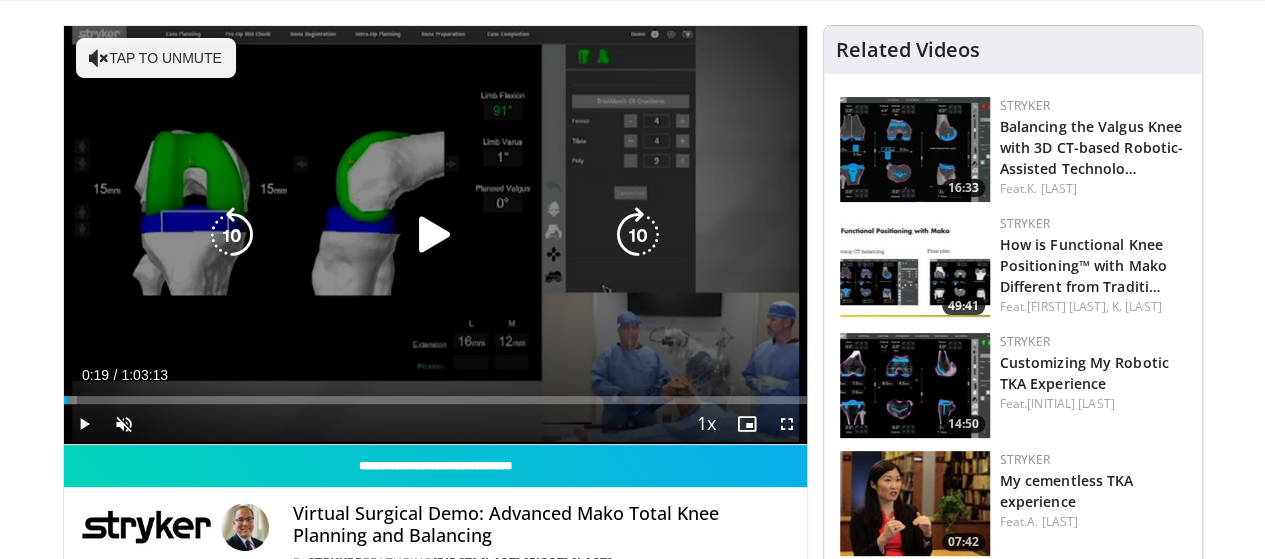 click on "10 seconds
Tap to unmute" at bounding box center [435, 235] 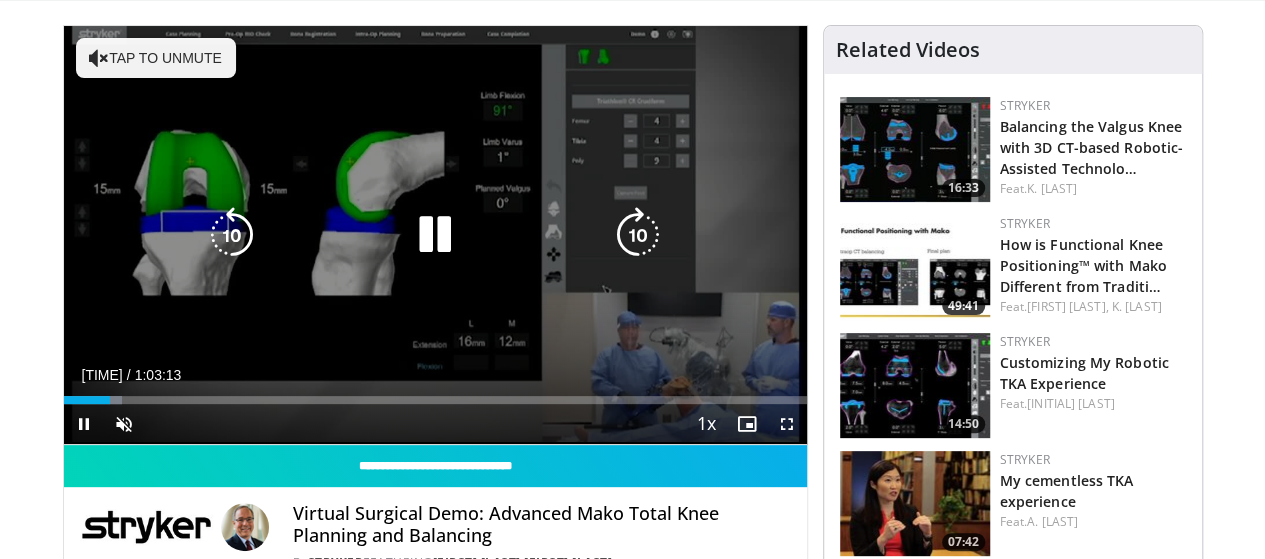 click on "200 seconds
Tap to unmute" at bounding box center [435, 235] 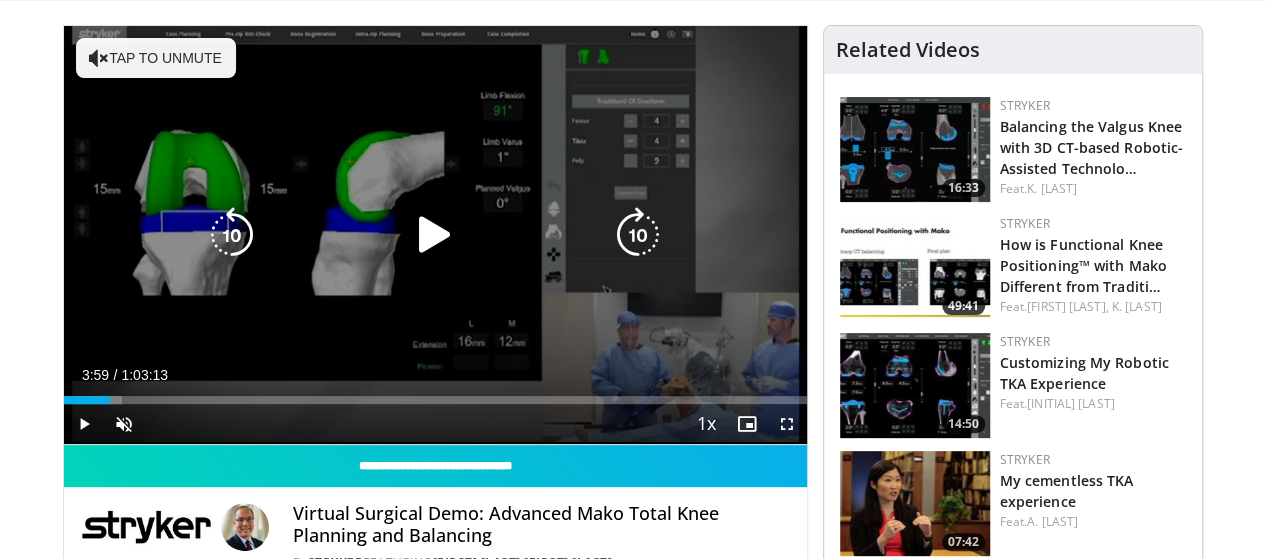 click at bounding box center (435, 235) 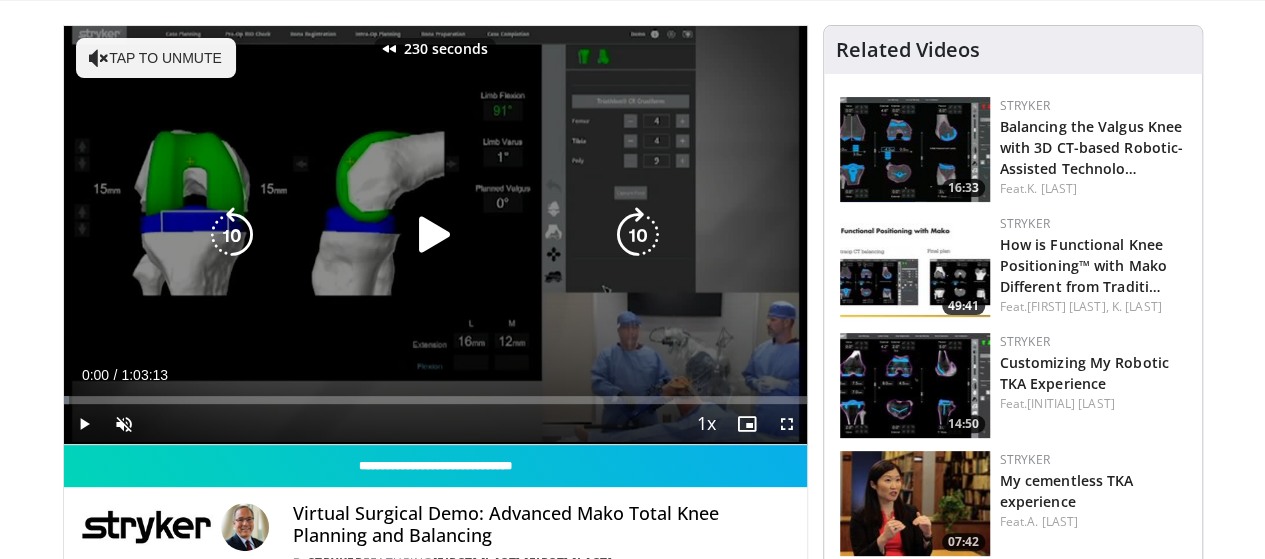 click at bounding box center (435, 235) 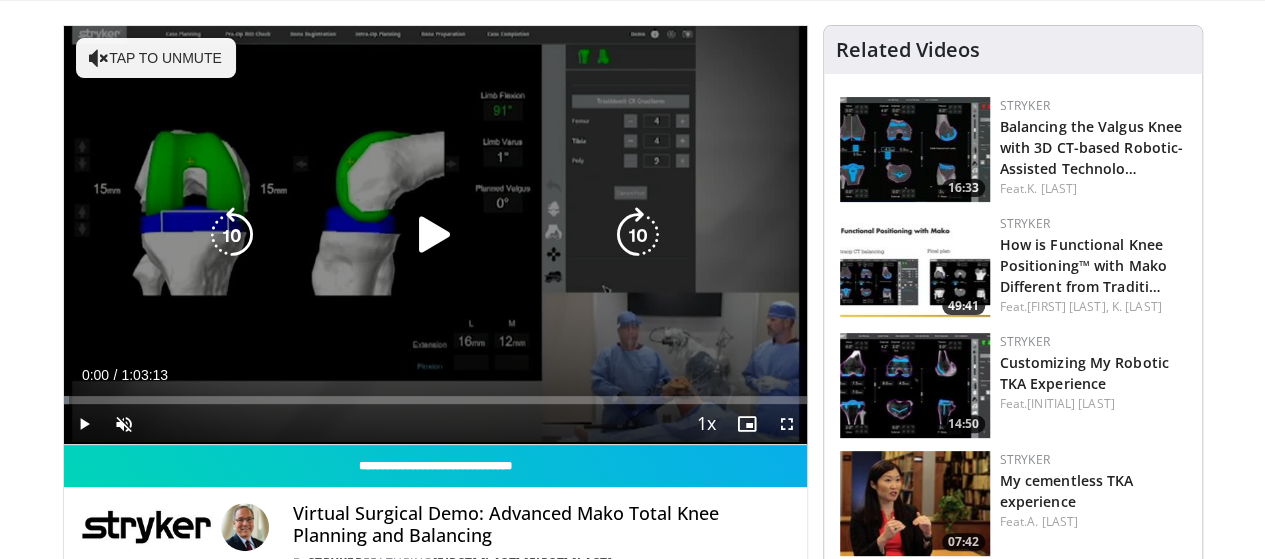 click at bounding box center [435, 235] 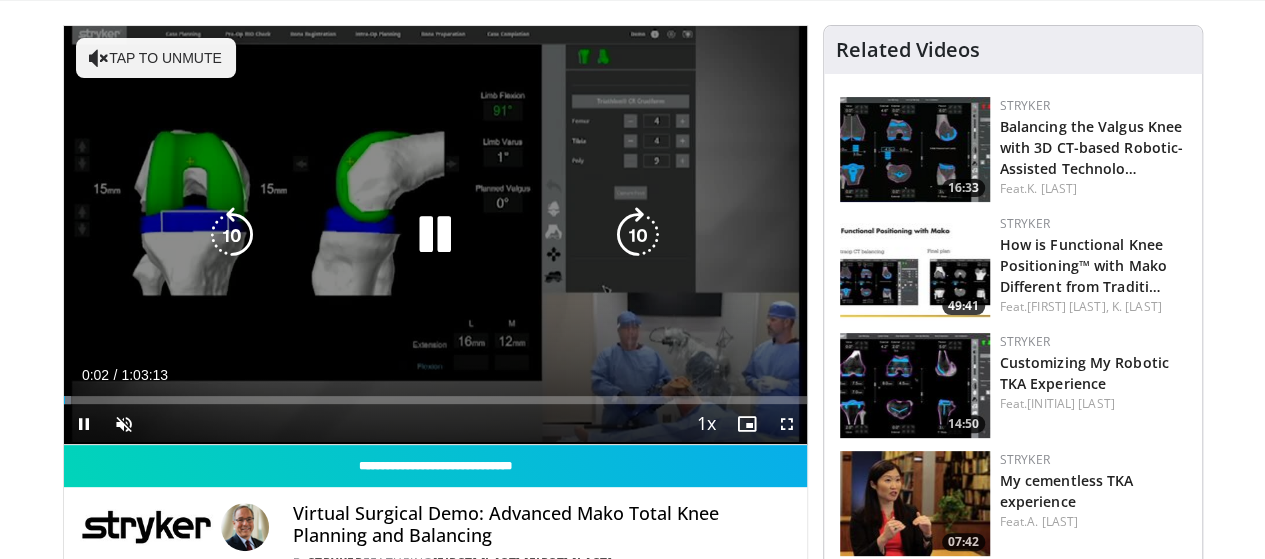 click on "230 seconds
Tap to unmute" at bounding box center [435, 235] 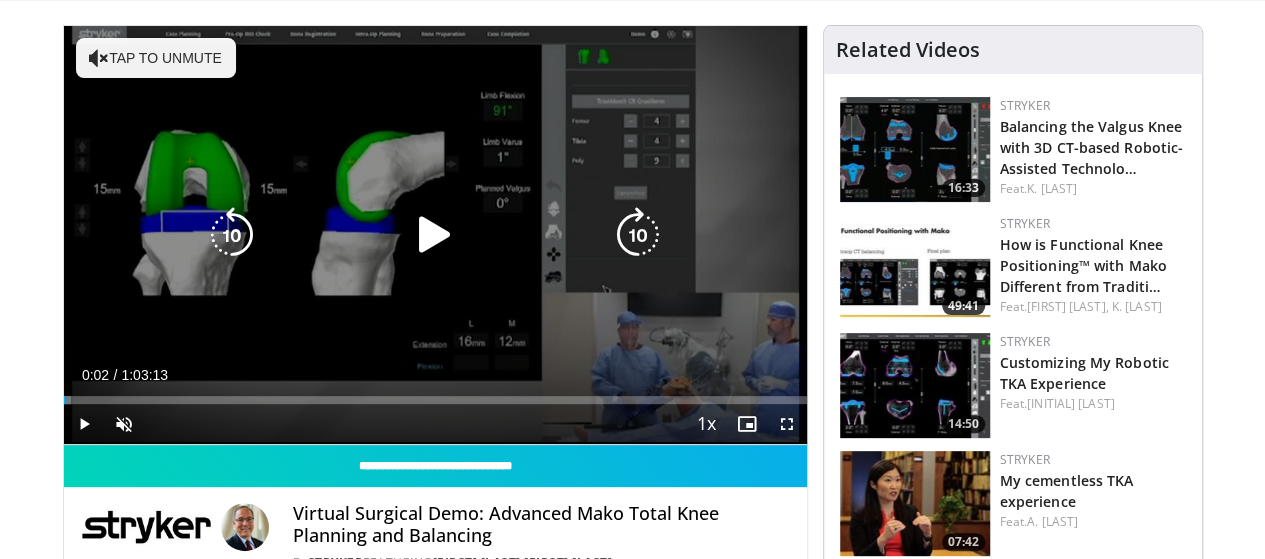 click on "230 seconds
Tap to unmute" at bounding box center (435, 235) 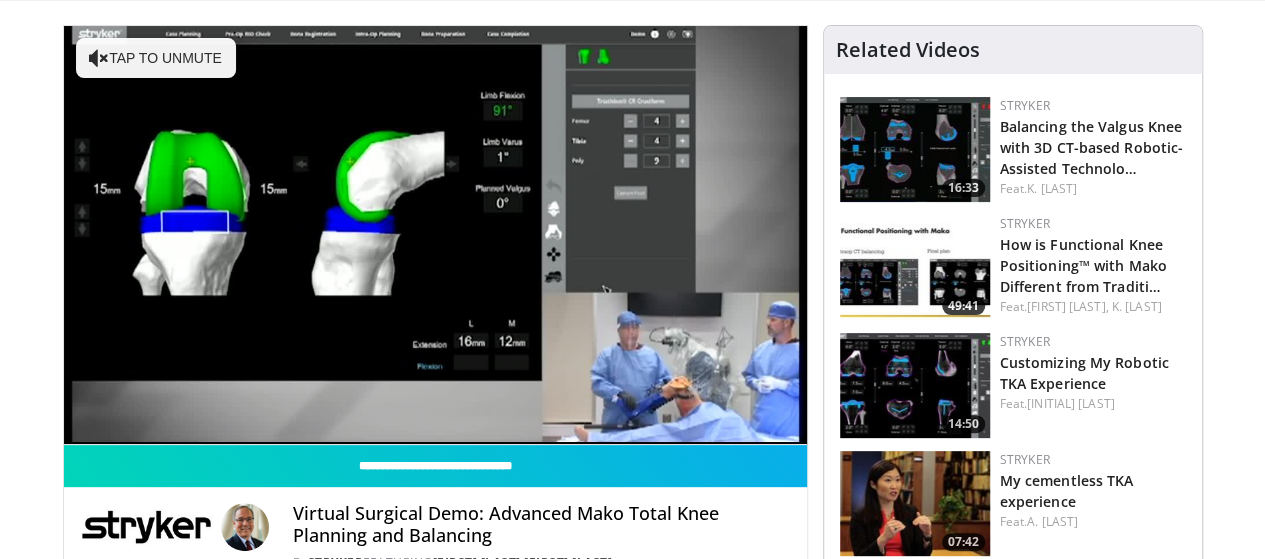 click on "230 seconds
Tap to unmute" at bounding box center (435, 235) 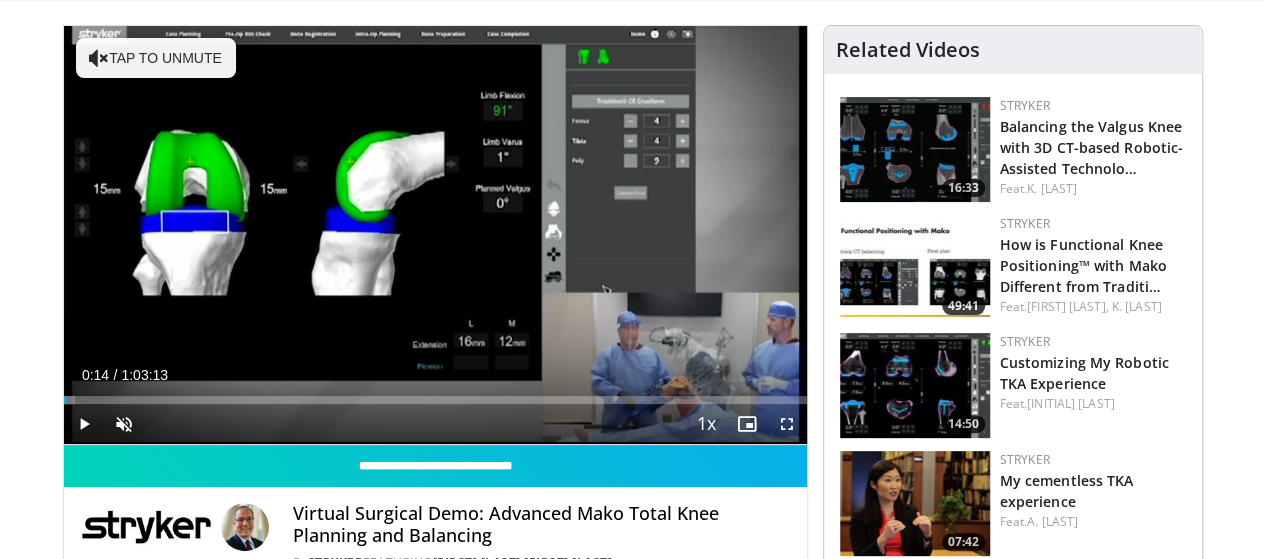 click on "230 seconds
Tap to unmute" at bounding box center (435, 235) 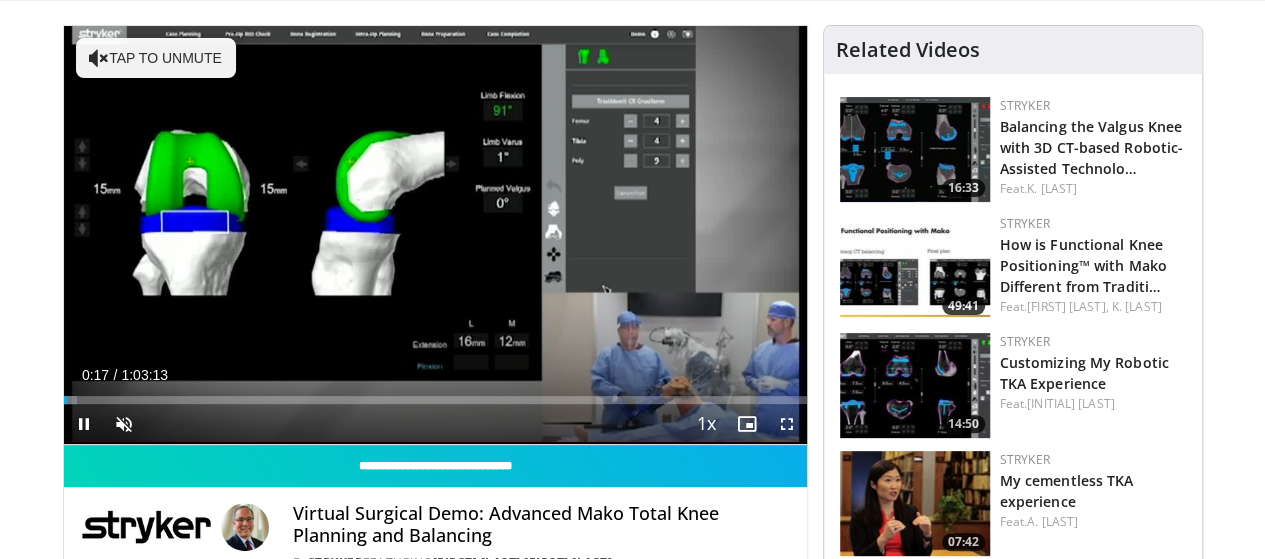 click on "230 seconds
Tap to unmute" at bounding box center [435, 235] 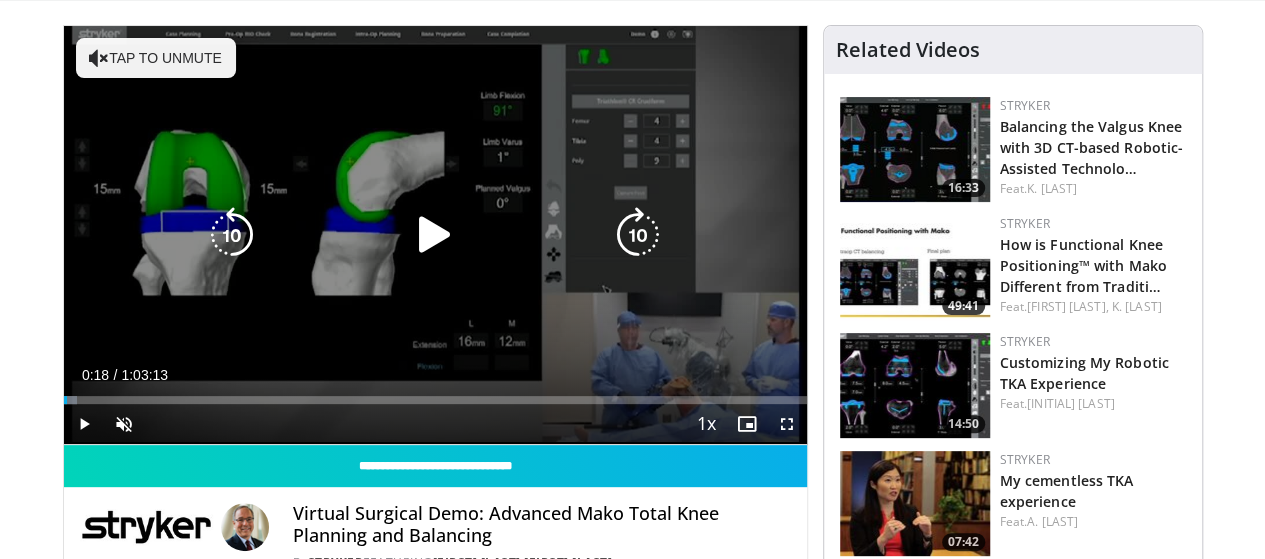 click on "230 seconds
Tap to unmute" at bounding box center (435, 235) 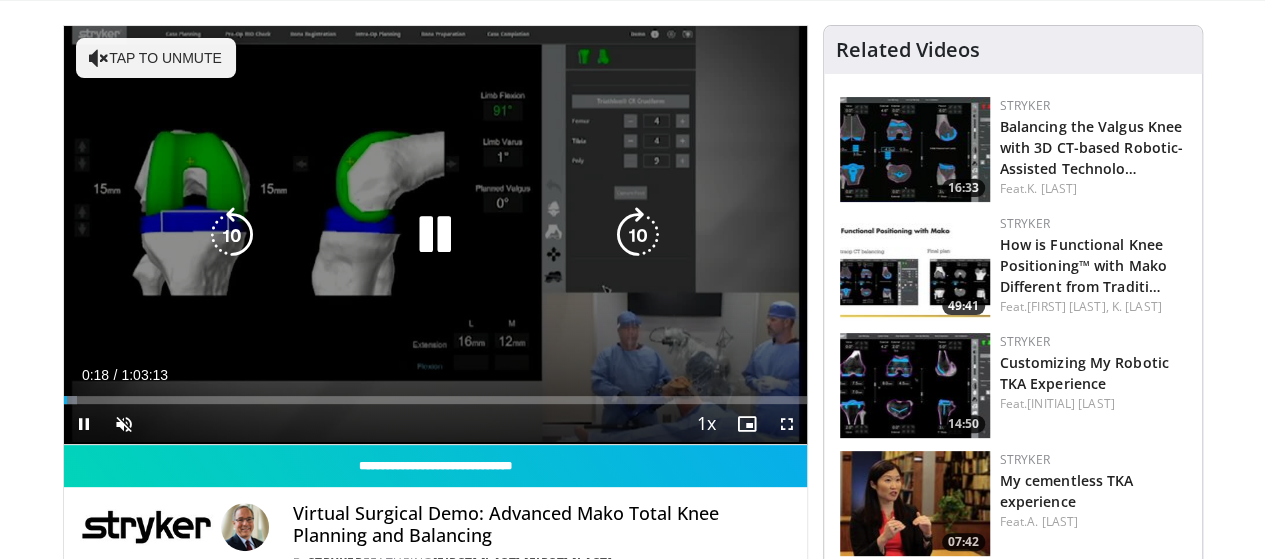 click on "230 seconds
Tap to unmute" at bounding box center (435, 235) 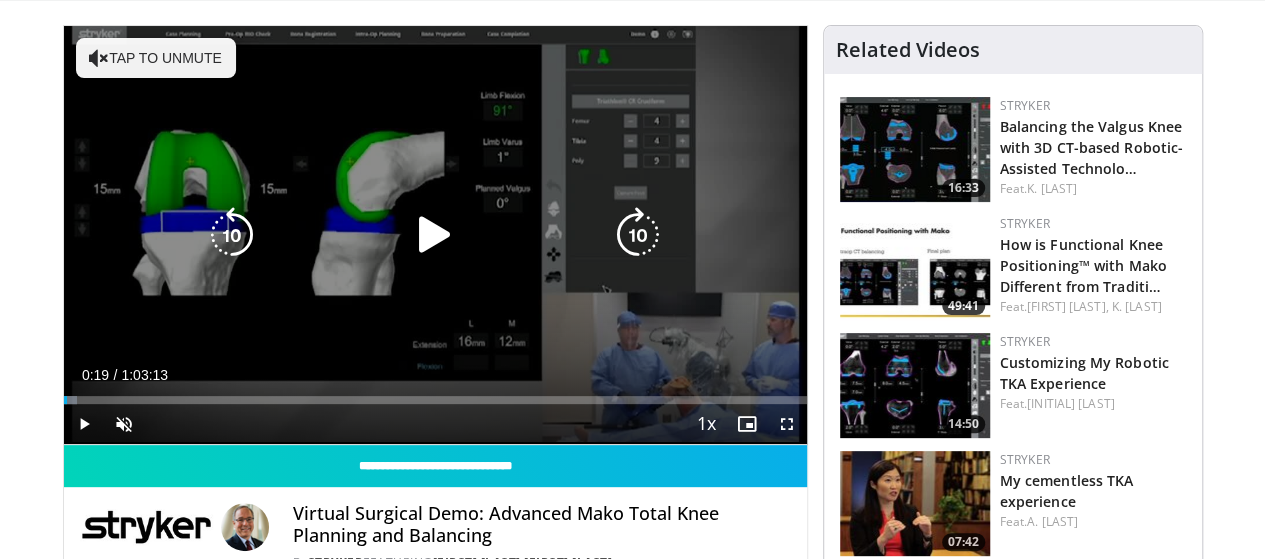 click on "230 seconds
Tap to unmute" at bounding box center (435, 235) 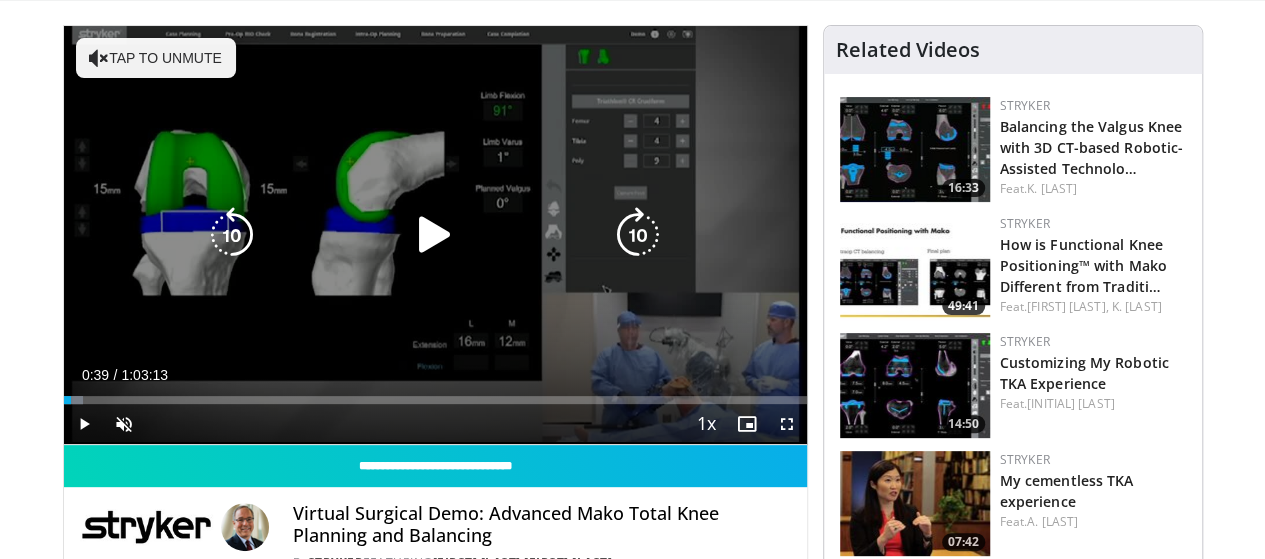 click on "230 seconds
Tap to unmute" at bounding box center (435, 235) 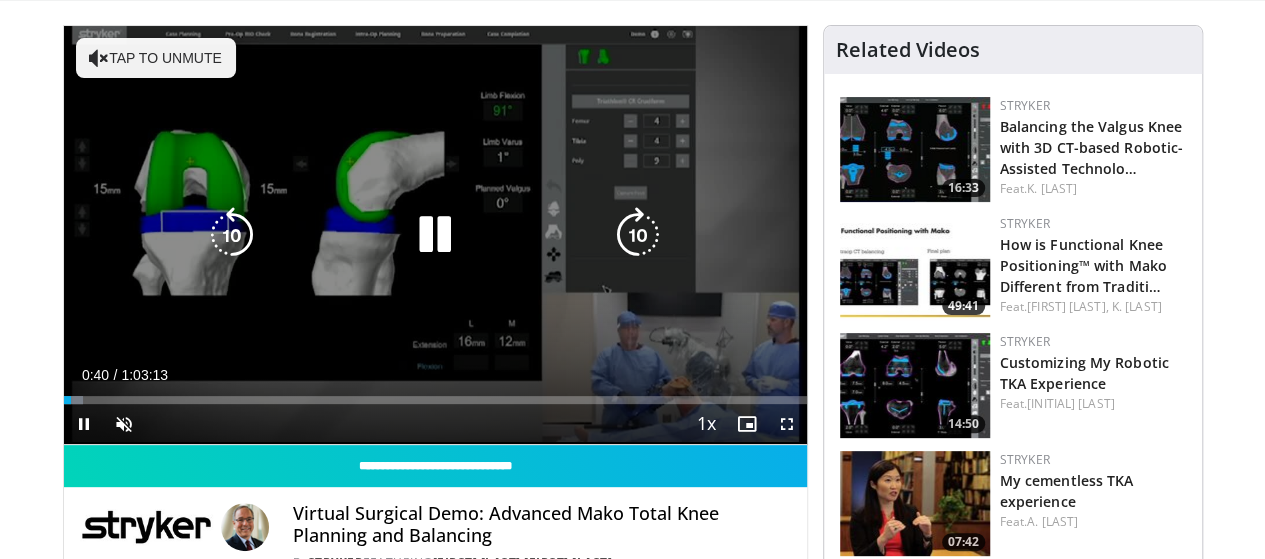 click on "230 seconds
Tap to unmute" at bounding box center [435, 235] 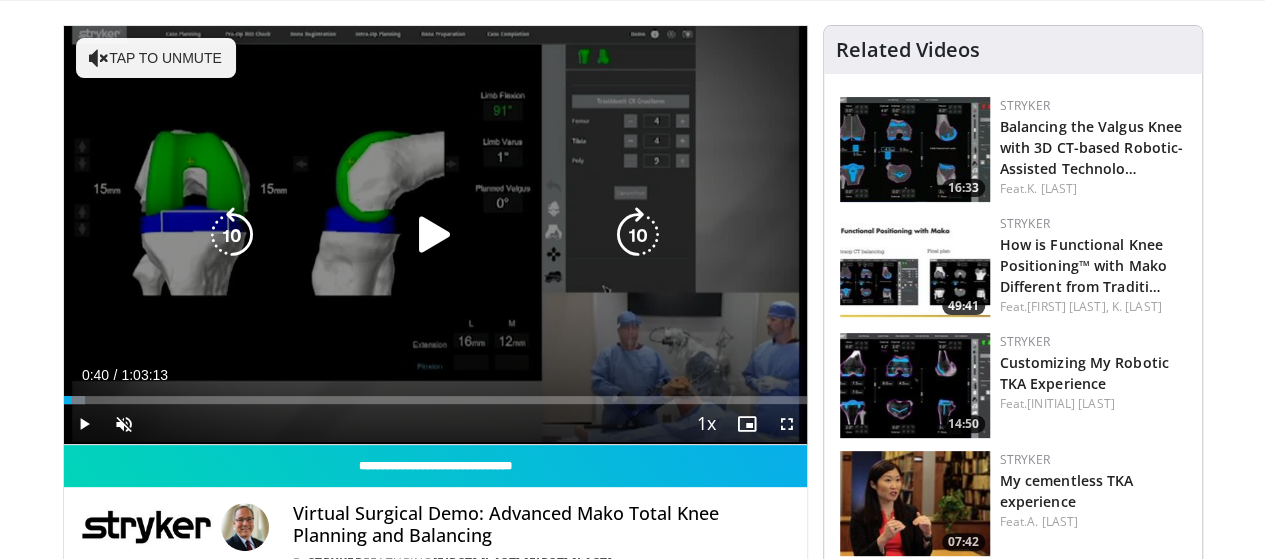 click on "230 seconds
Tap to unmute" at bounding box center (435, 235) 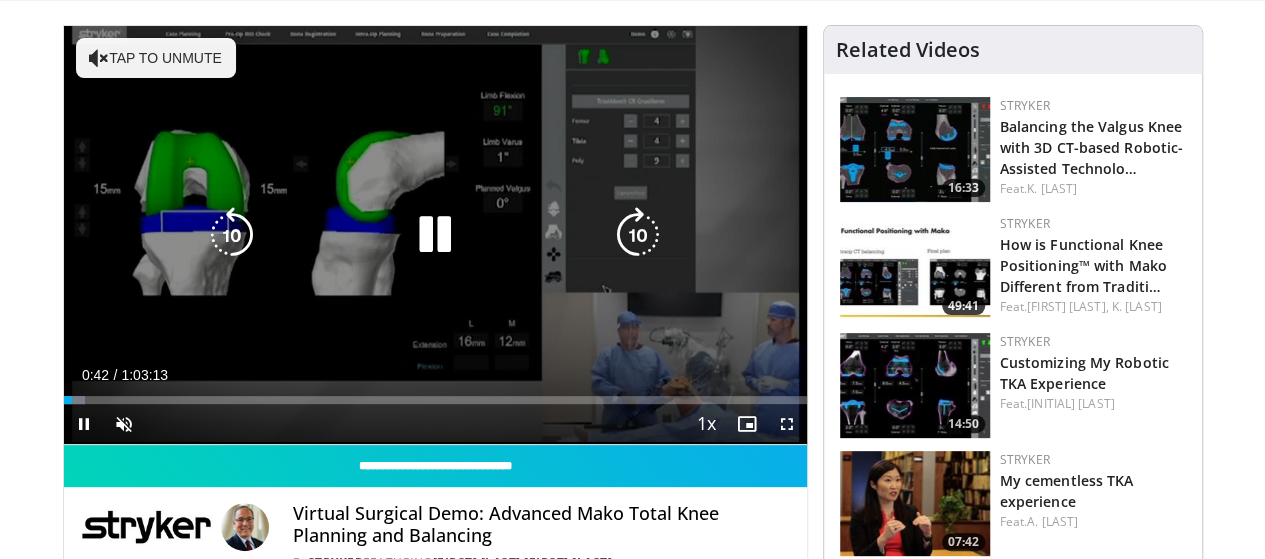 click on "230 seconds
Tap to unmute" at bounding box center [435, 235] 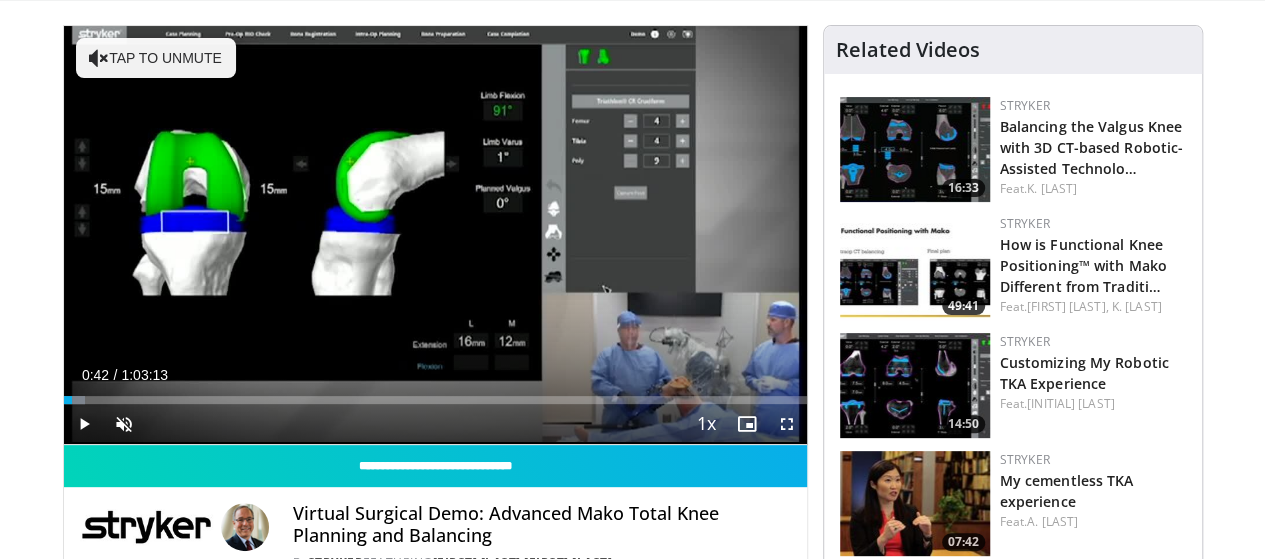 click on "230 seconds
Tap to unmute" at bounding box center [435, 235] 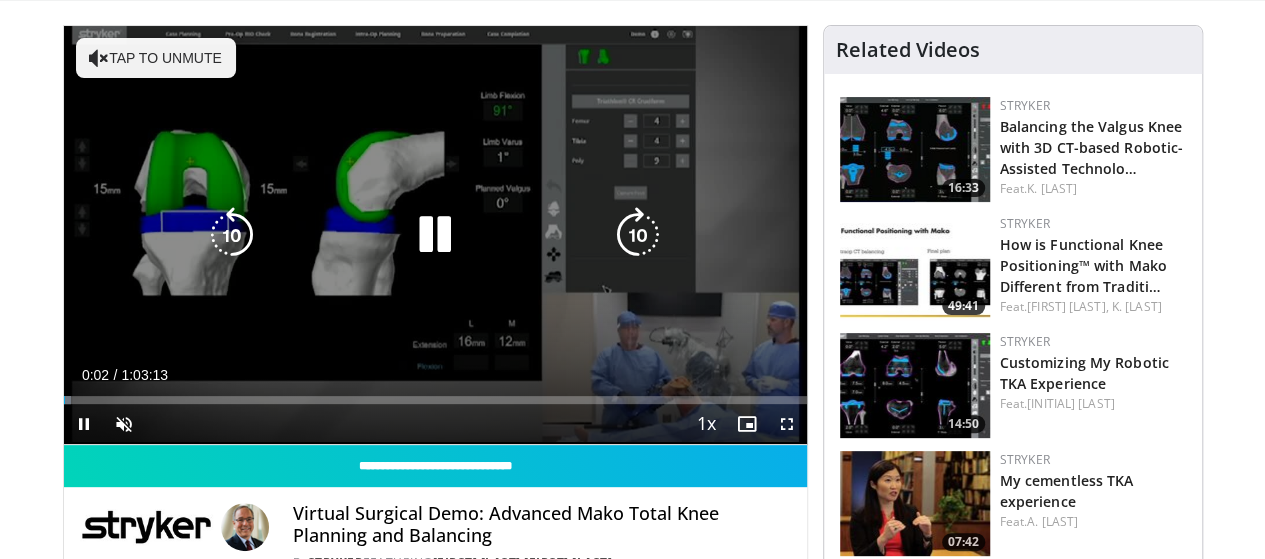 click on "40 seconds
Tap to unmute" at bounding box center [435, 235] 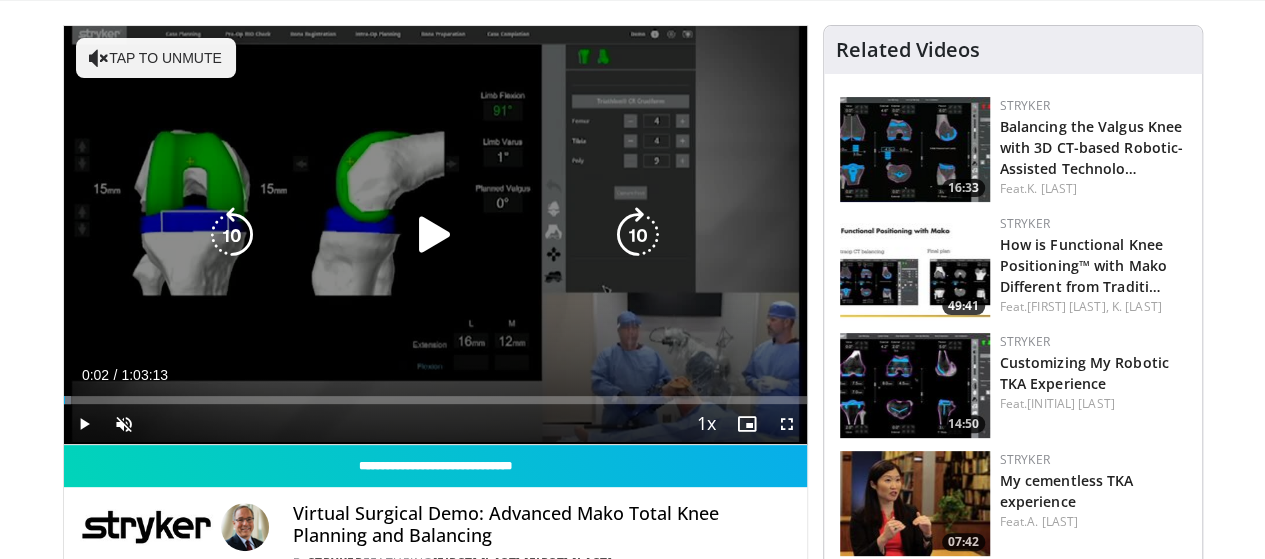 click on "40 seconds
Tap to unmute" at bounding box center [435, 235] 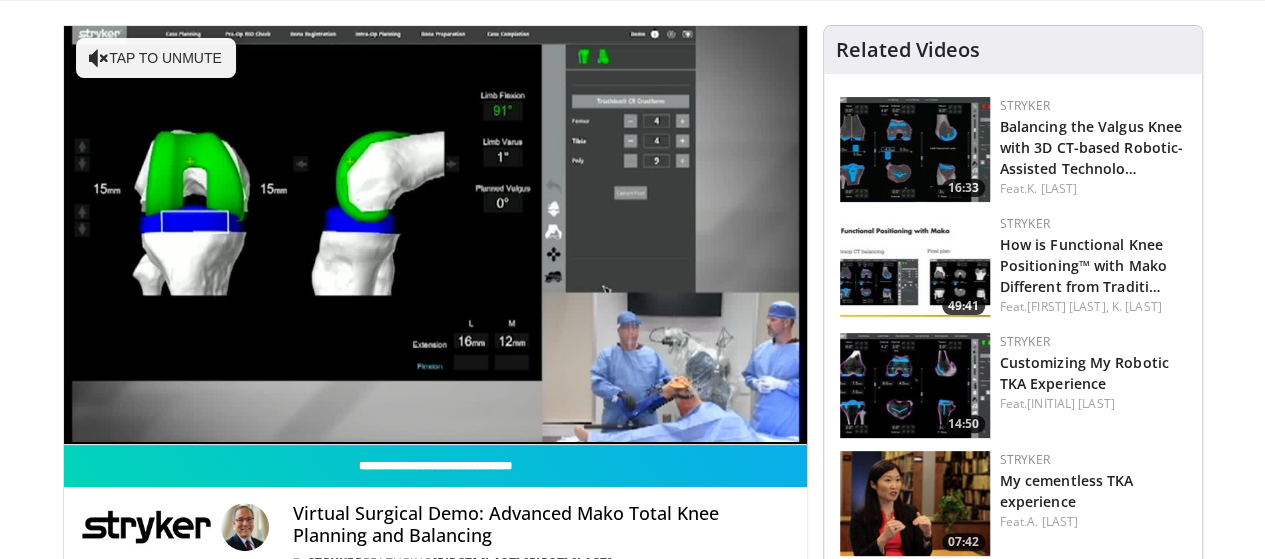 click on "40 seconds
Tap to unmute" at bounding box center (435, 235) 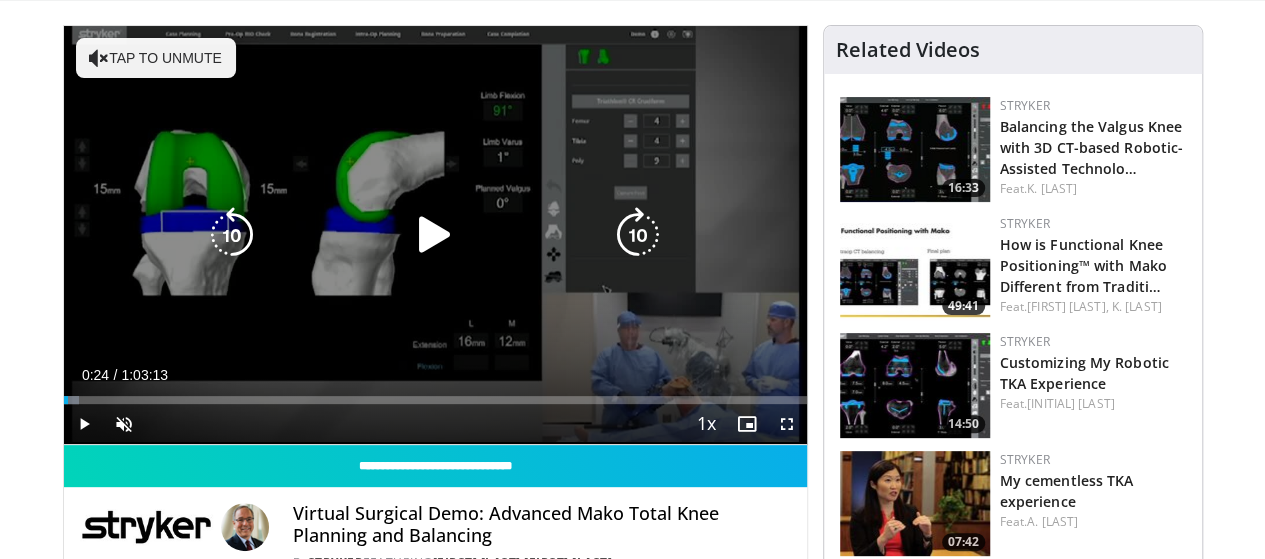 click on "40 seconds
Tap to unmute" at bounding box center (435, 235) 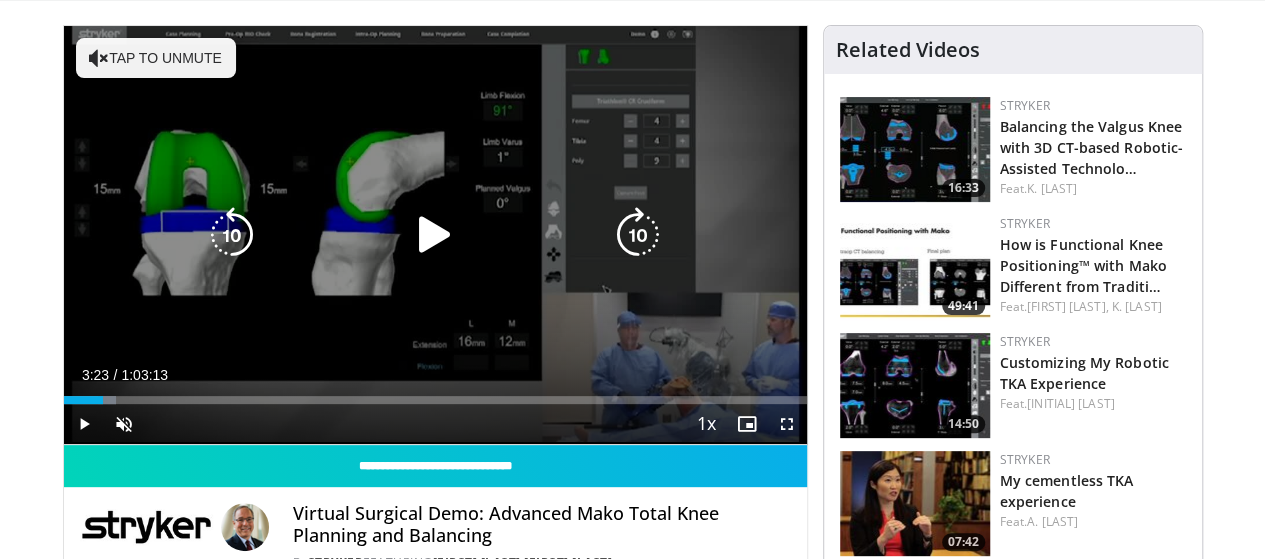 click on "90 seconds
Tap to unmute" at bounding box center [435, 235] 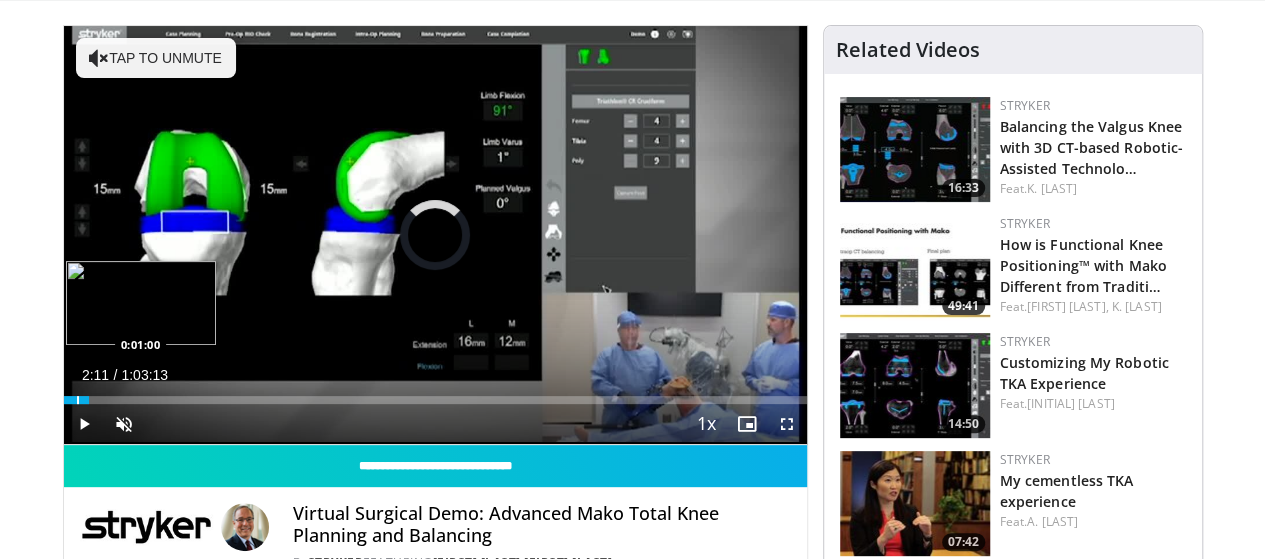 drag, startPoint x: 41, startPoint y: 435, endPoint x: 26, endPoint y: 433, distance: 15.132746 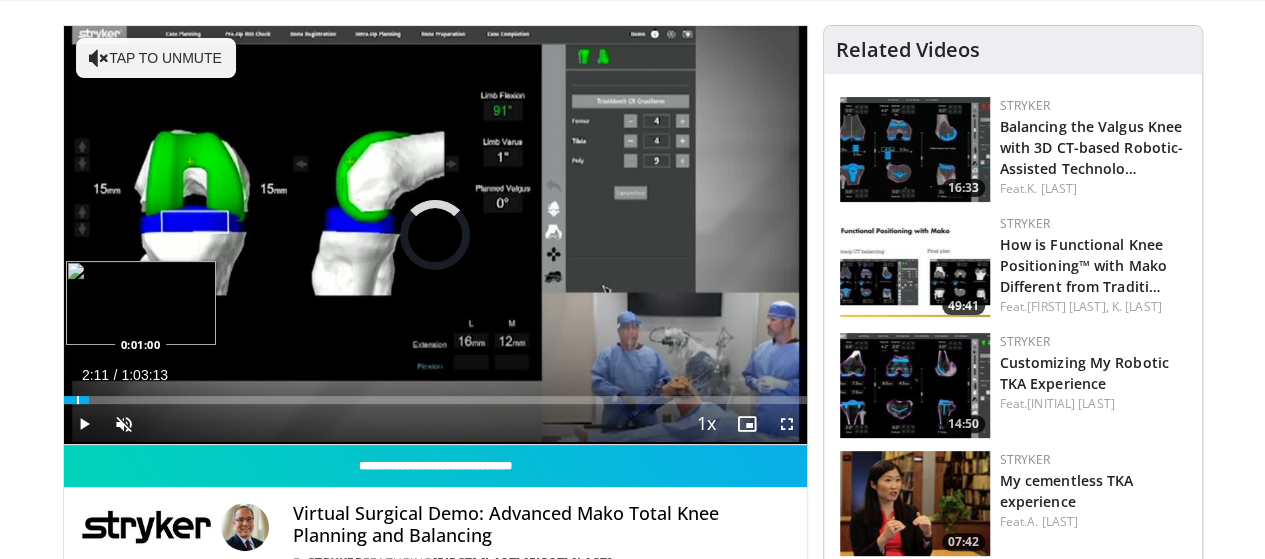 click on "Loaded :  0.00% 0:01:05 0:01:00" at bounding box center (435, 400) 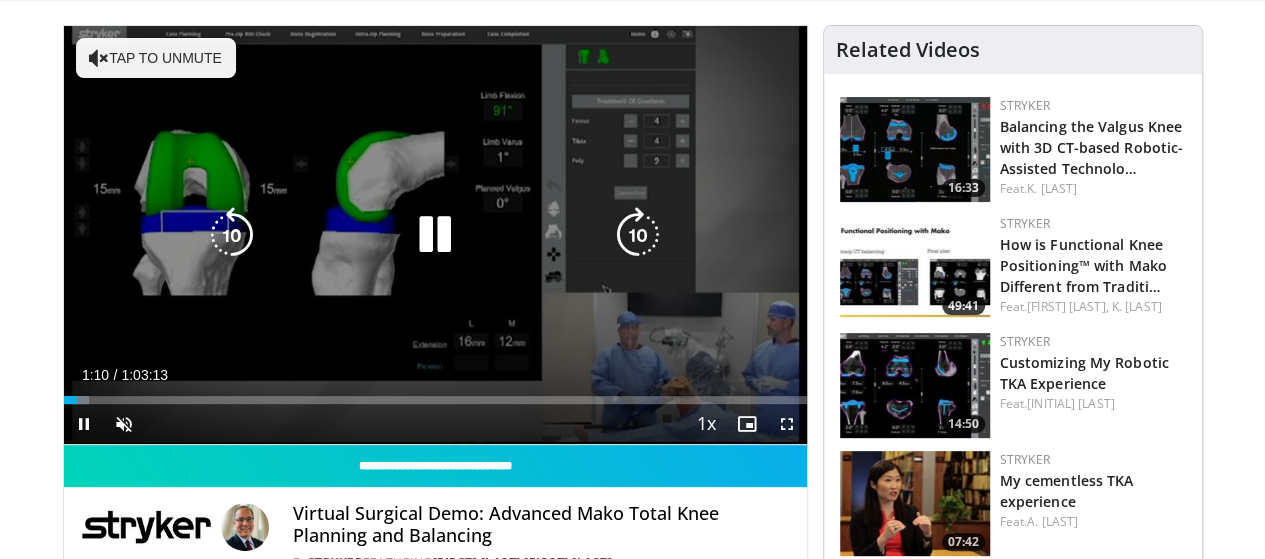 click on "90 seconds
Tap to unmute" at bounding box center (435, 235) 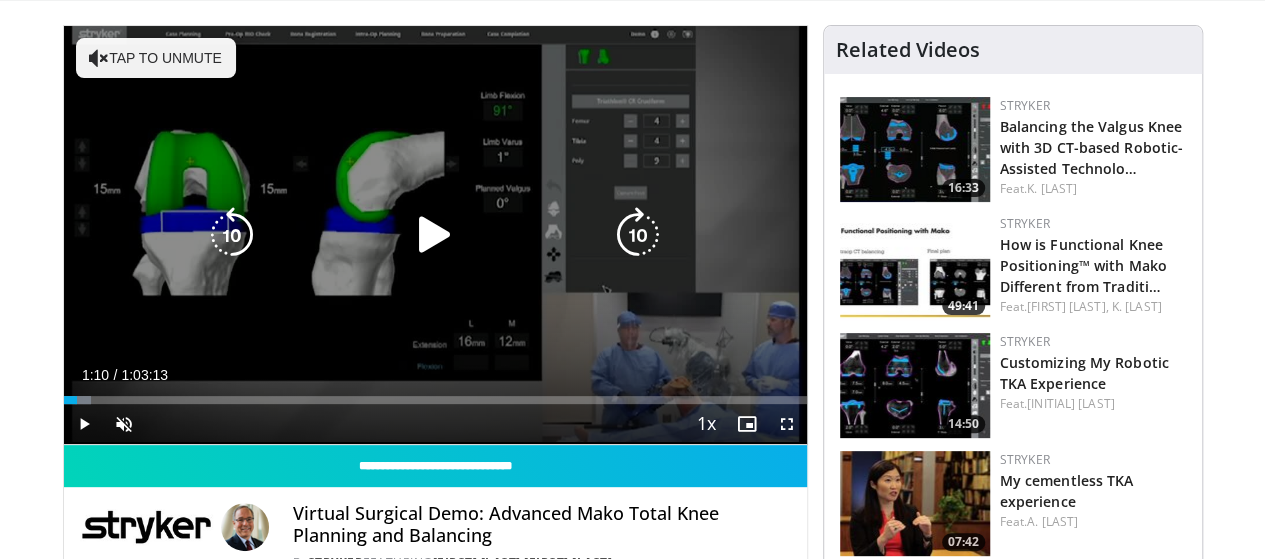 click at bounding box center [435, 235] 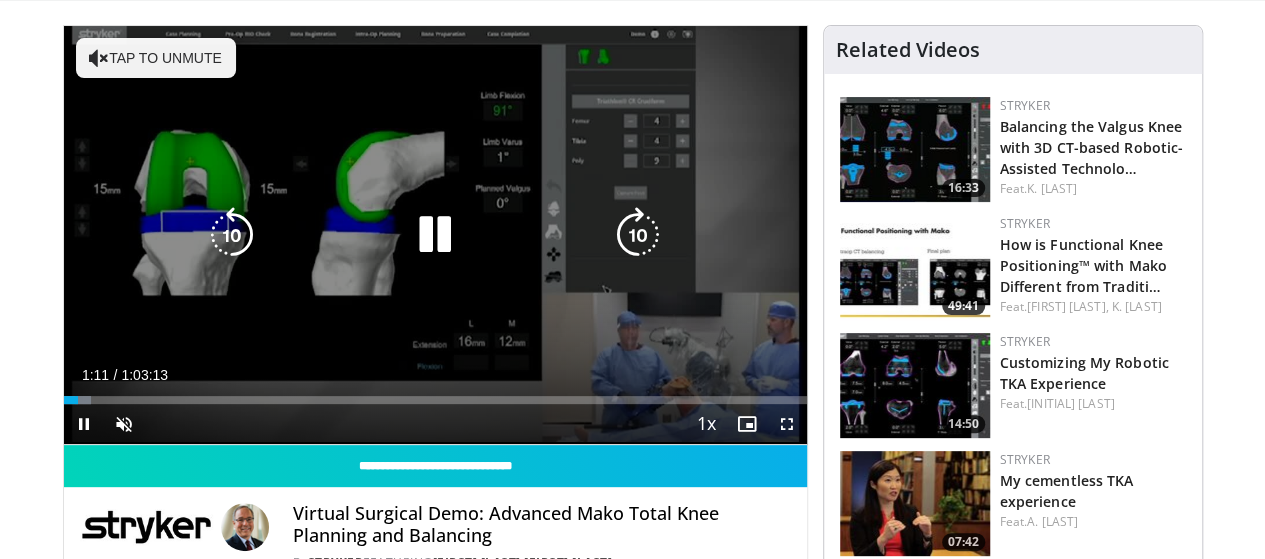click at bounding box center [232, 235] 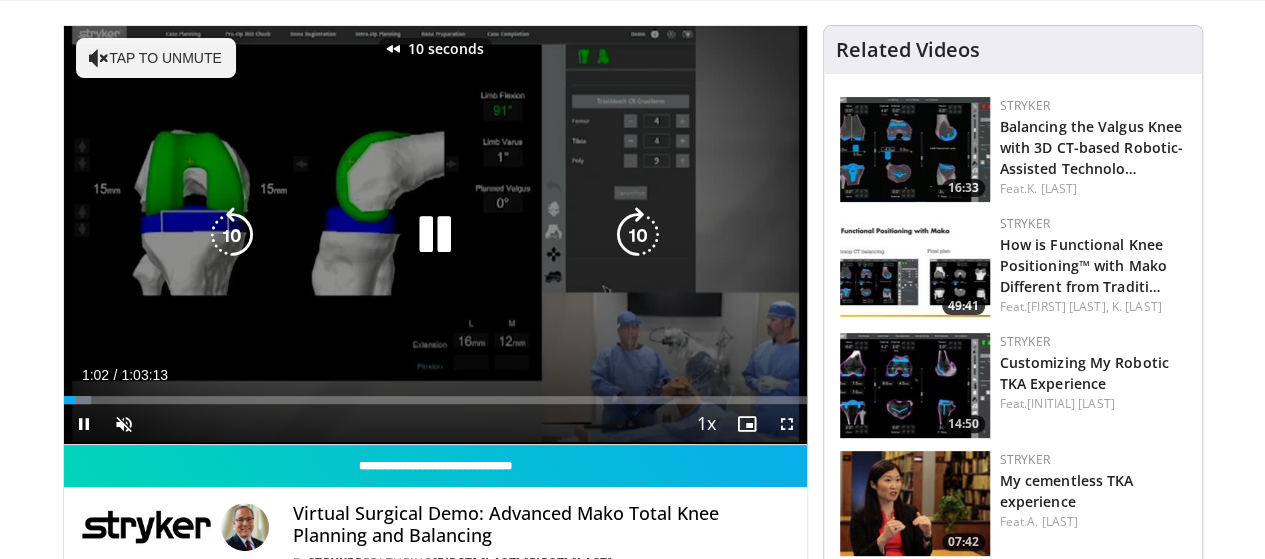 click at bounding box center (232, 235) 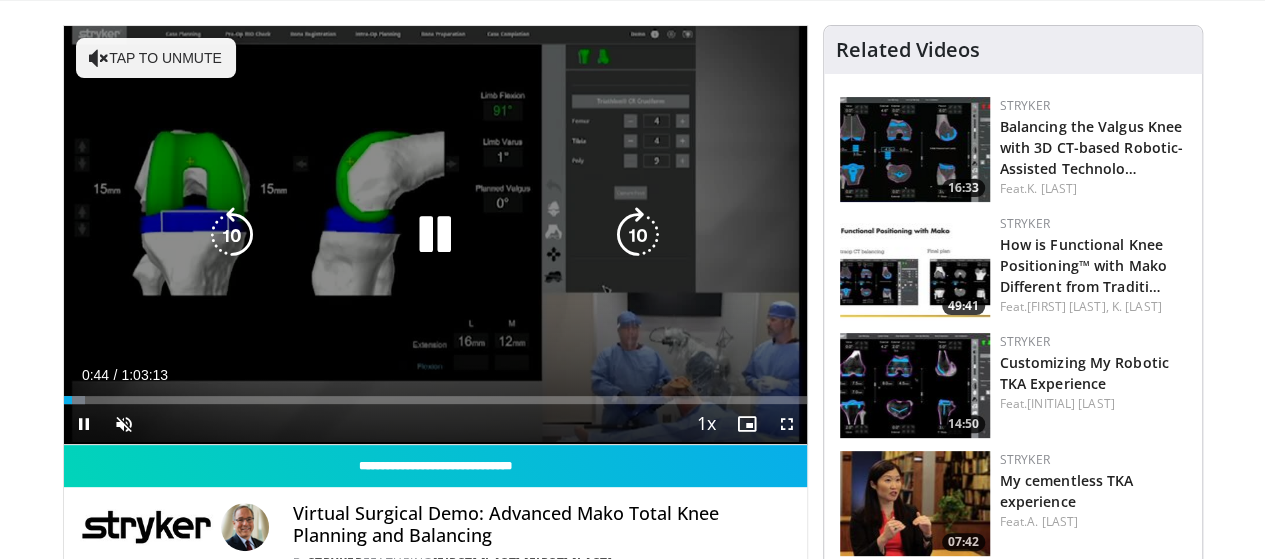 click at bounding box center [435, 235] 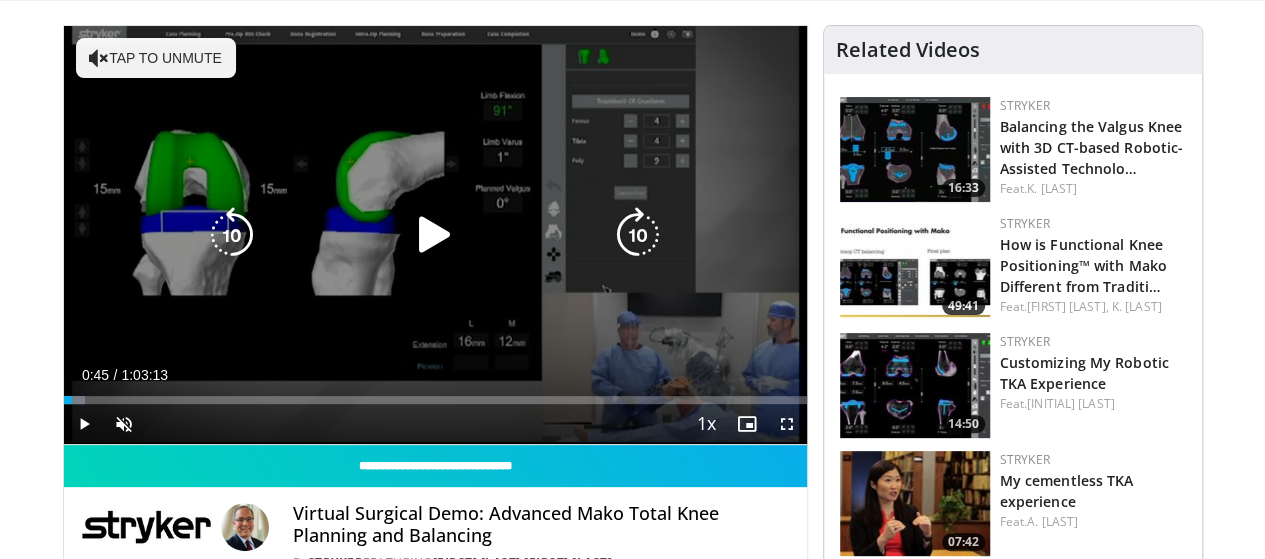 type 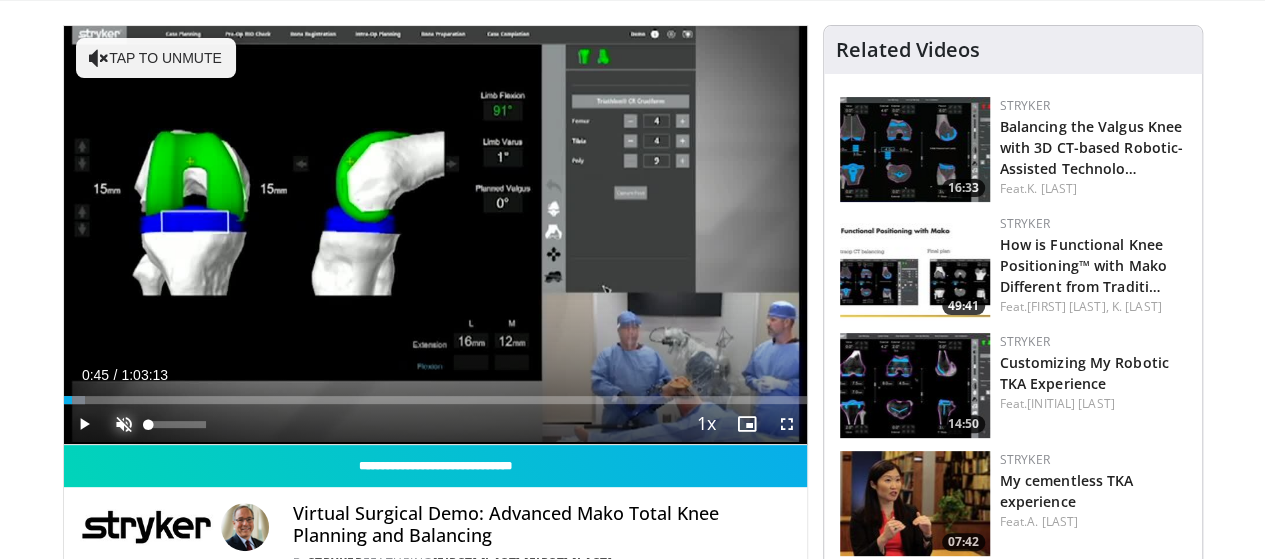 click at bounding box center [124, 424] 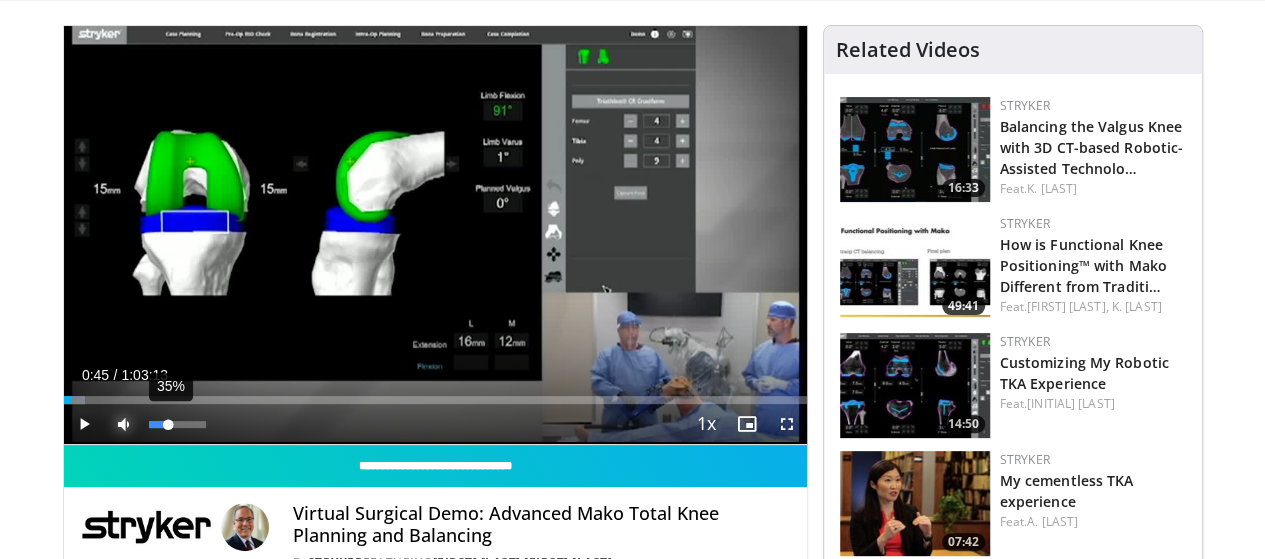 drag, startPoint x: 155, startPoint y: 459, endPoint x: 117, endPoint y: 458, distance: 38.013157 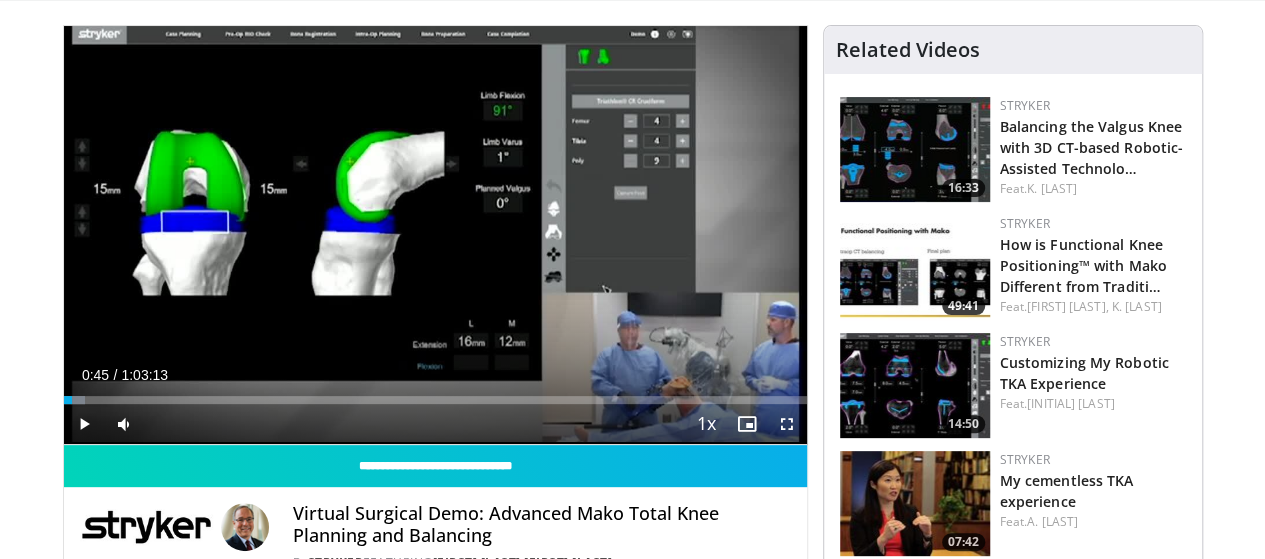 click on "30 seconds
Tap to unmute" at bounding box center (435, 235) 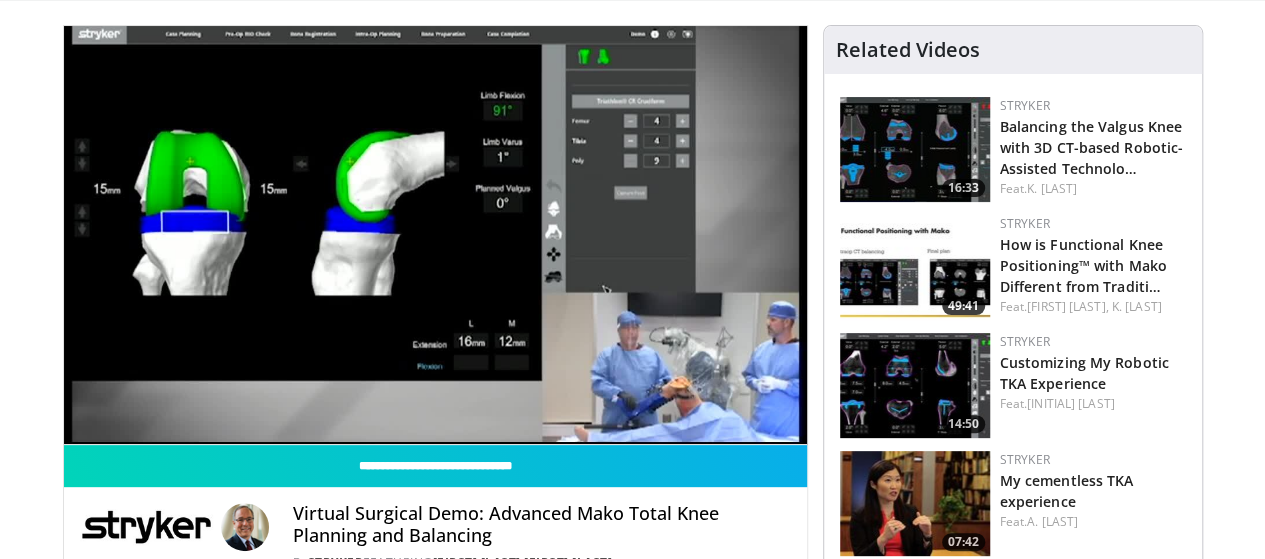 drag, startPoint x: 591, startPoint y: 276, endPoint x: 239, endPoint y: 87, distance: 399.53098 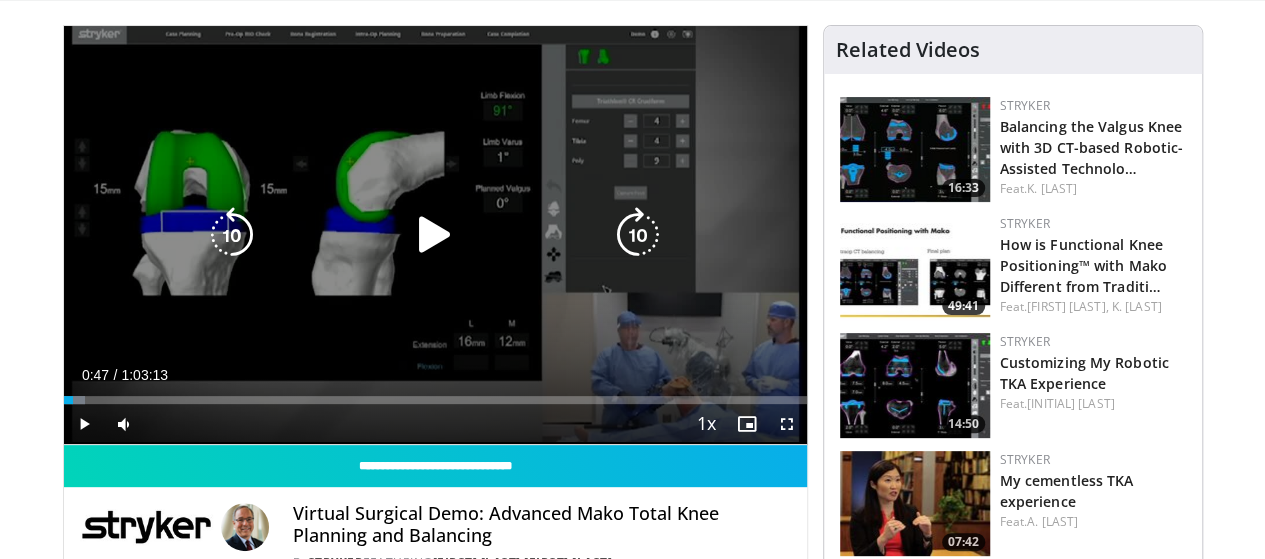 click on "40 seconds
Tap to unmute" at bounding box center (435, 235) 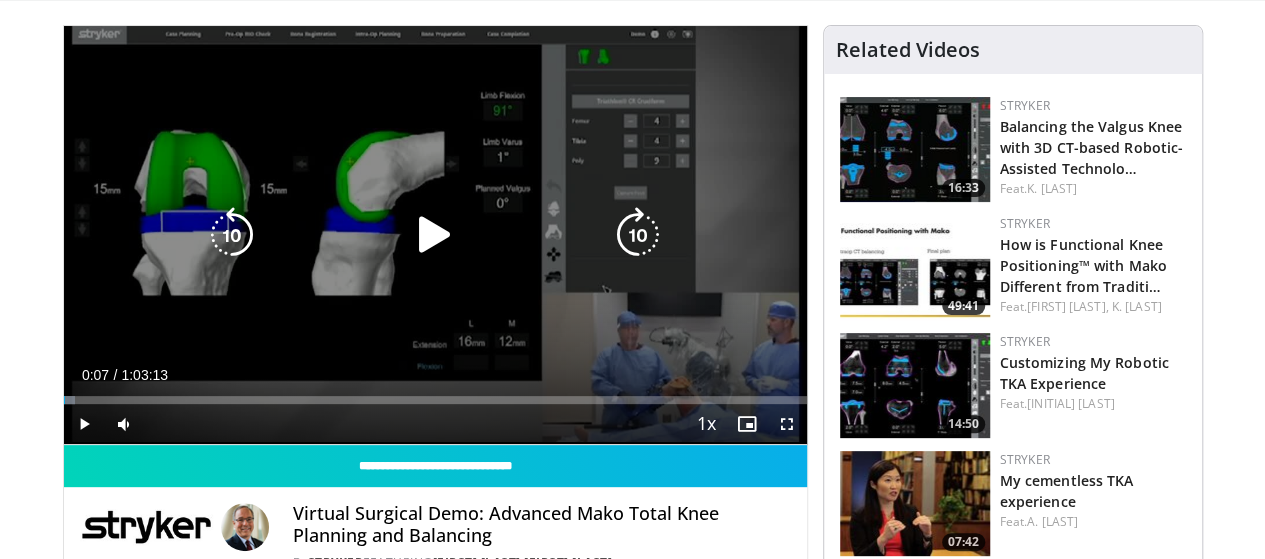click at bounding box center [435, 235] 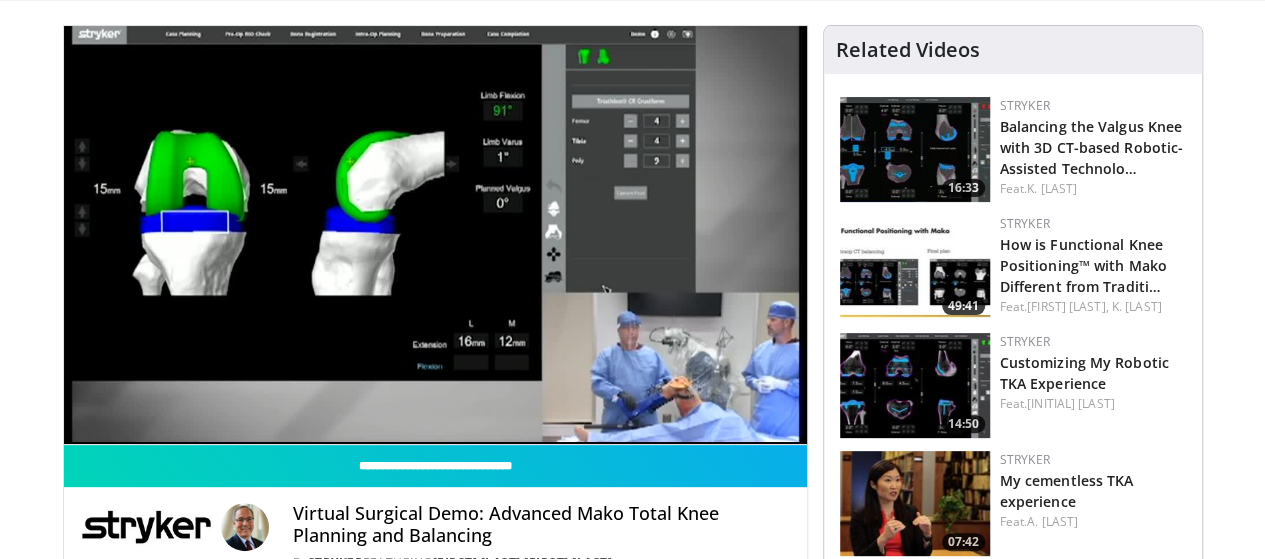 click on "10 seconds
Tap to unmute" at bounding box center (435, 235) 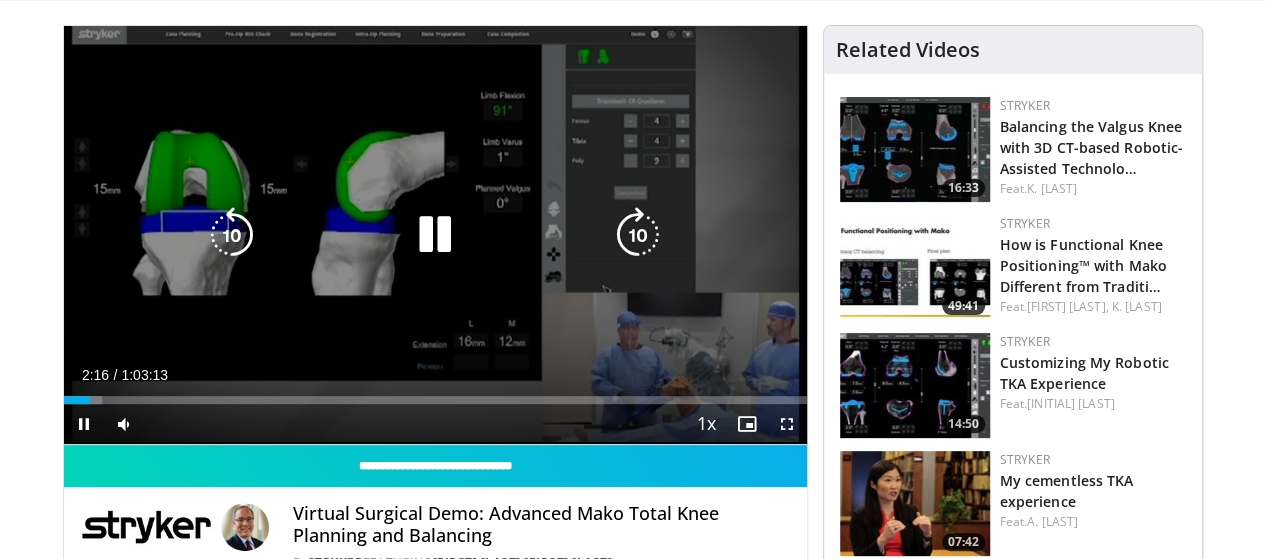 click on "80 seconds
Tap to unmute" at bounding box center [435, 235] 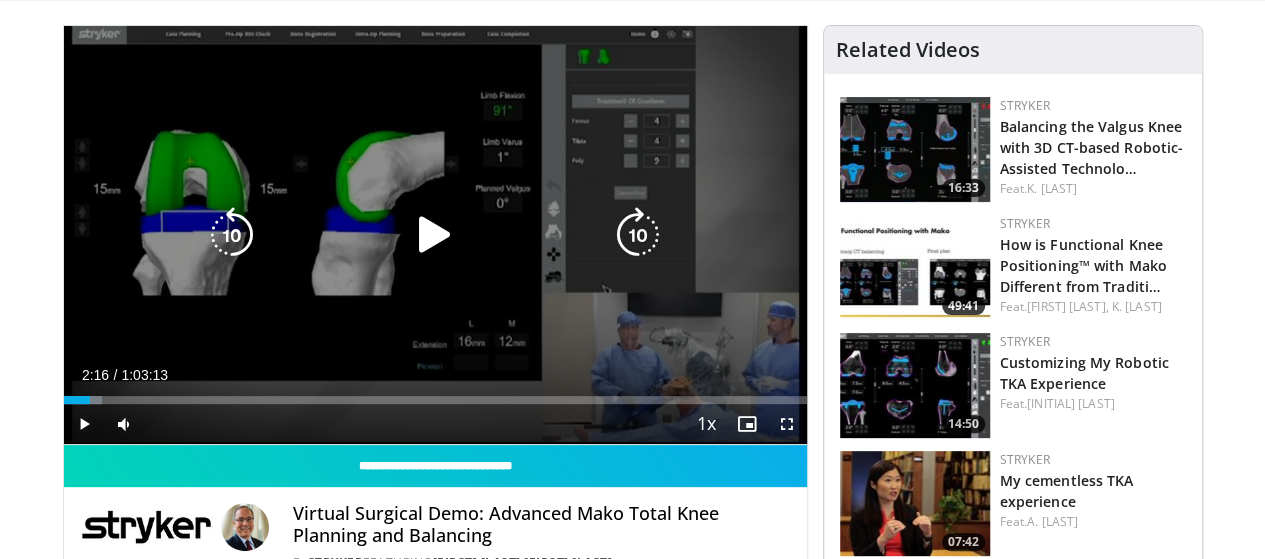 click on "80 seconds
Tap to unmute" at bounding box center (435, 235) 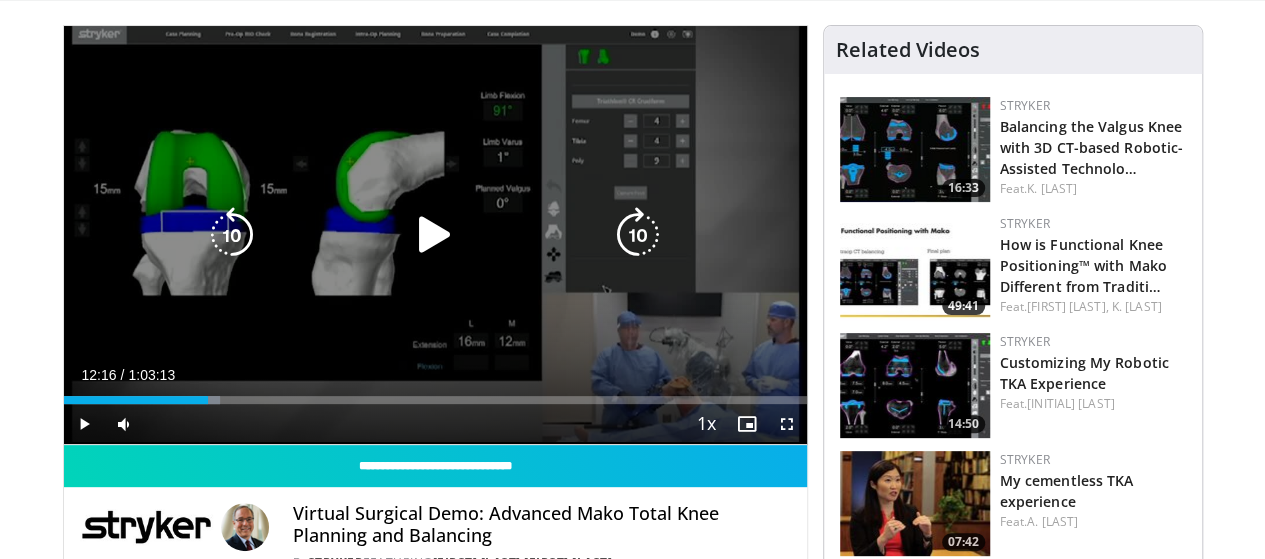click on "210 seconds
Tap to unmute" at bounding box center [435, 235] 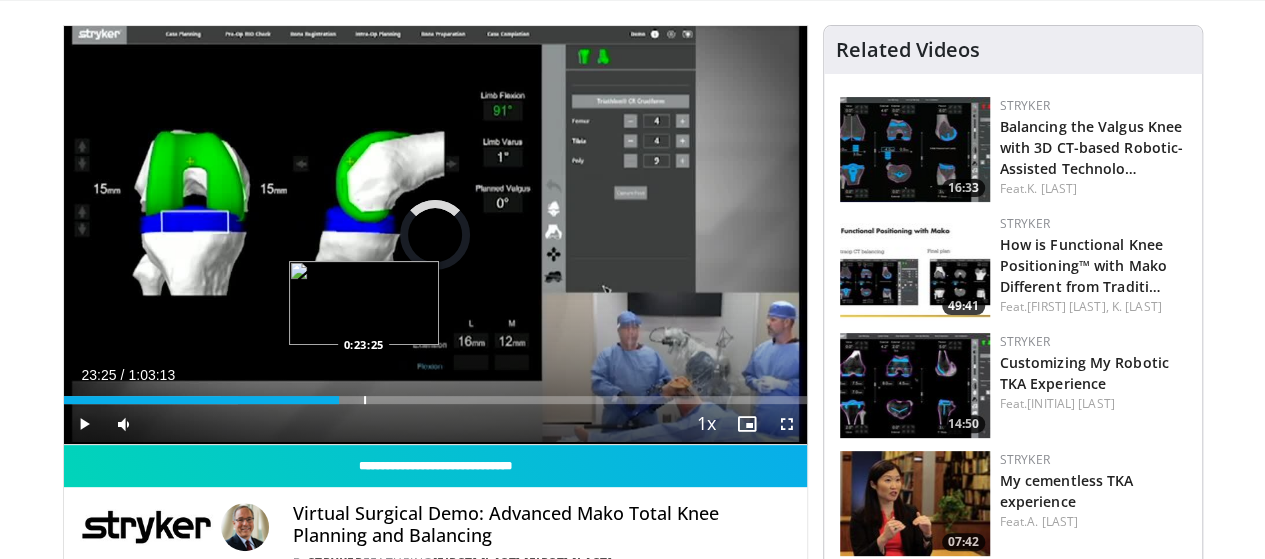 click on "Loaded :  23.53% 0:23:25 0:23:25" at bounding box center (435, 394) 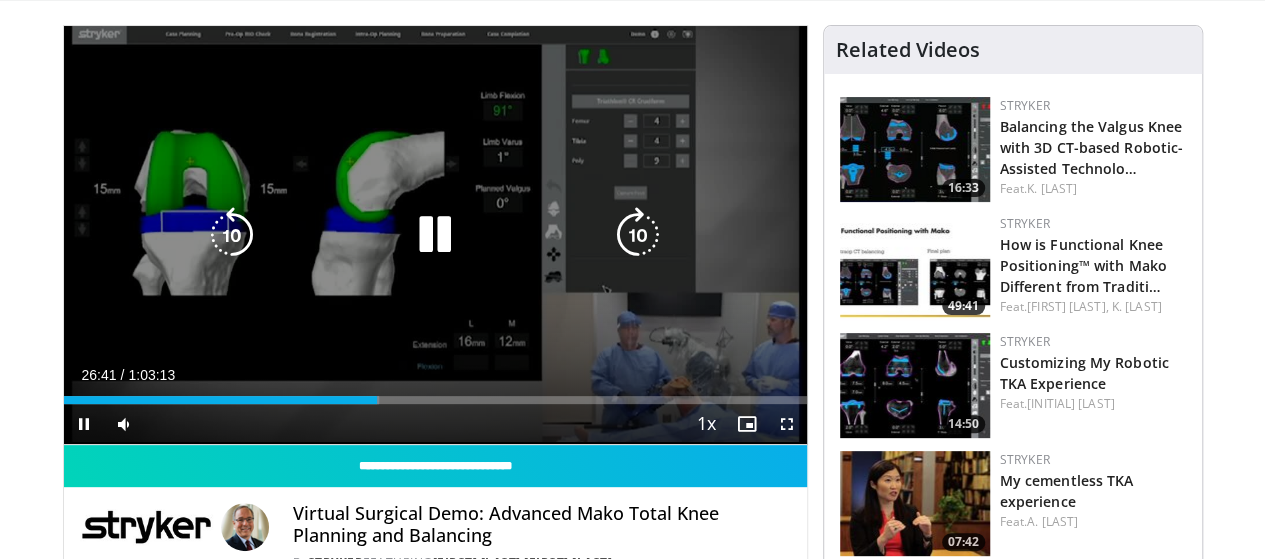 click at bounding box center (435, 235) 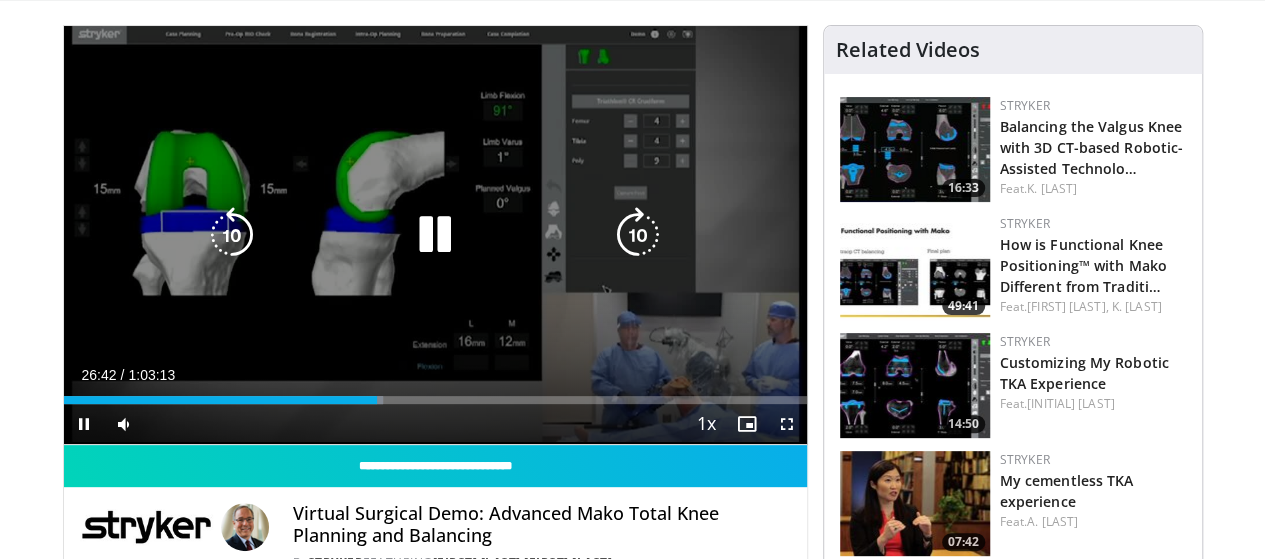 click at bounding box center [435, 235] 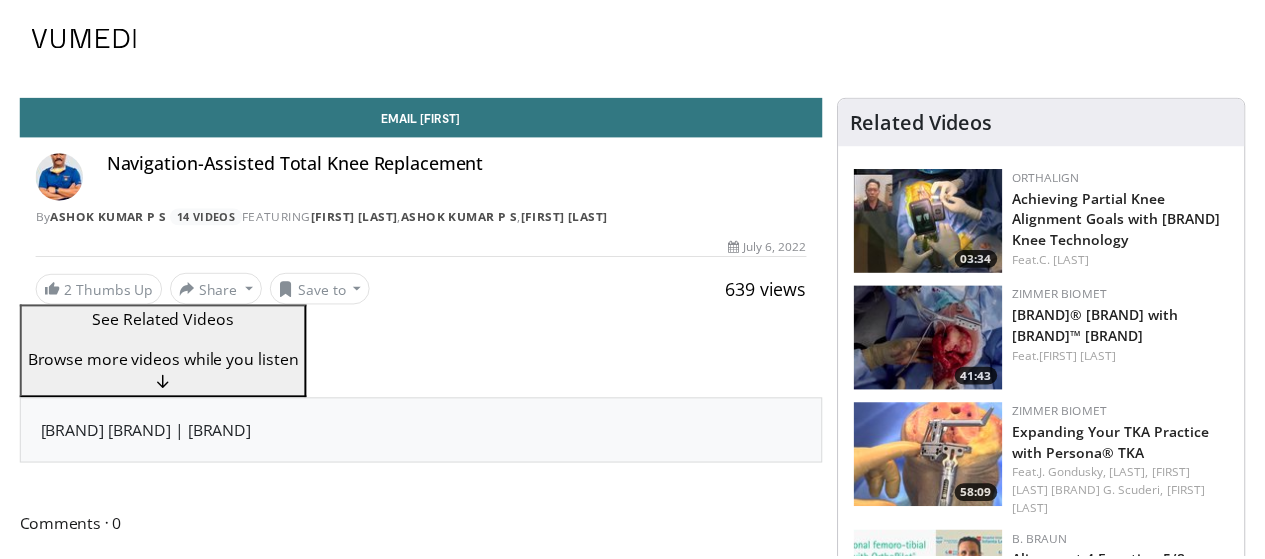 scroll, scrollTop: 0, scrollLeft: 0, axis: both 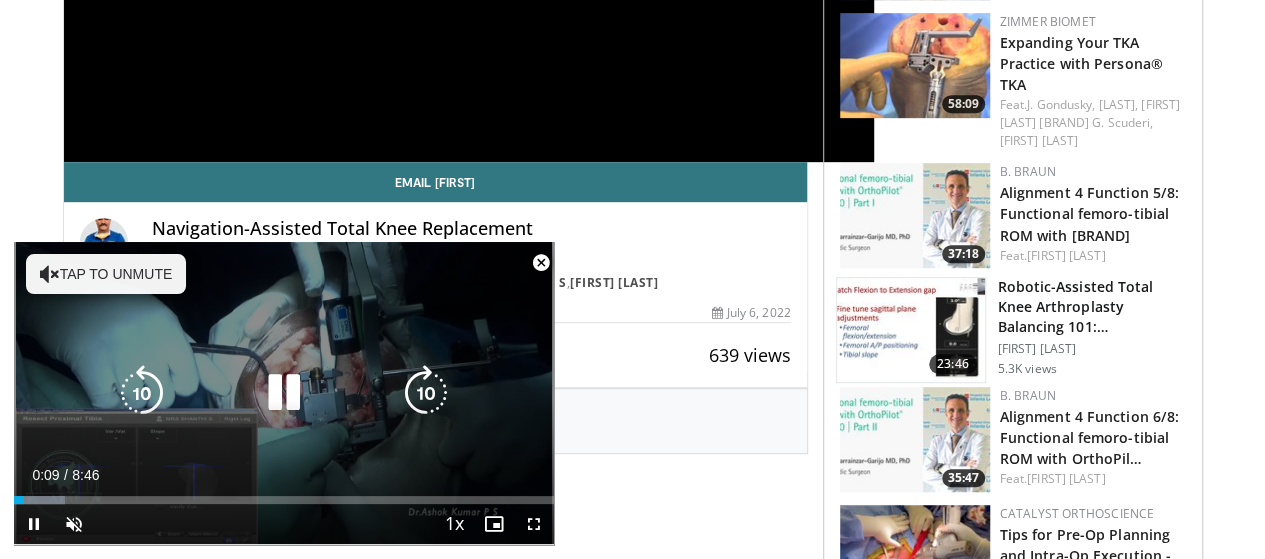 click at bounding box center (284, 393) 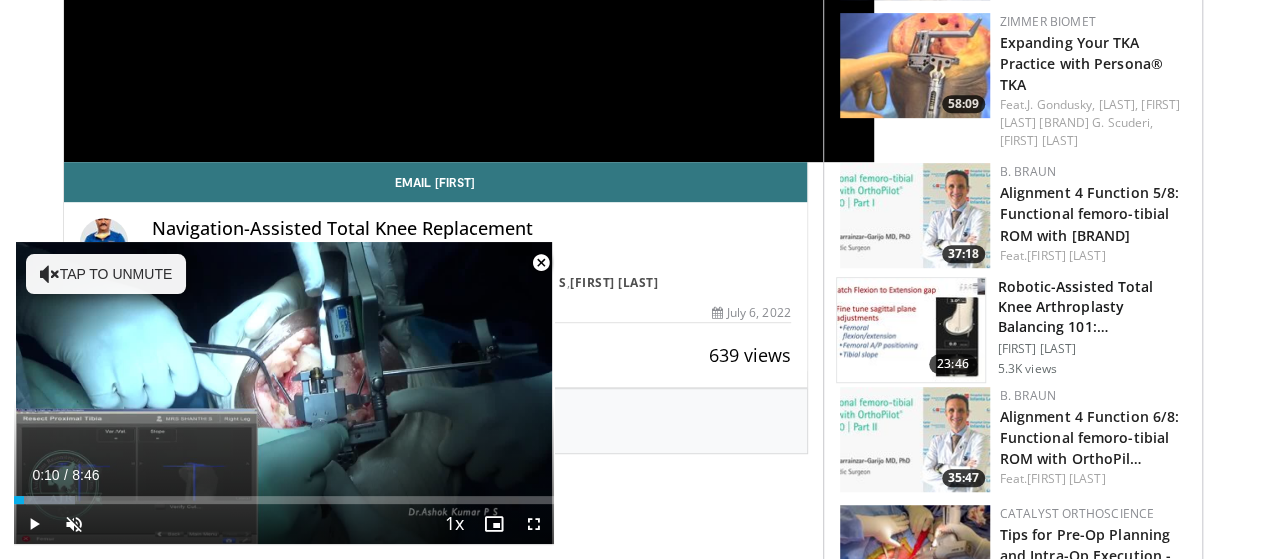 type 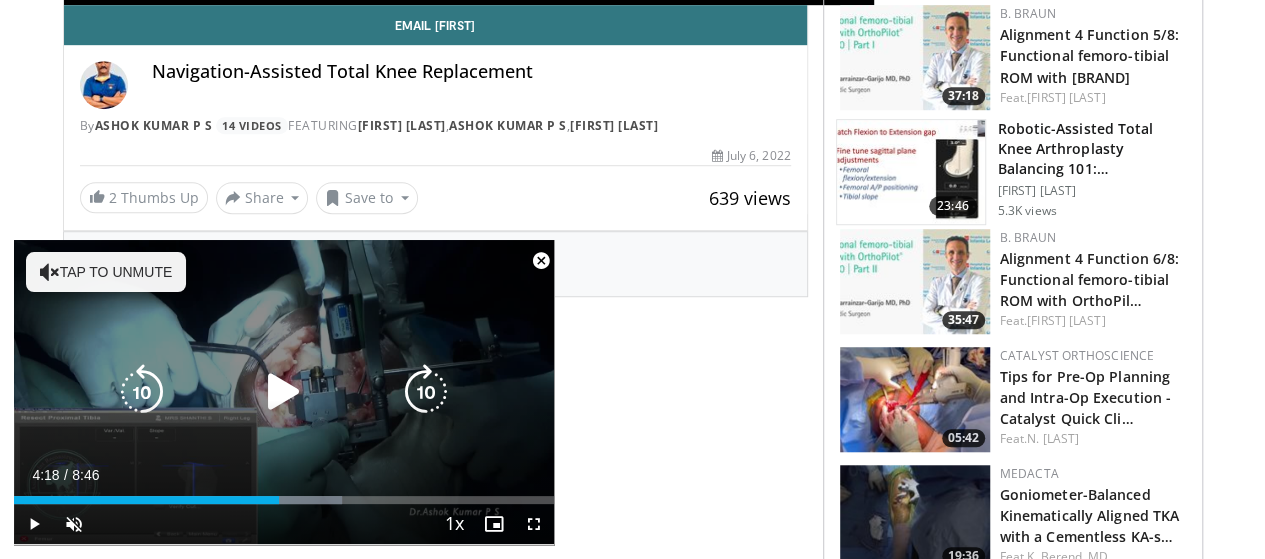 scroll, scrollTop: 640, scrollLeft: 0, axis: vertical 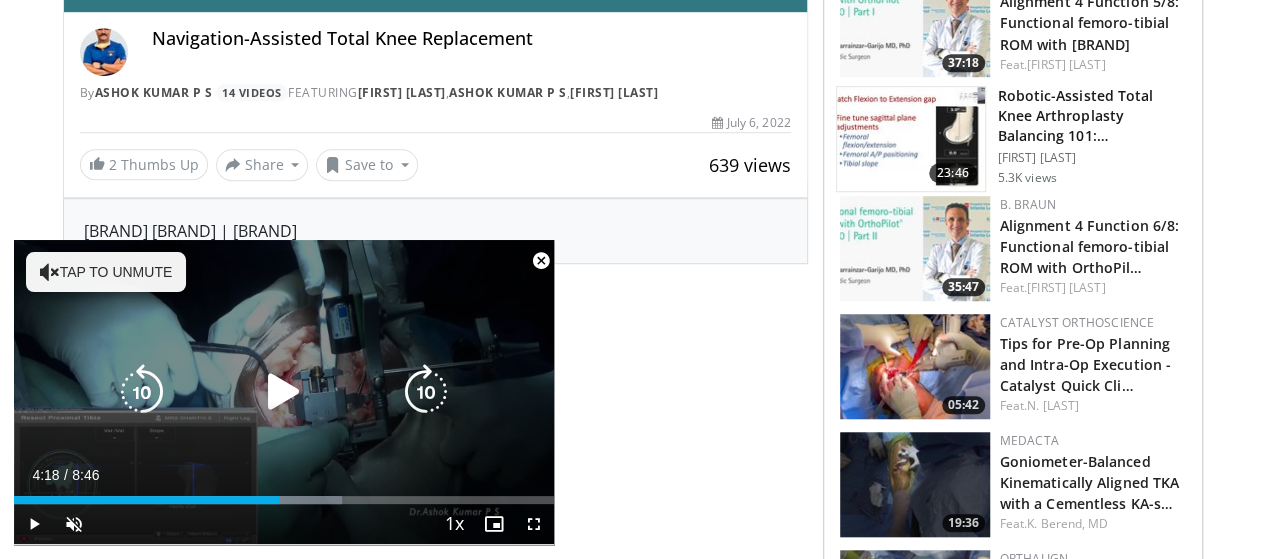click at bounding box center (284, 392) 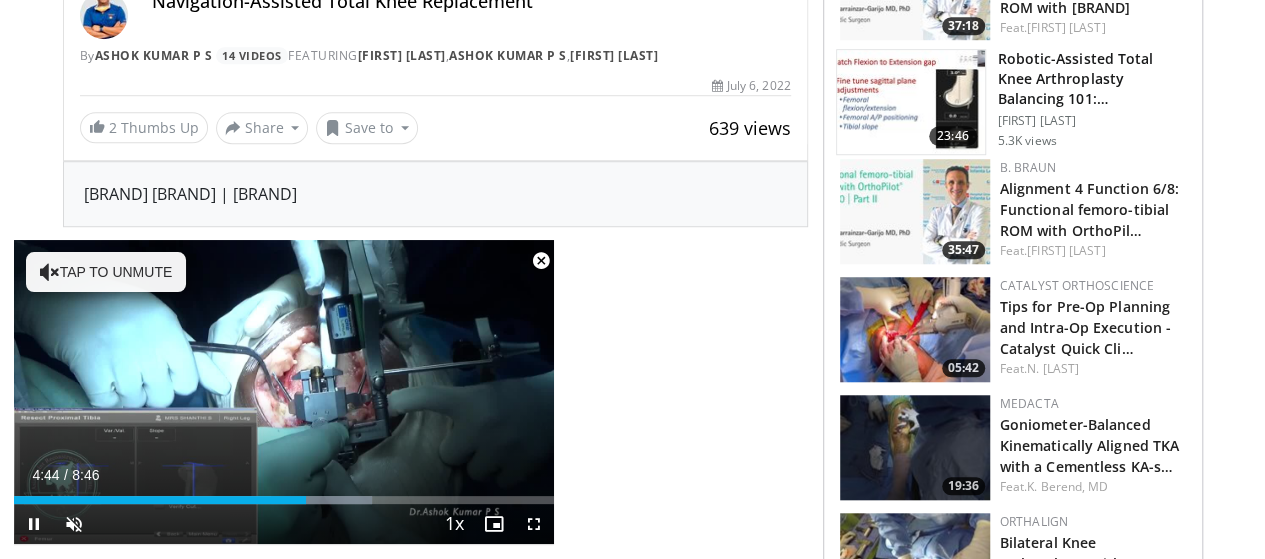 scroll, scrollTop: 680, scrollLeft: 0, axis: vertical 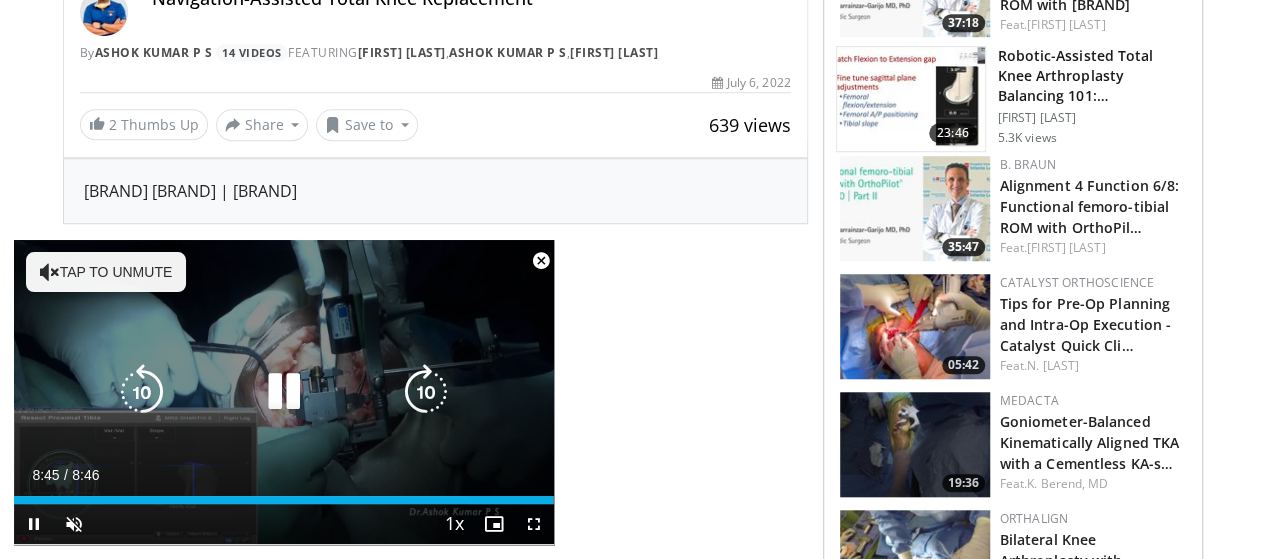 click on "40 seconds
Tap to unmute" at bounding box center (284, 392) 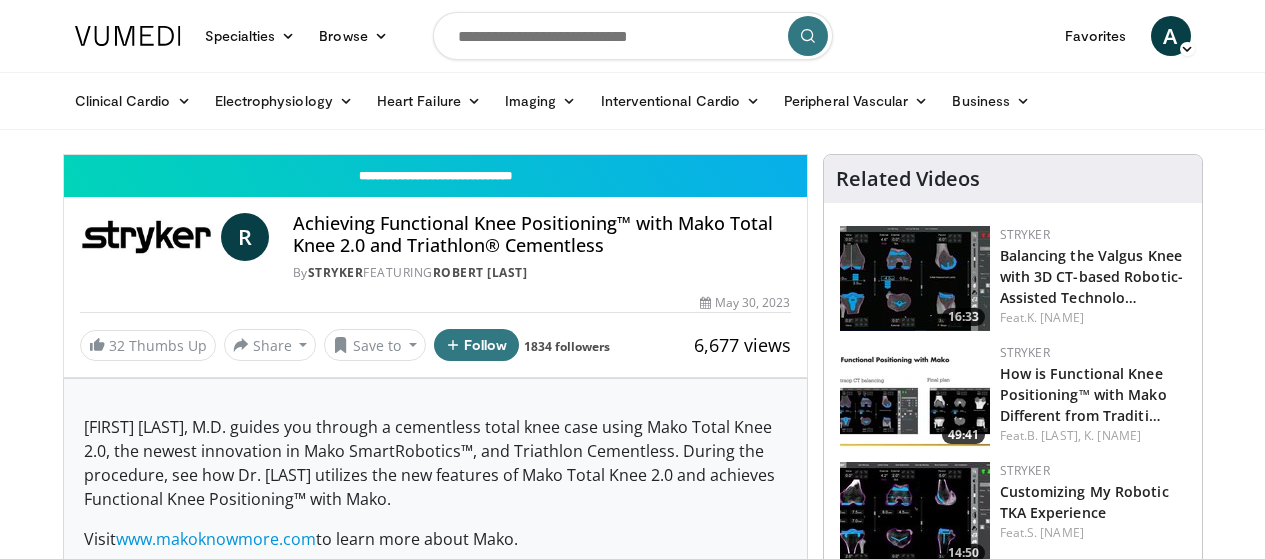 scroll, scrollTop: 0, scrollLeft: 0, axis: both 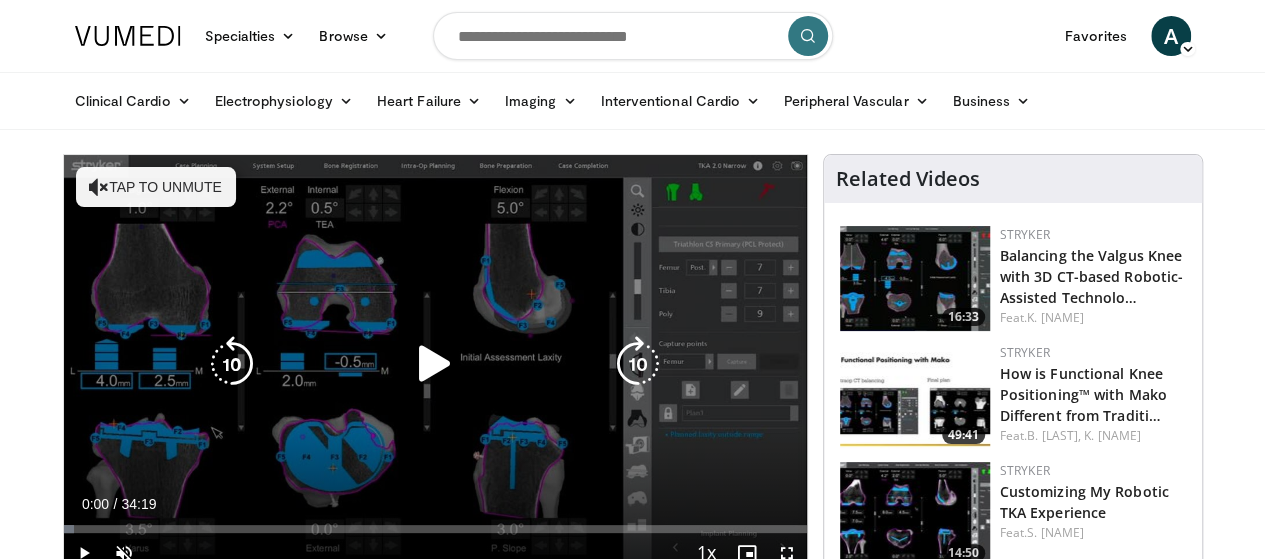 click at bounding box center (435, 364) 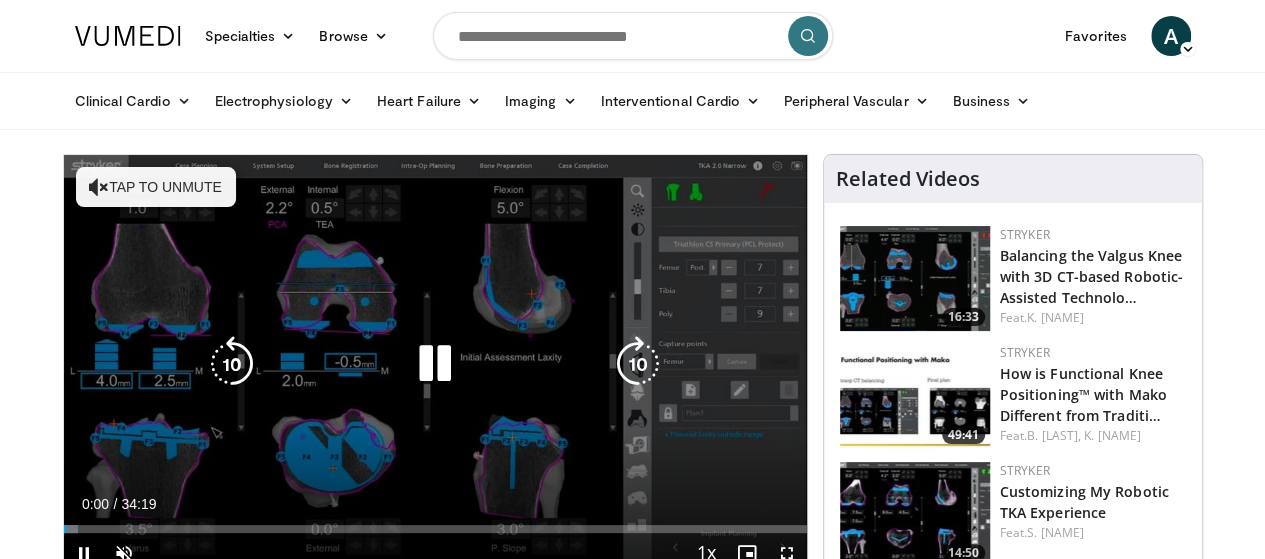 click on "10 seconds
Tap to unmute" at bounding box center [435, 364] 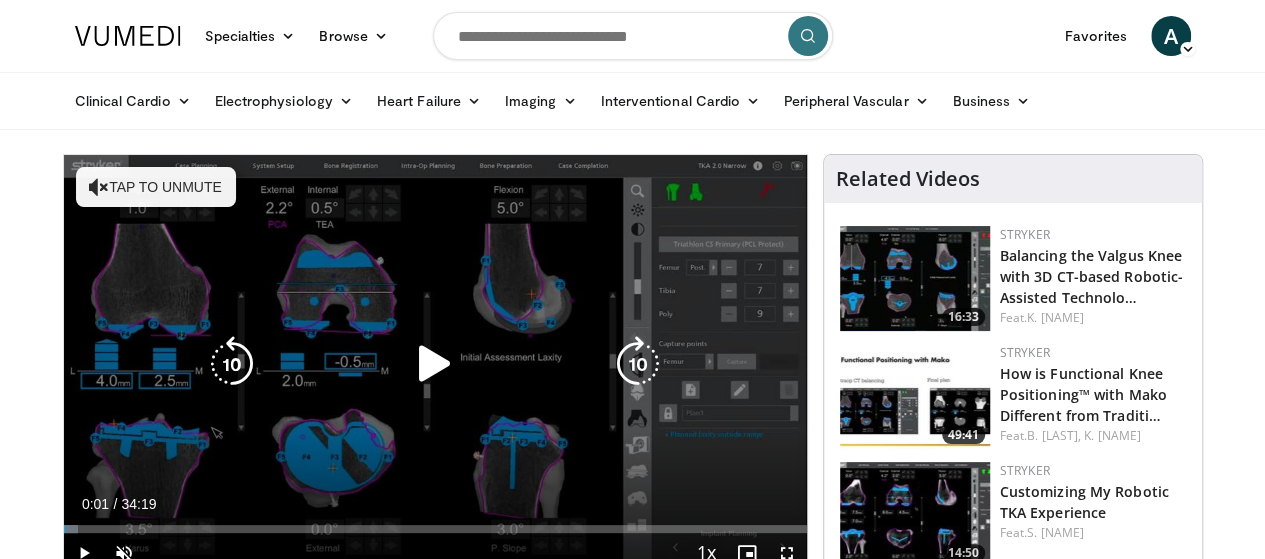 click on "10 seconds
Tap to unmute" at bounding box center [435, 364] 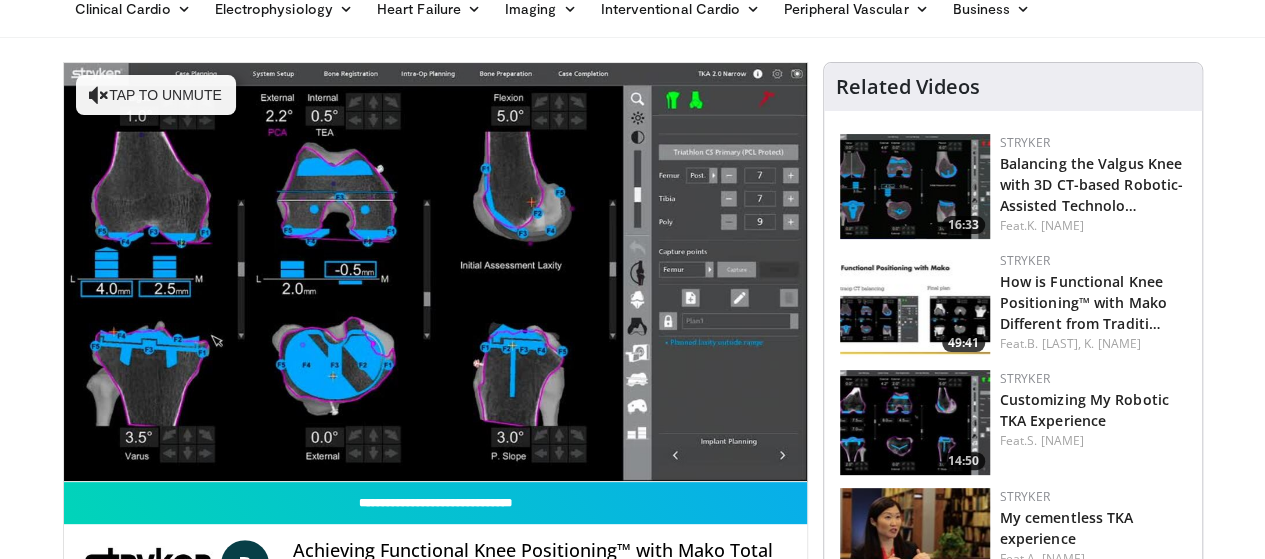 scroll, scrollTop: 89, scrollLeft: 0, axis: vertical 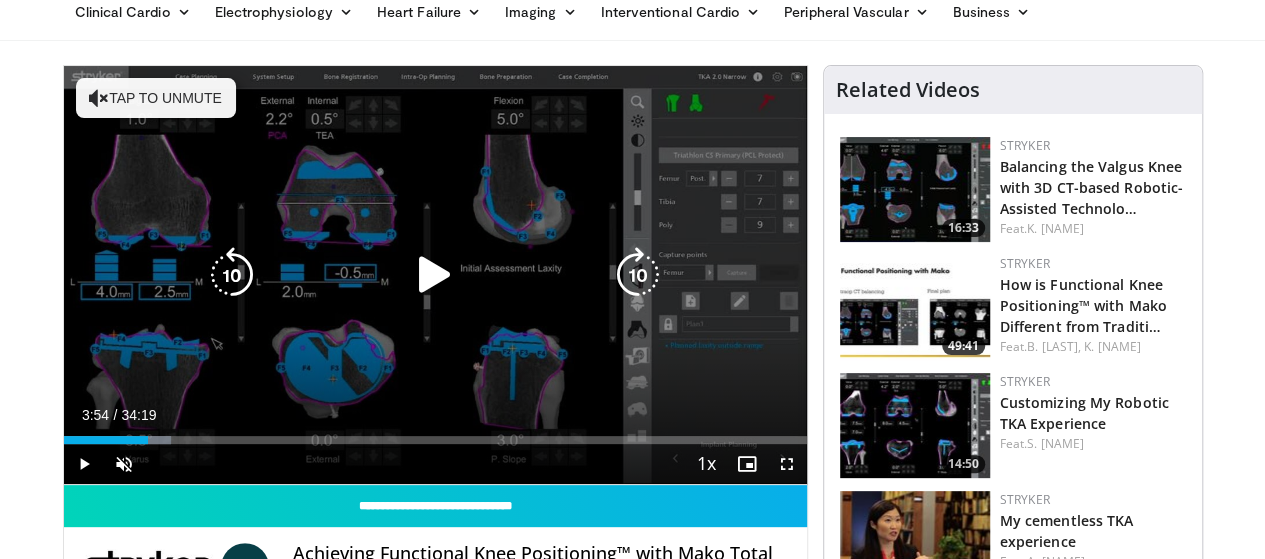 click at bounding box center (435, 275) 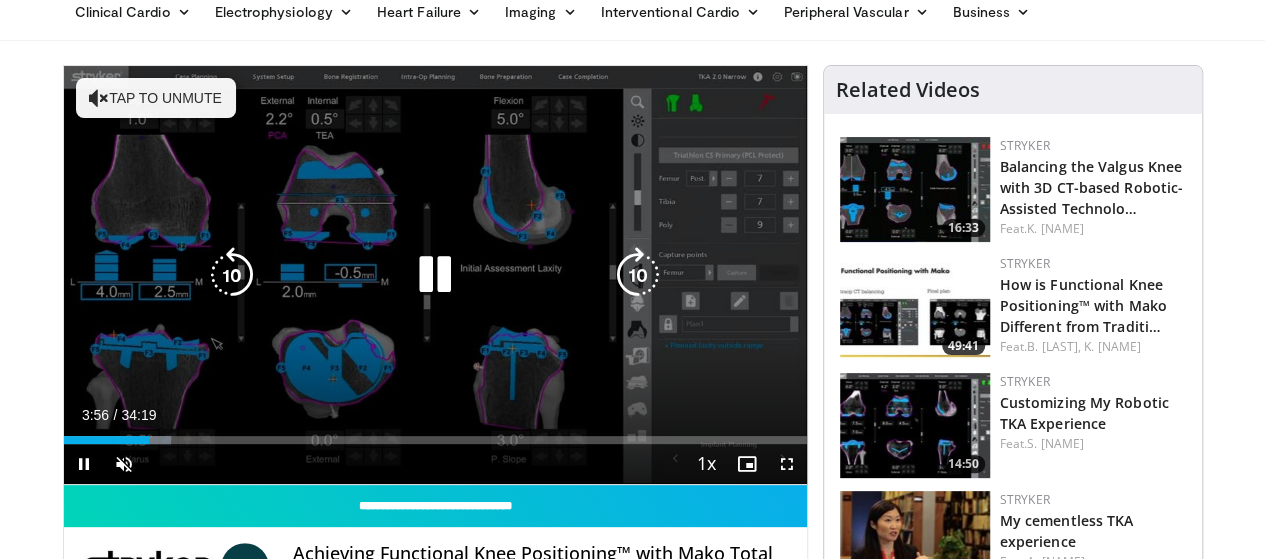 click on "10 seconds
Tap to unmute" at bounding box center [435, 275] 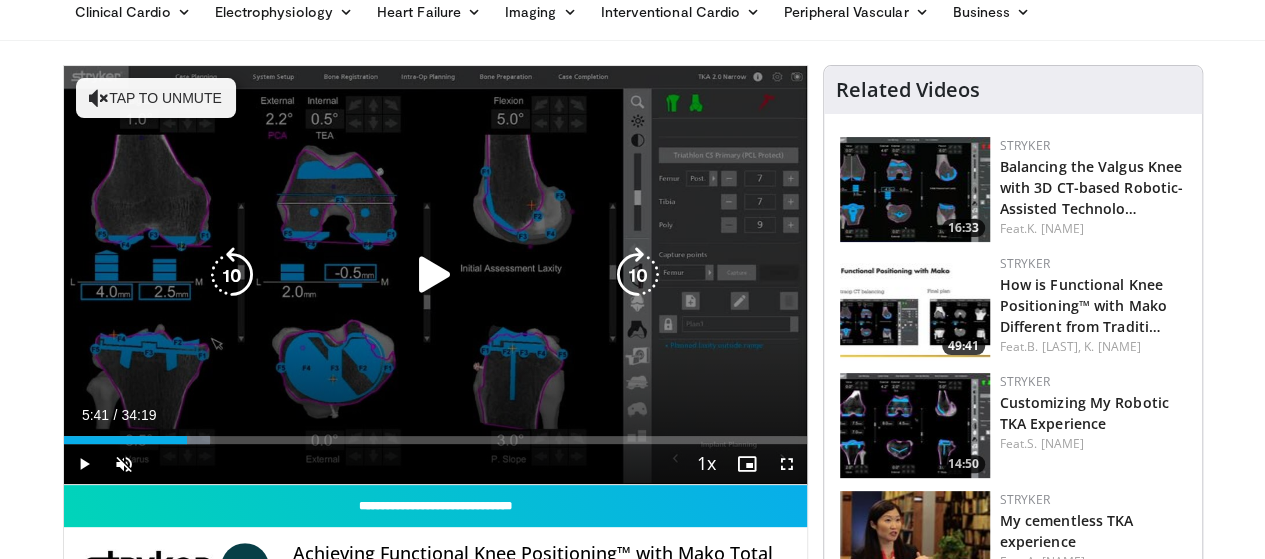 click at bounding box center (435, 275) 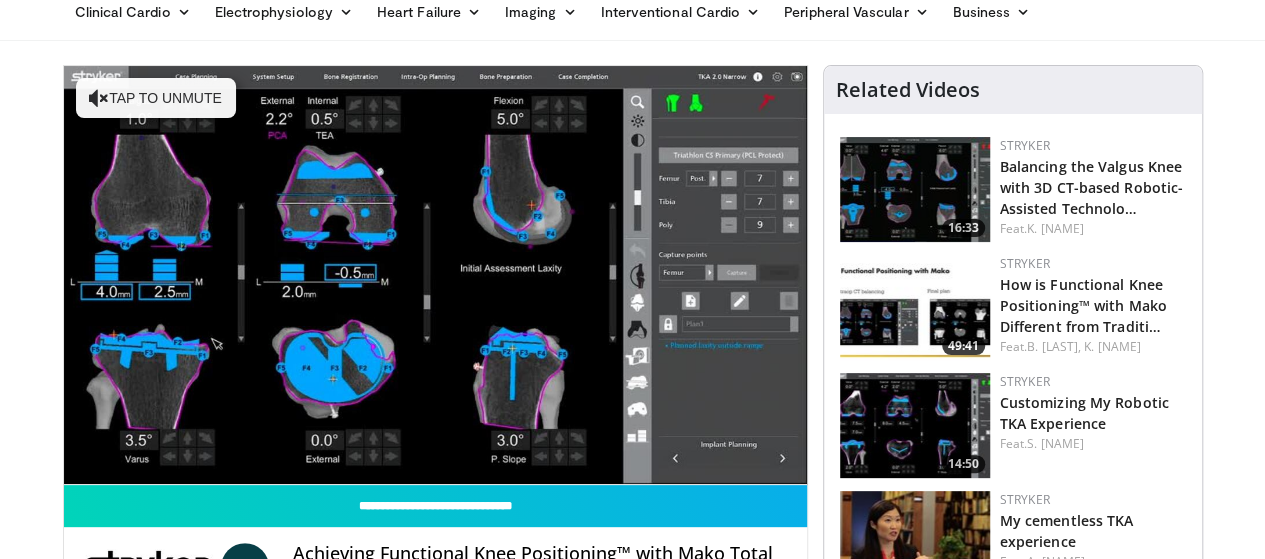 type 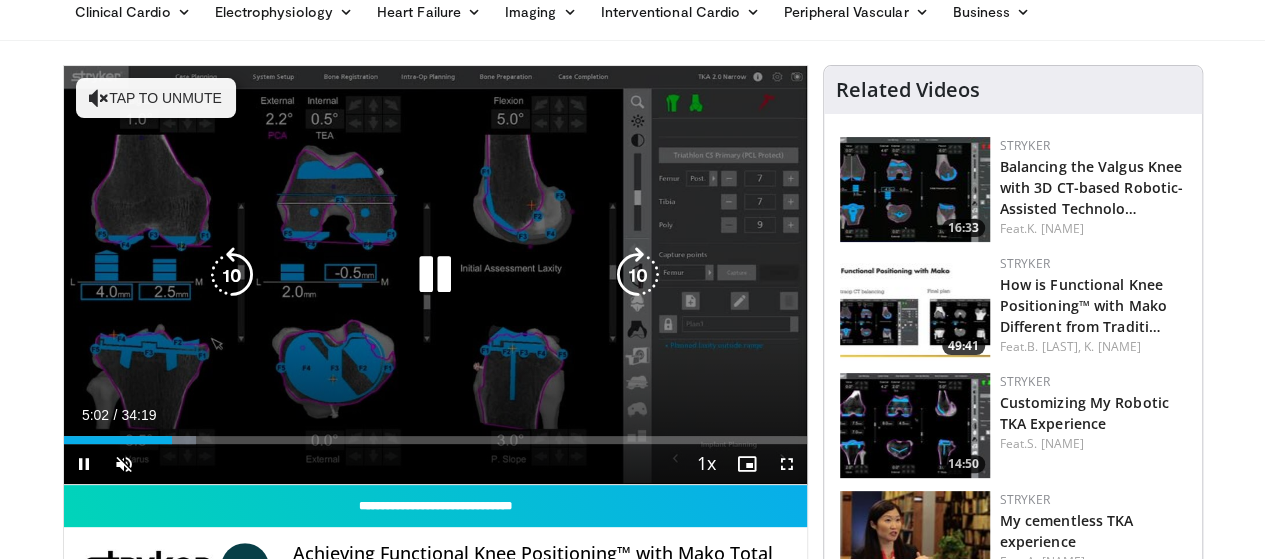 click on "60 seconds
Tap to unmute" at bounding box center (435, 275) 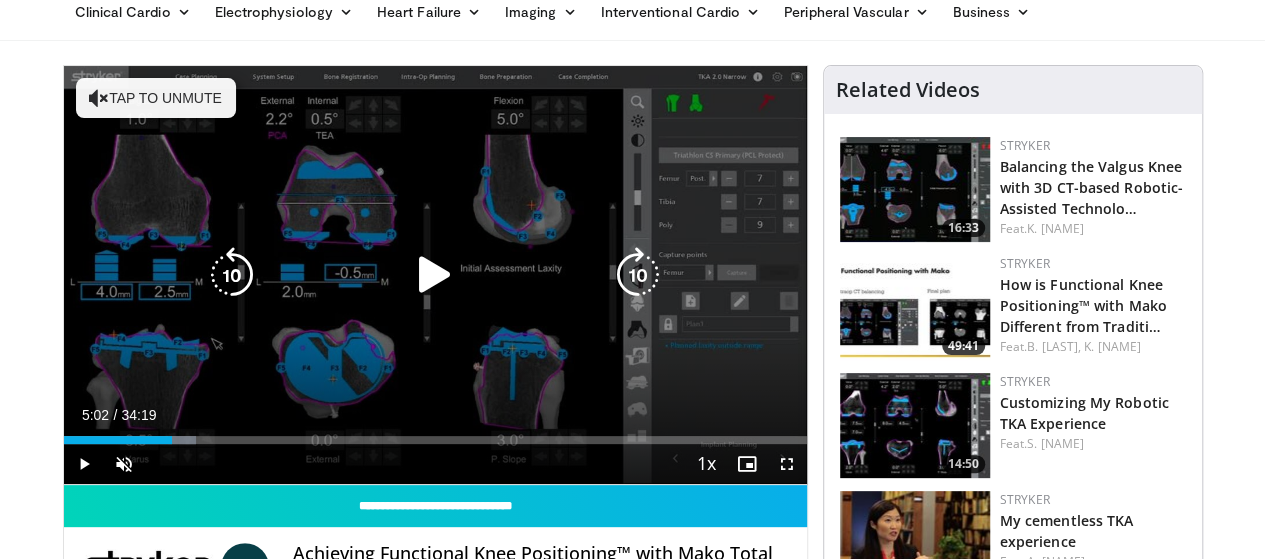 click on "60 seconds
Tap to unmute" at bounding box center (435, 275) 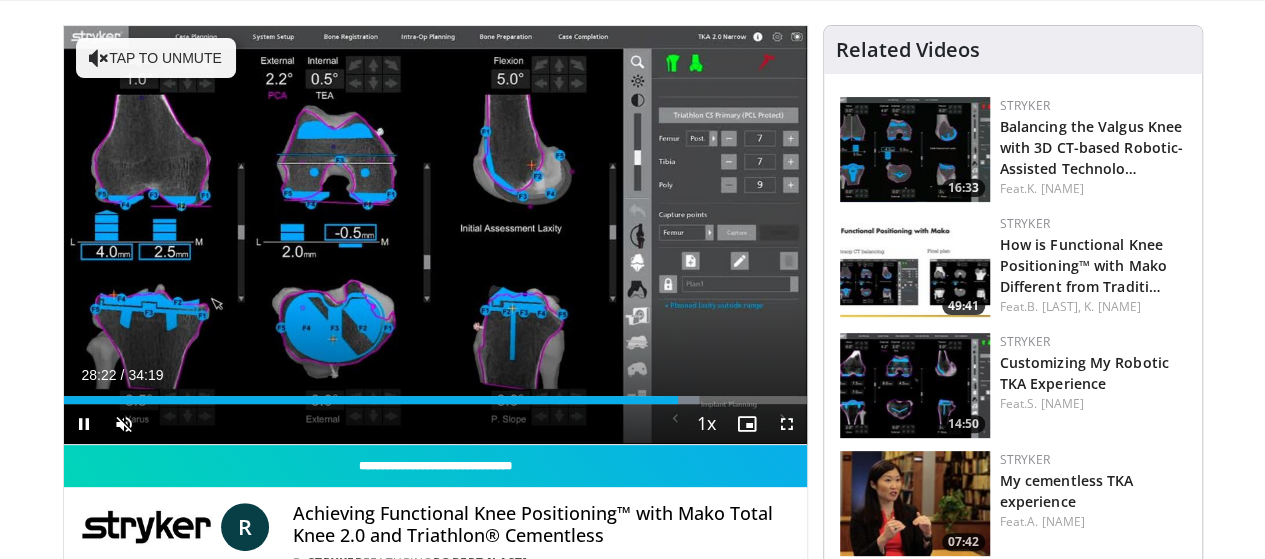 scroll, scrollTop: 89, scrollLeft: 0, axis: vertical 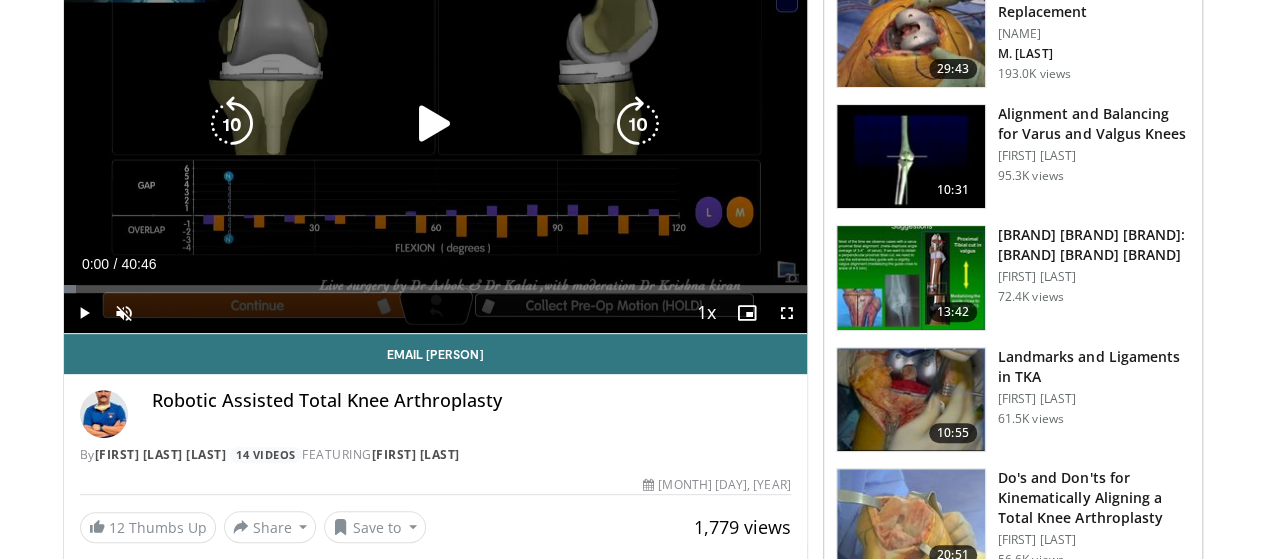 click on "10 seconds
Tap to unmute" at bounding box center [435, 124] 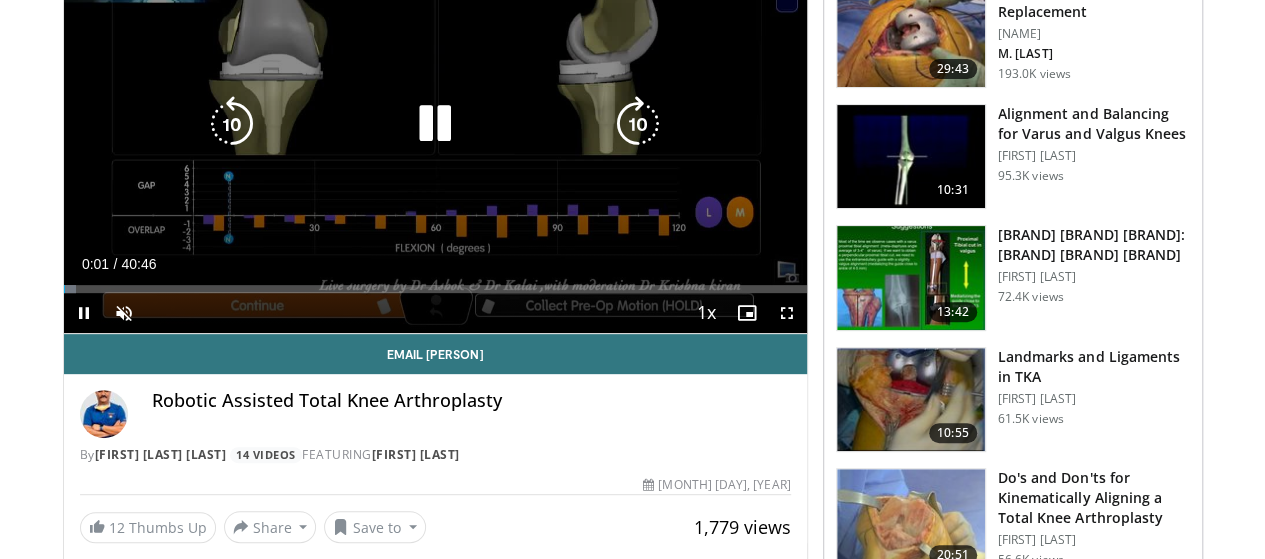 click on "10 seconds
Tap to unmute" at bounding box center (435, 124) 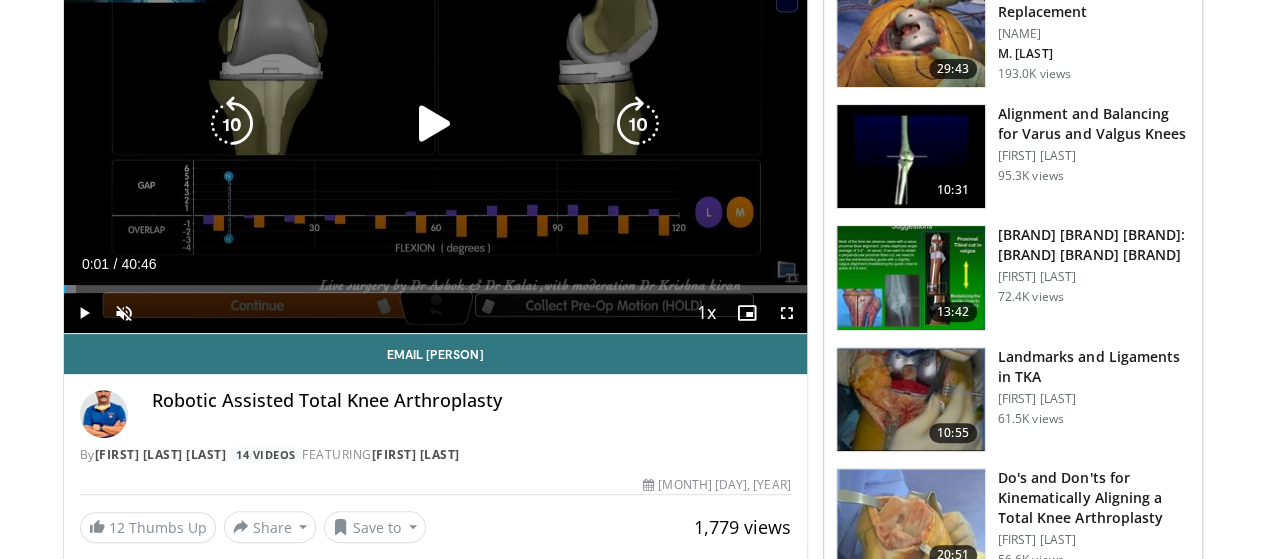 click on "10 seconds
Tap to unmute" at bounding box center [435, 124] 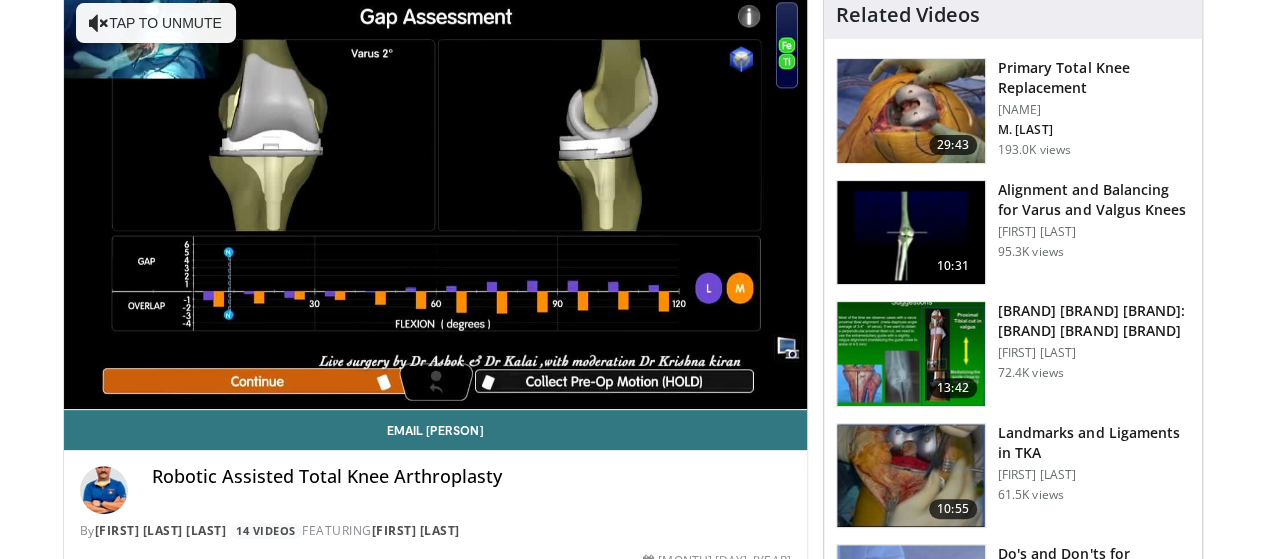 scroll, scrollTop: 160, scrollLeft: 0, axis: vertical 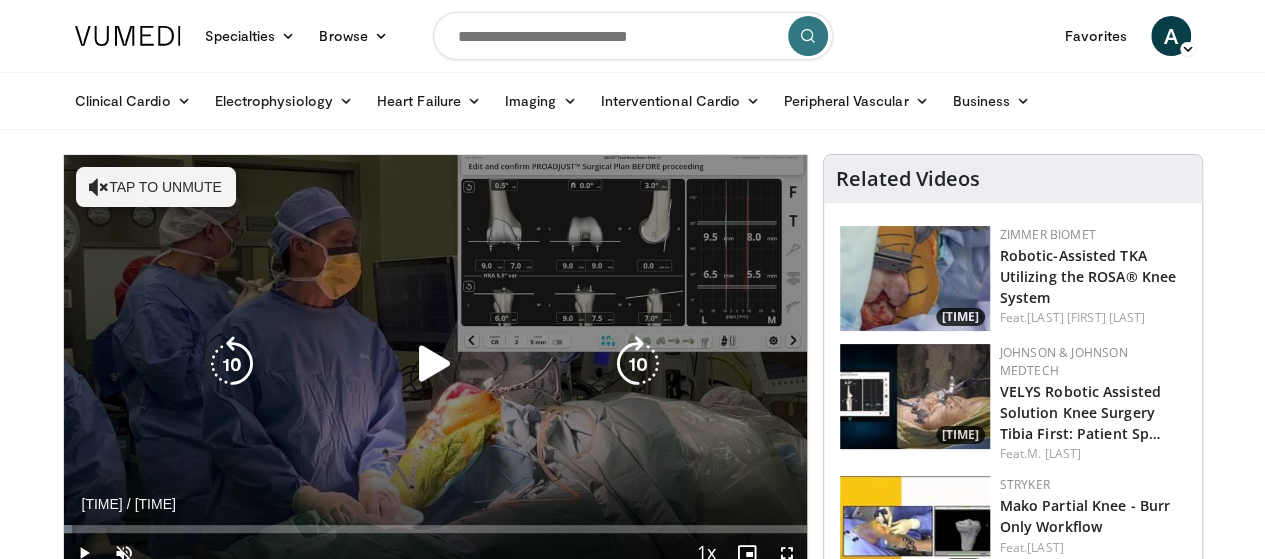click at bounding box center (435, 364) 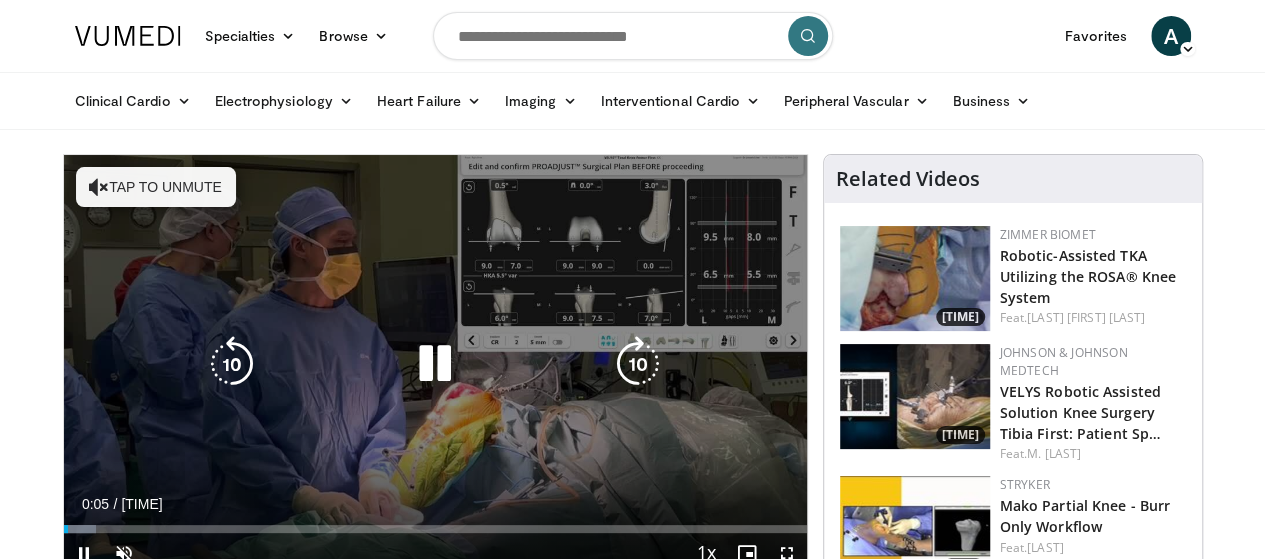 type 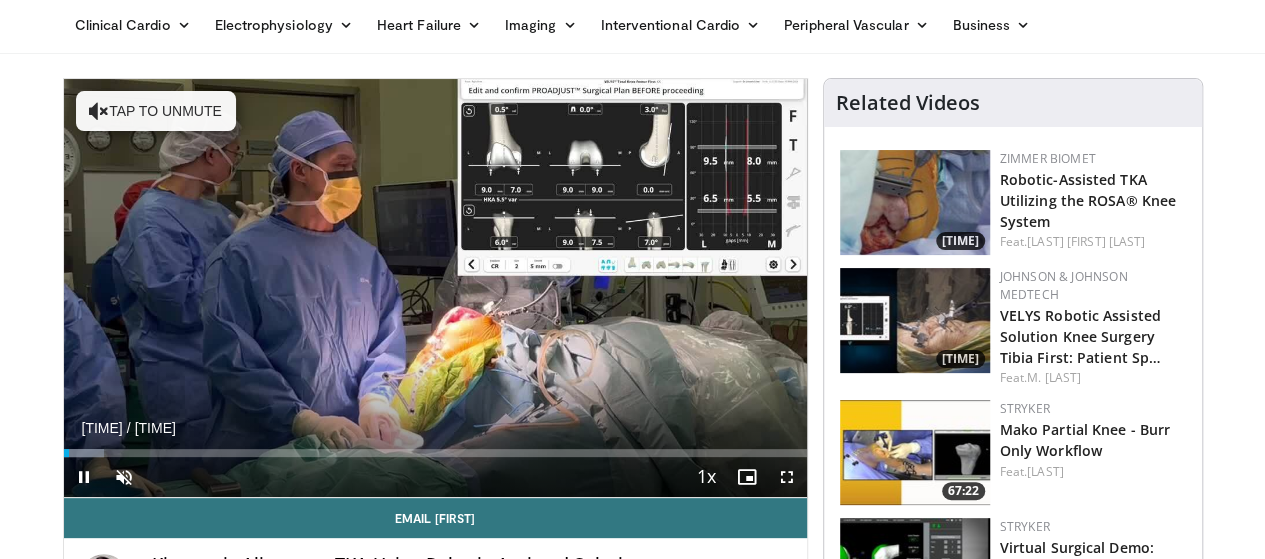 scroll, scrollTop: 80, scrollLeft: 0, axis: vertical 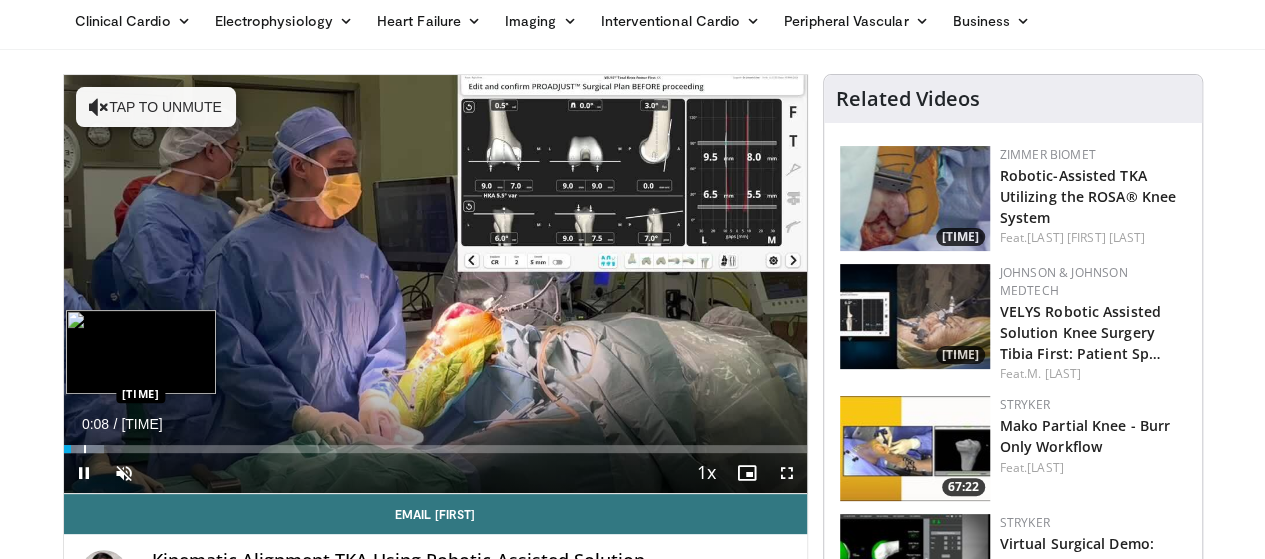 click at bounding box center (85, 449) 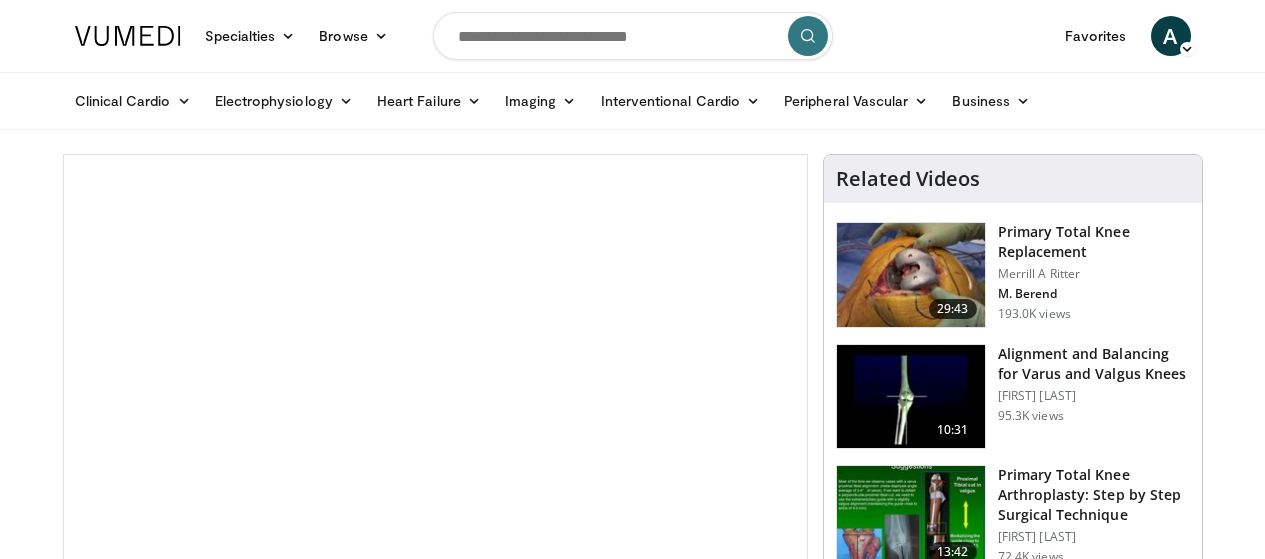 scroll, scrollTop: 0, scrollLeft: 0, axis: both 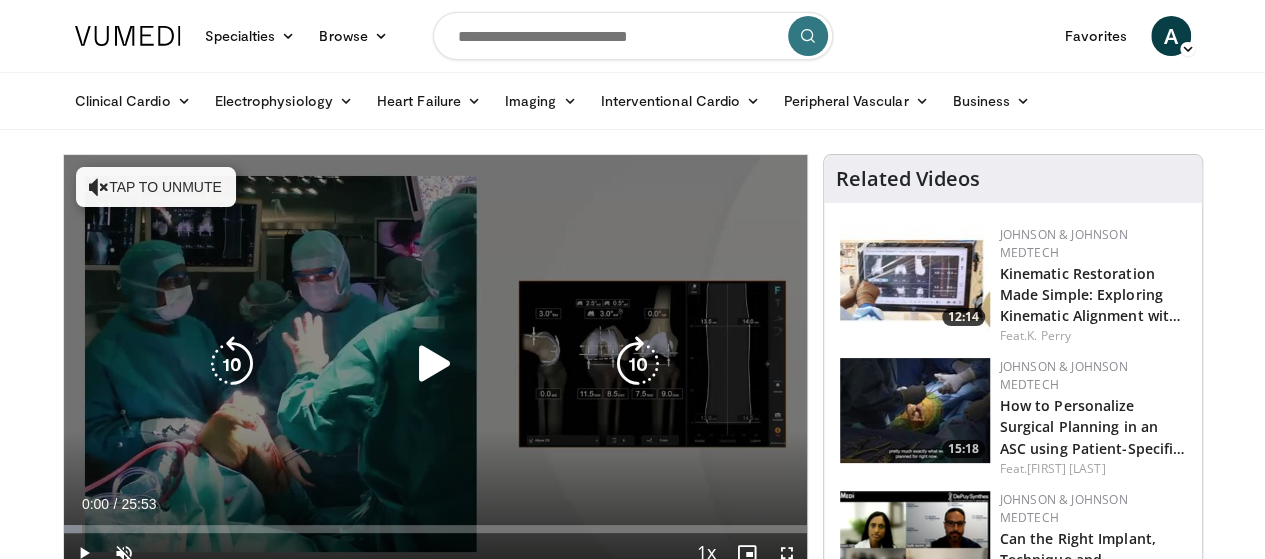 click at bounding box center [435, 364] 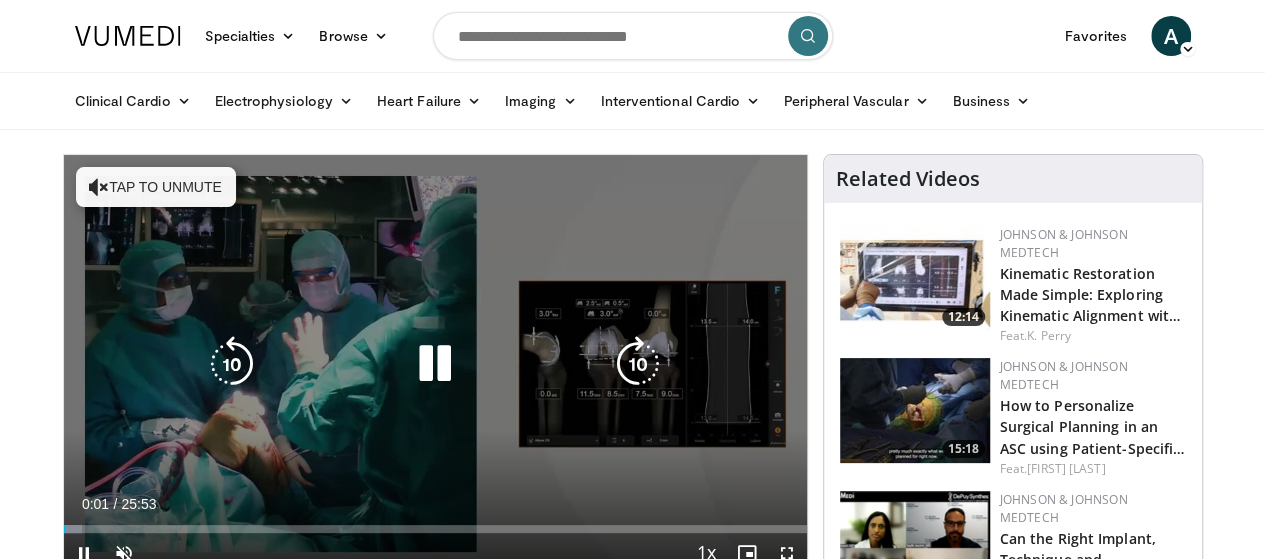 click at bounding box center (435, 364) 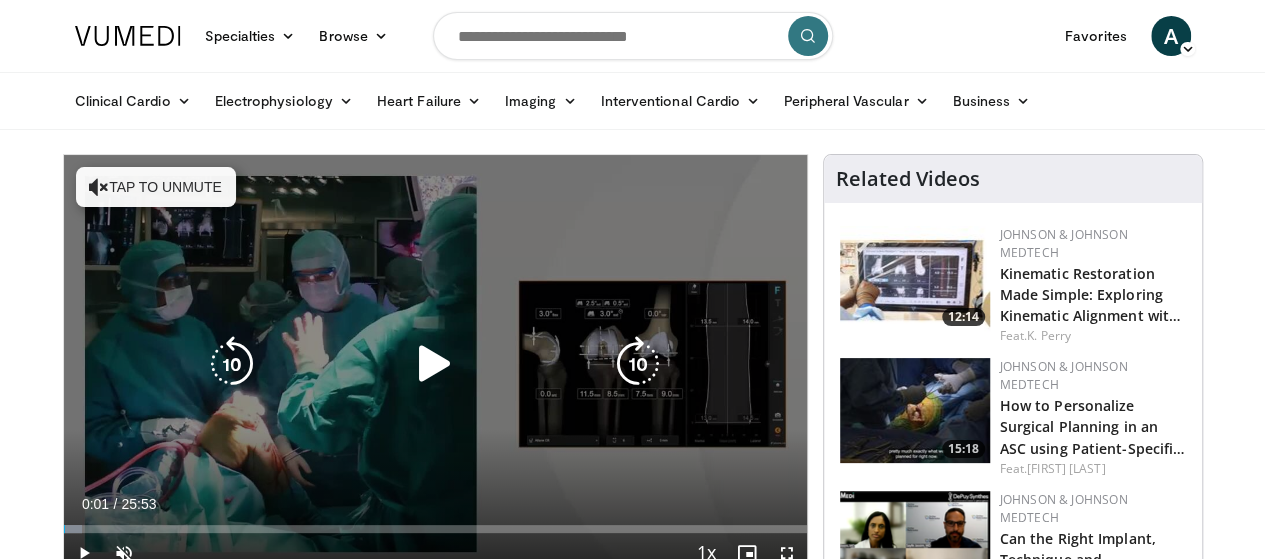 click on "10 seconds
Tap to unmute" at bounding box center [435, 364] 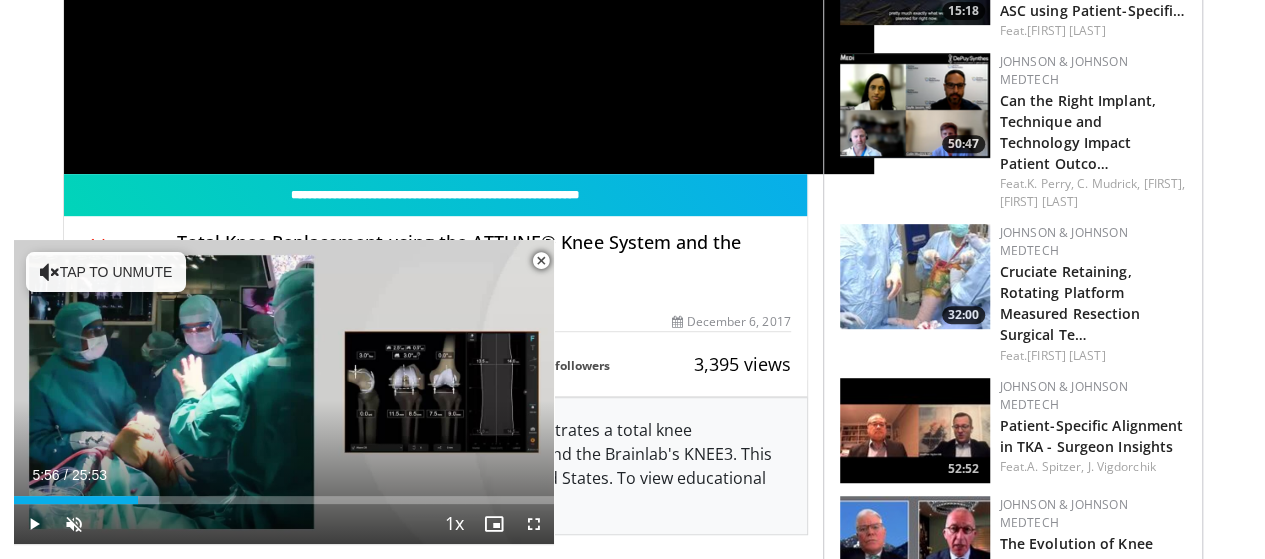 scroll, scrollTop: 440, scrollLeft: 0, axis: vertical 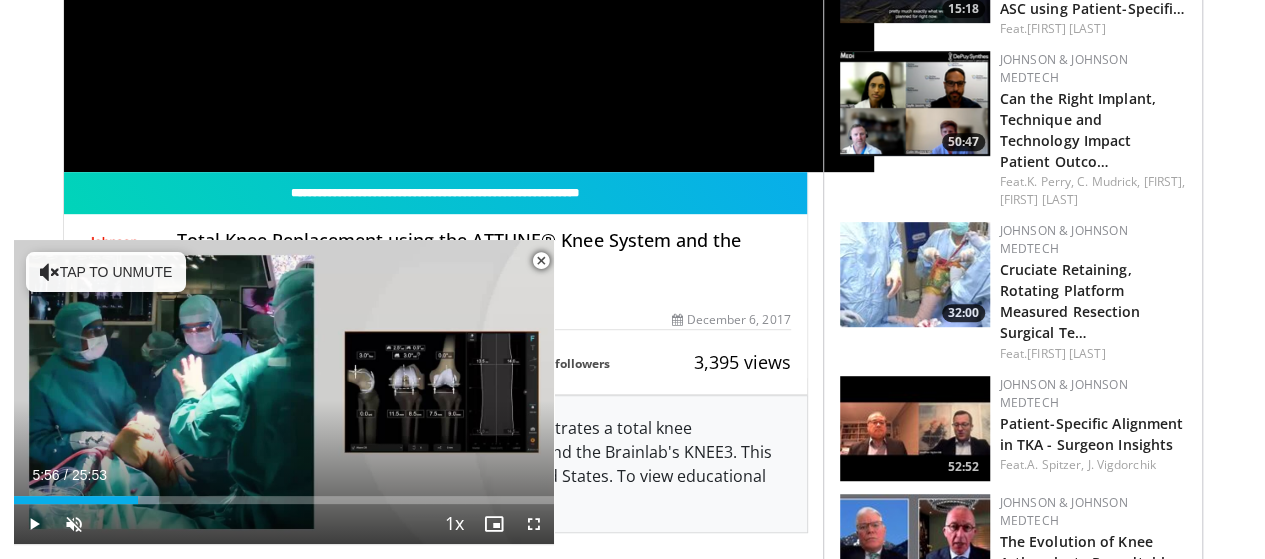 click at bounding box center (541, 261) 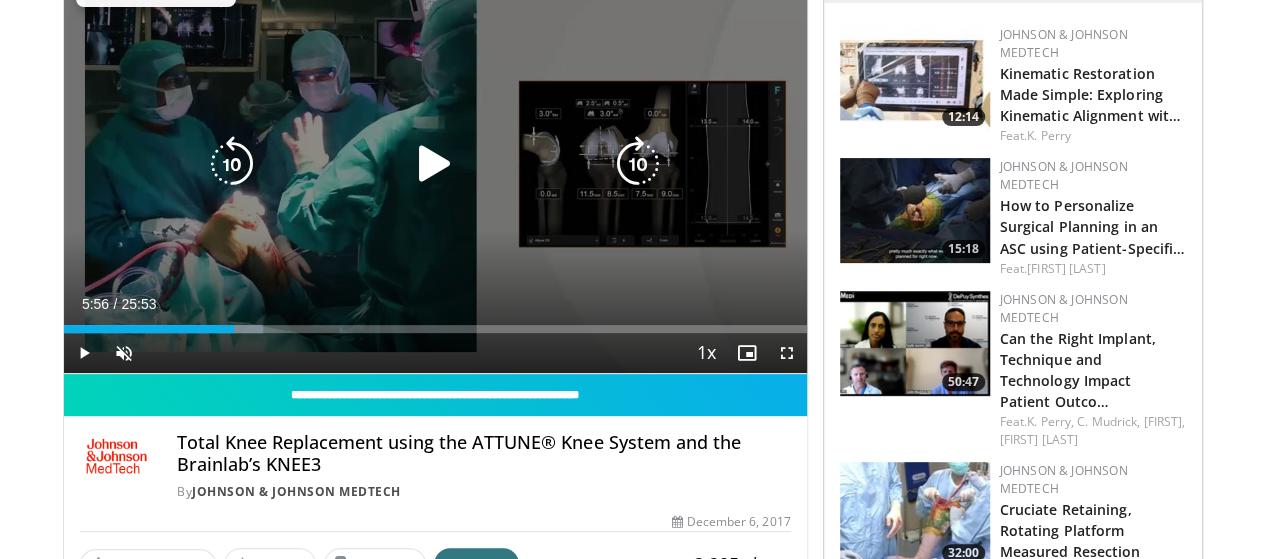 scroll, scrollTop: 40, scrollLeft: 0, axis: vertical 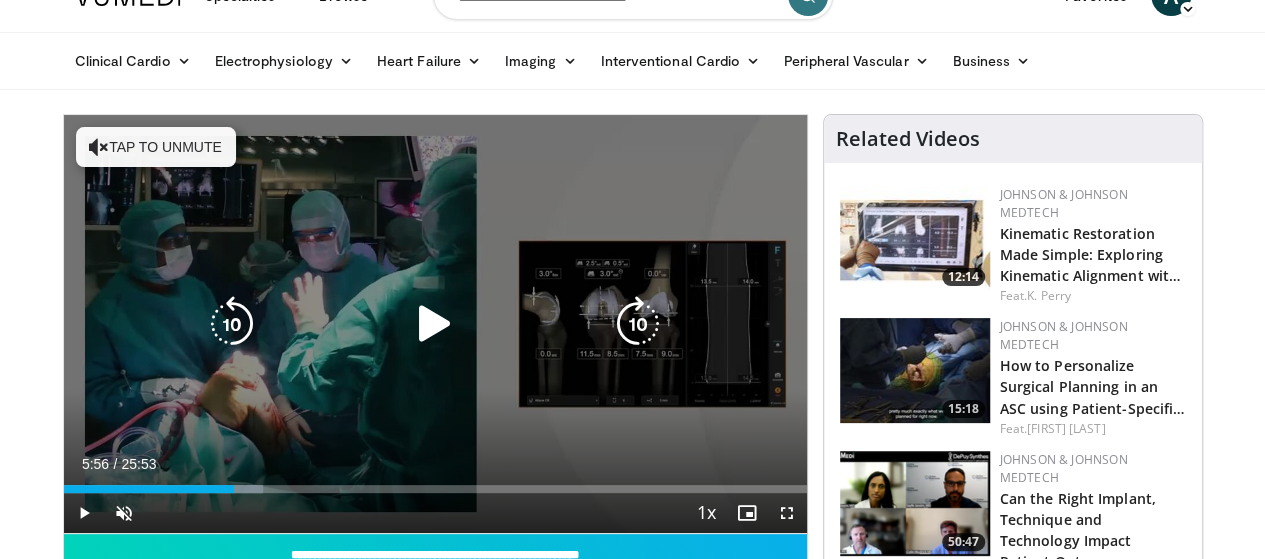 click at bounding box center [435, 324] 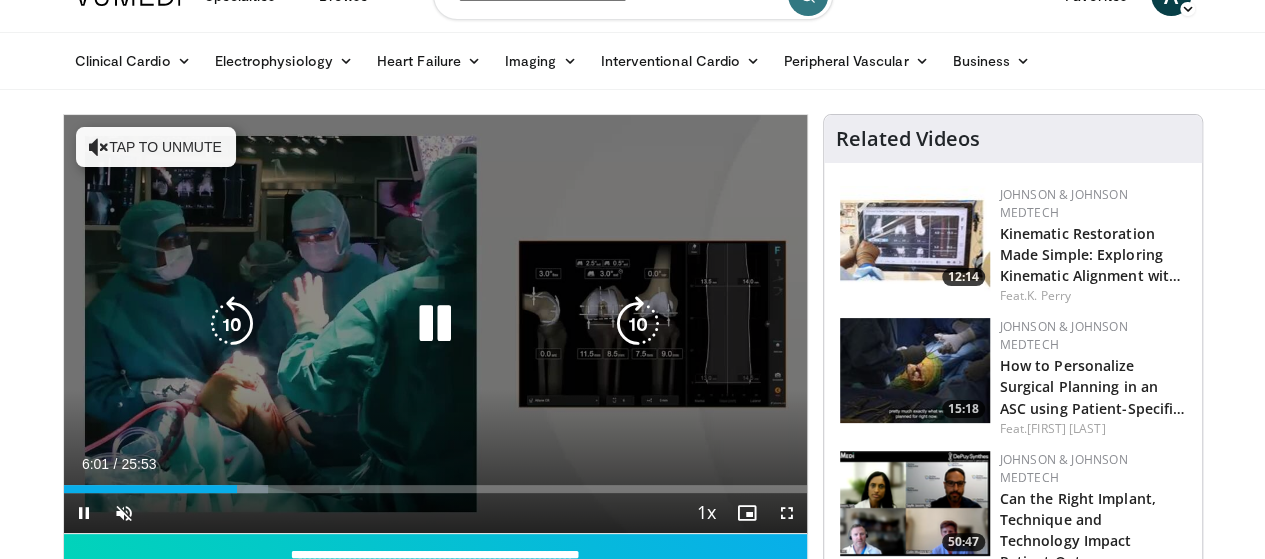 click on "20 seconds
Tap to unmute" at bounding box center (435, 324) 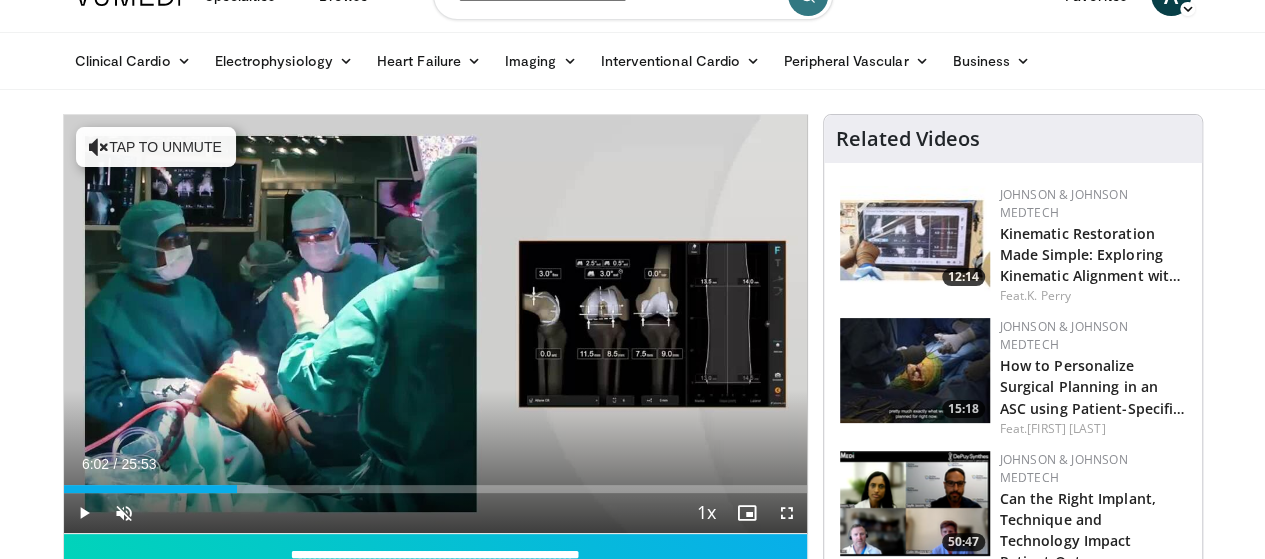 scroll, scrollTop: 80, scrollLeft: 0, axis: vertical 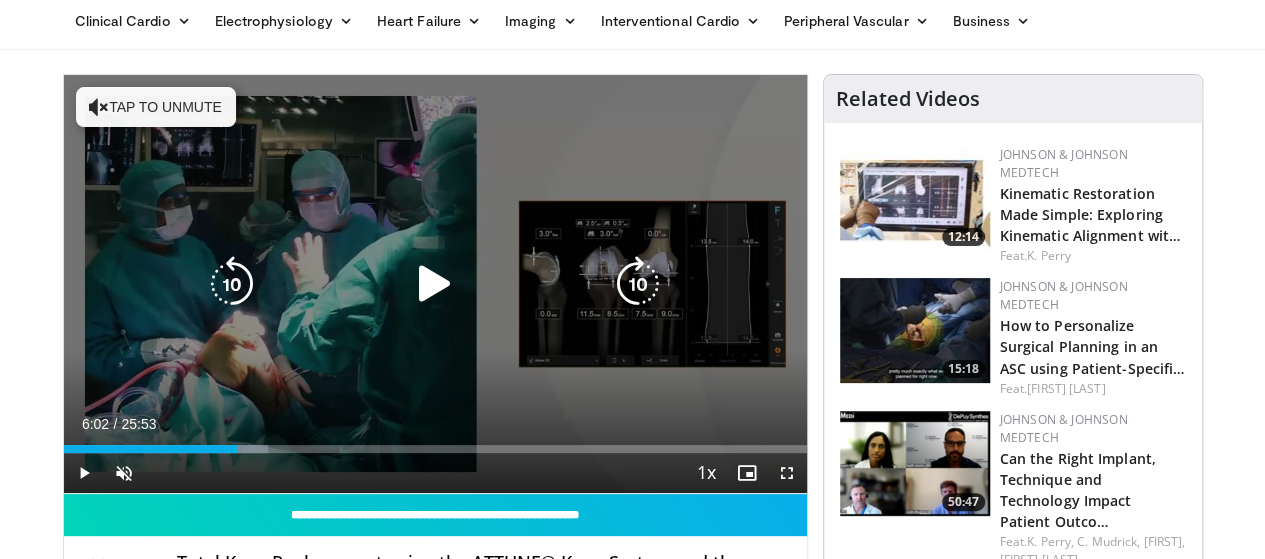 click on "20 seconds
Tap to unmute" at bounding box center (435, 284) 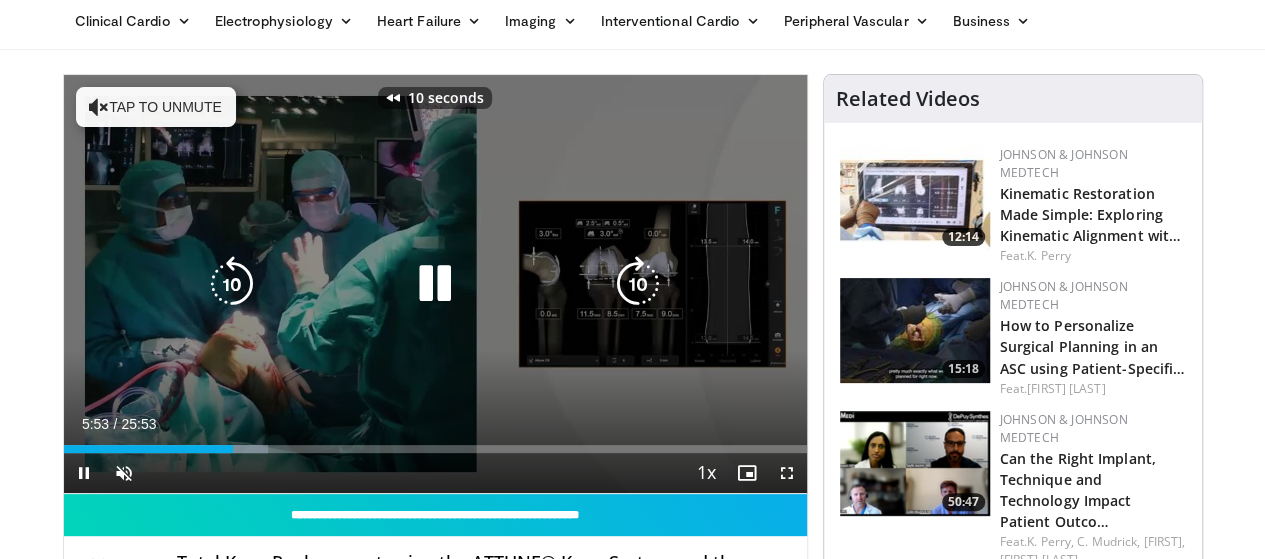 click on "10 seconds
Tap to unmute" at bounding box center [435, 284] 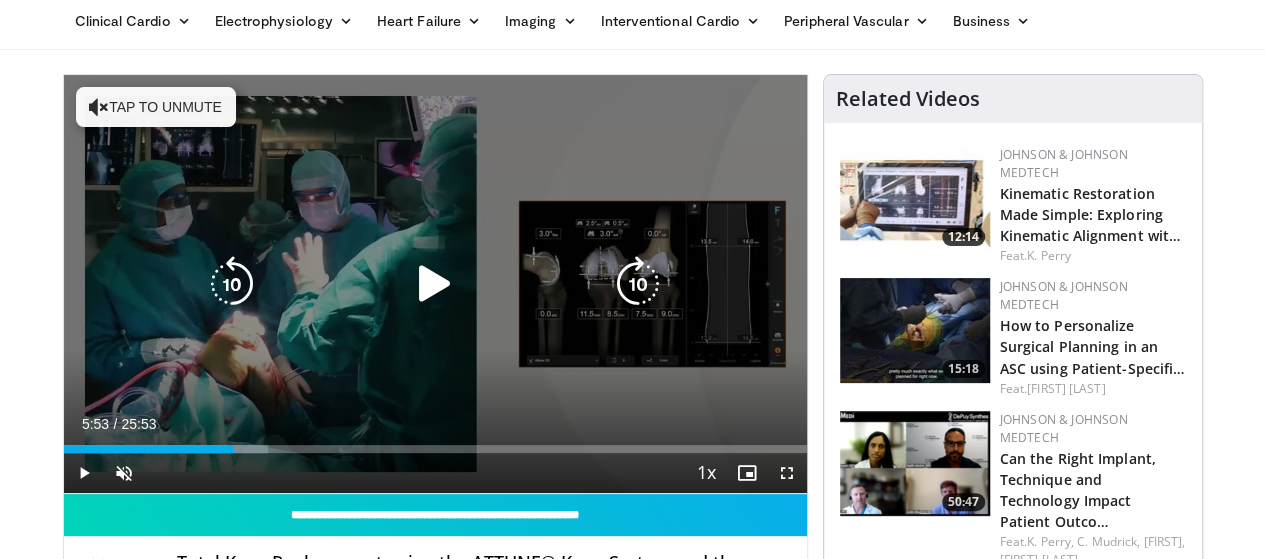 click at bounding box center [435, 284] 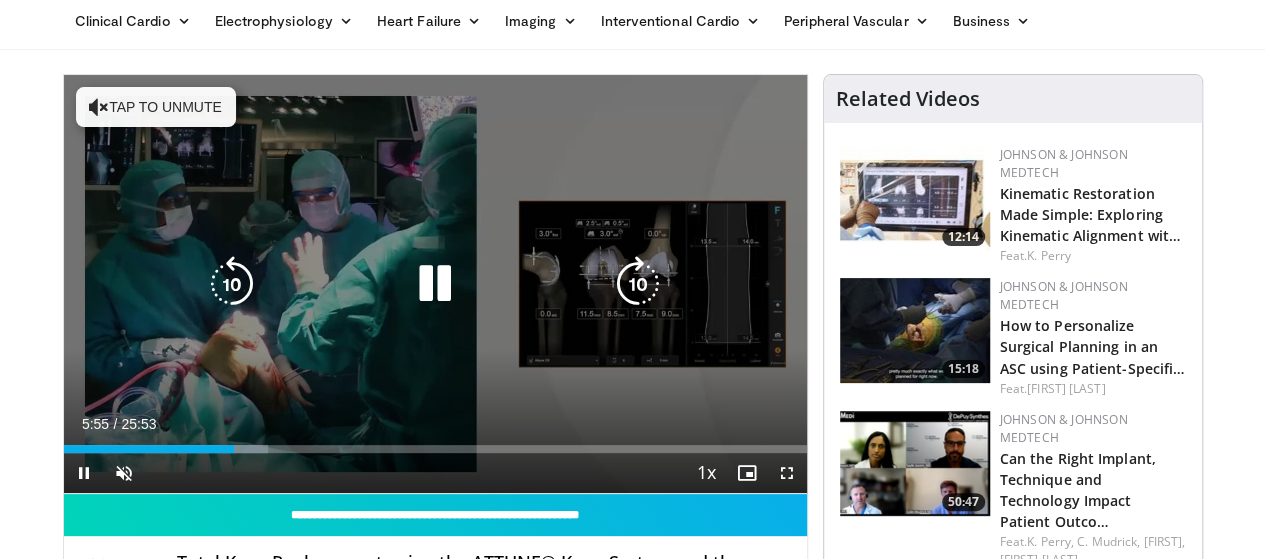type 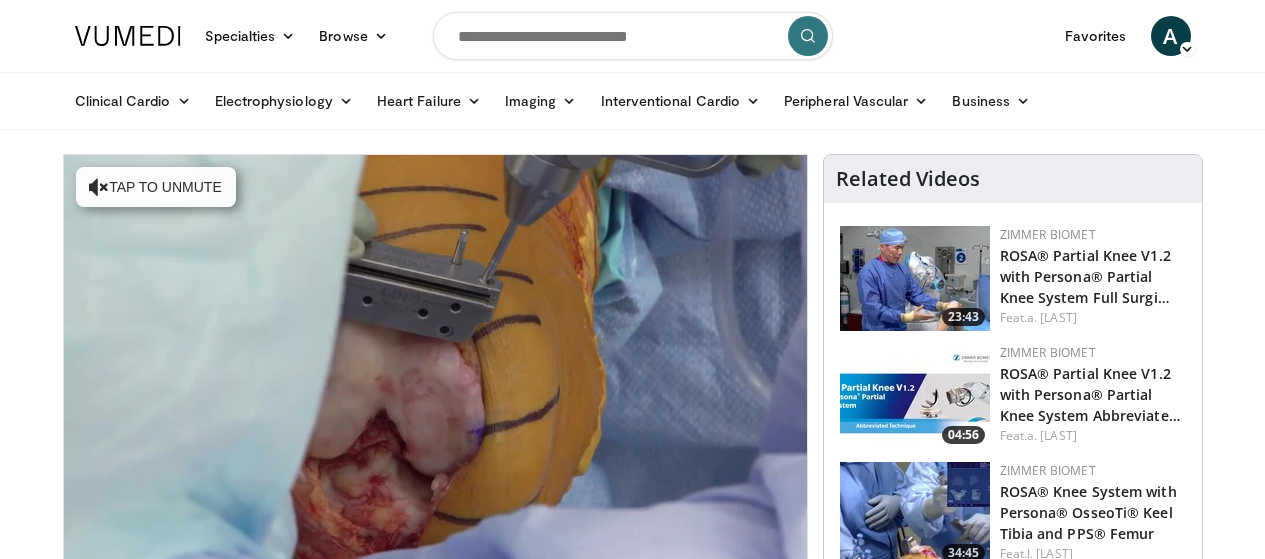 scroll, scrollTop: 0, scrollLeft: 0, axis: both 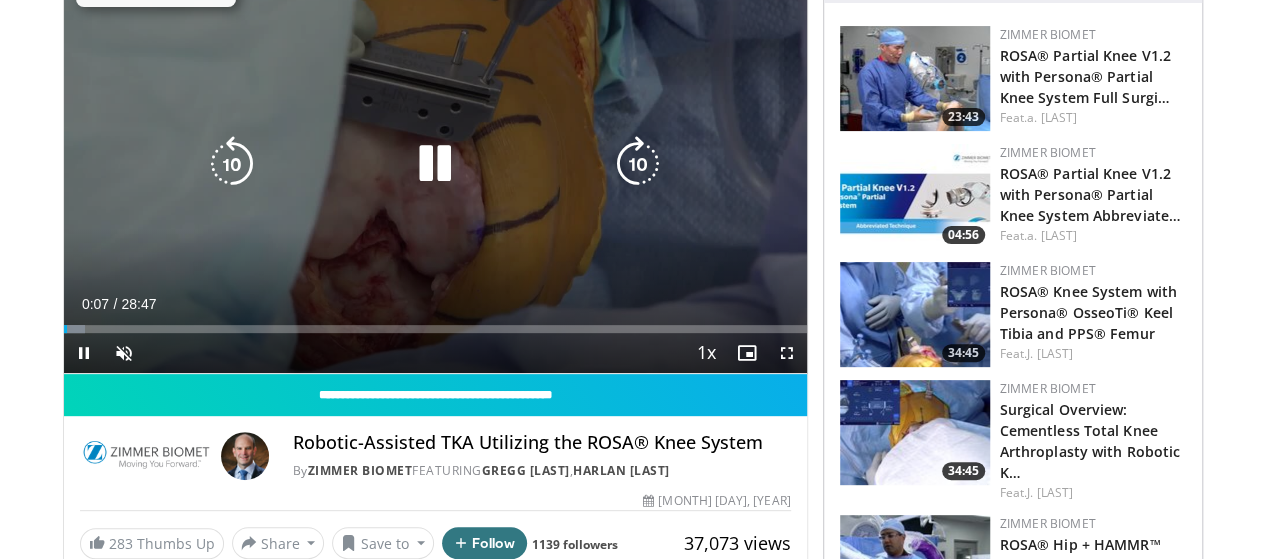 click on "10 seconds
Tap to unmute" at bounding box center [435, 164] 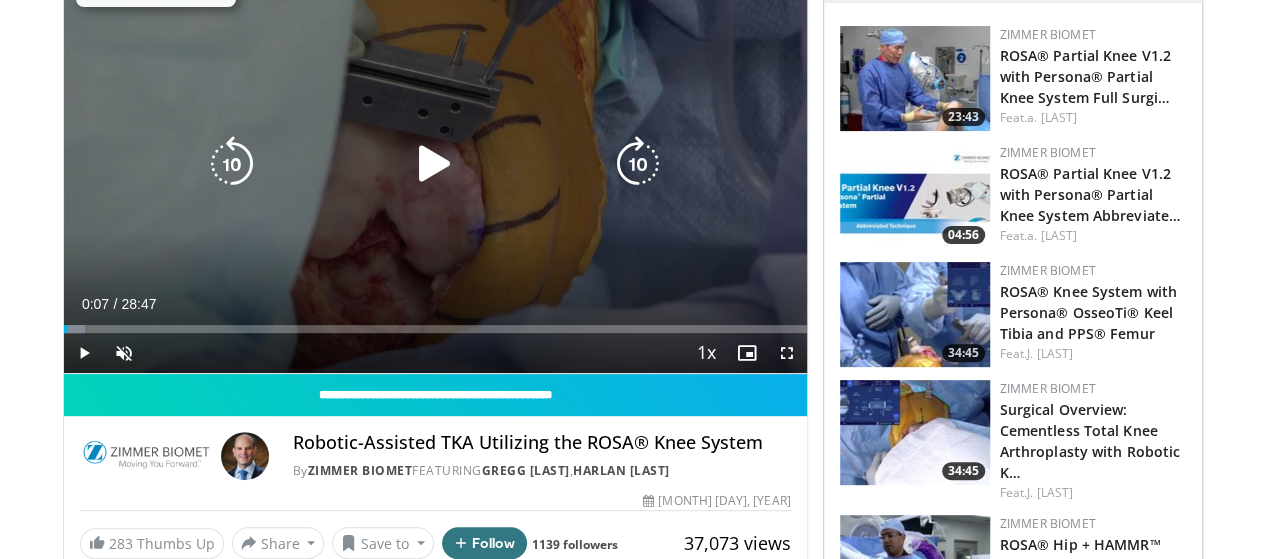 click on "10 seconds
Tap to unmute" at bounding box center [435, 164] 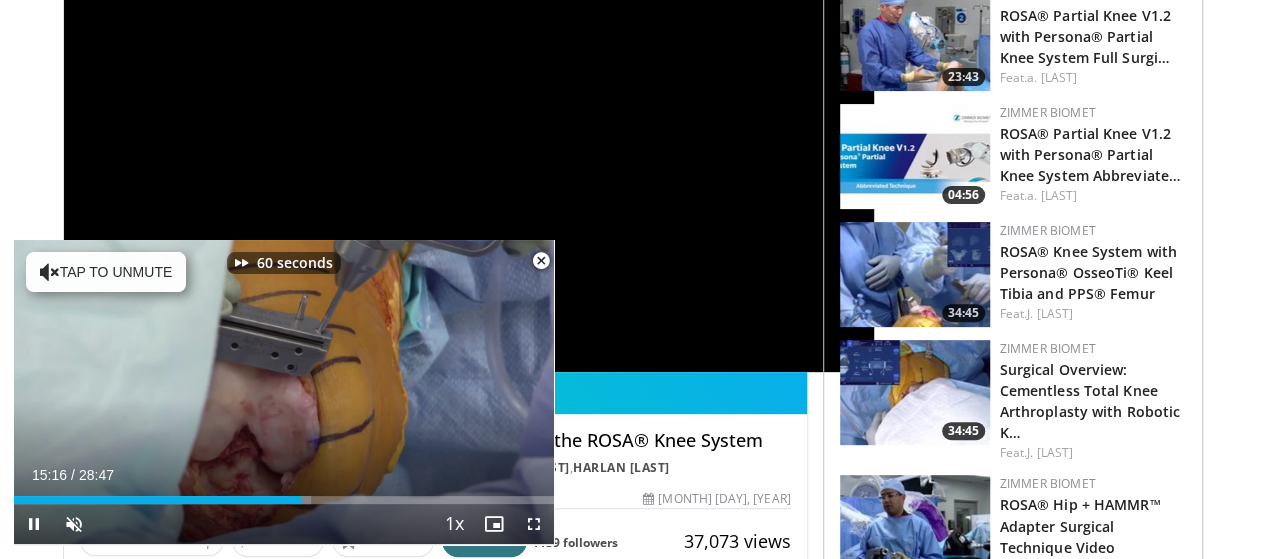 scroll, scrollTop: 280, scrollLeft: 0, axis: vertical 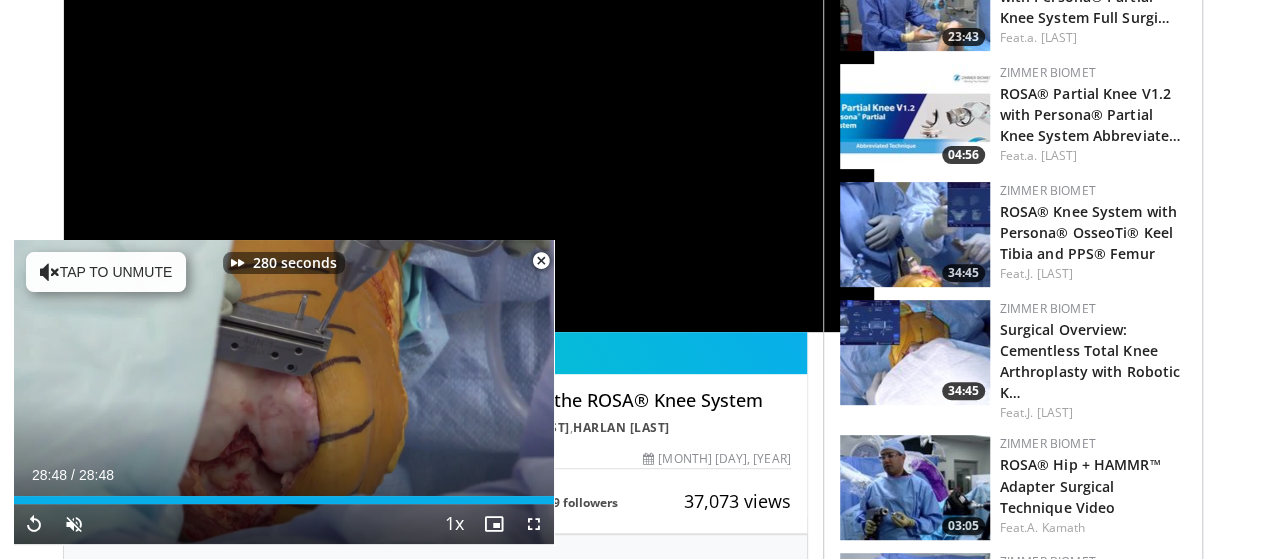 click on "280 seconds
Tap to unmute" at bounding box center [284, 392] 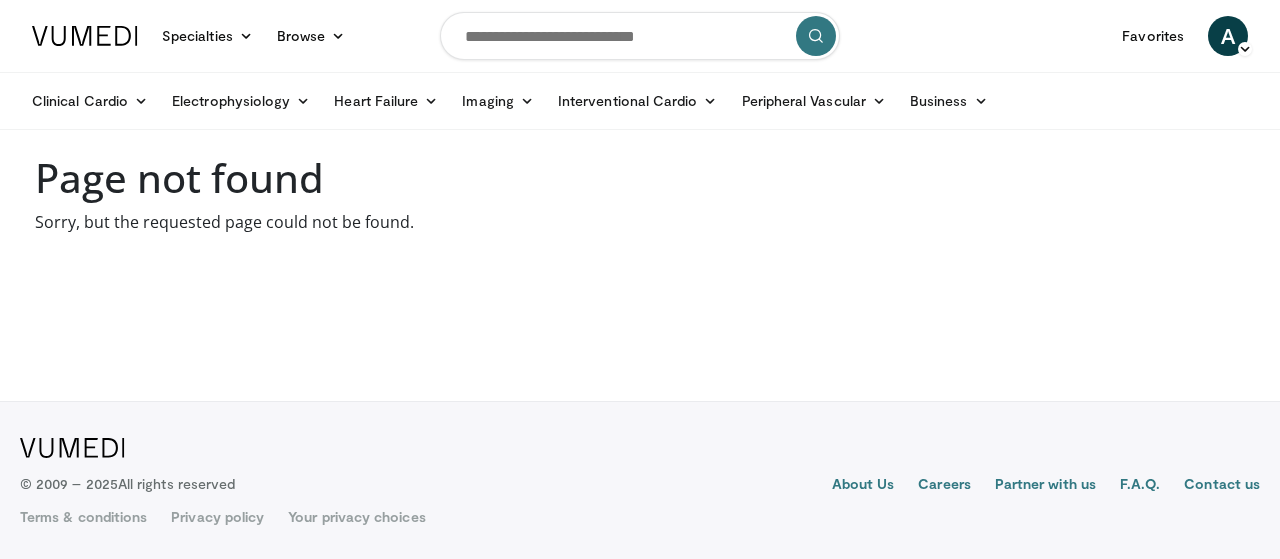 scroll, scrollTop: 0, scrollLeft: 0, axis: both 